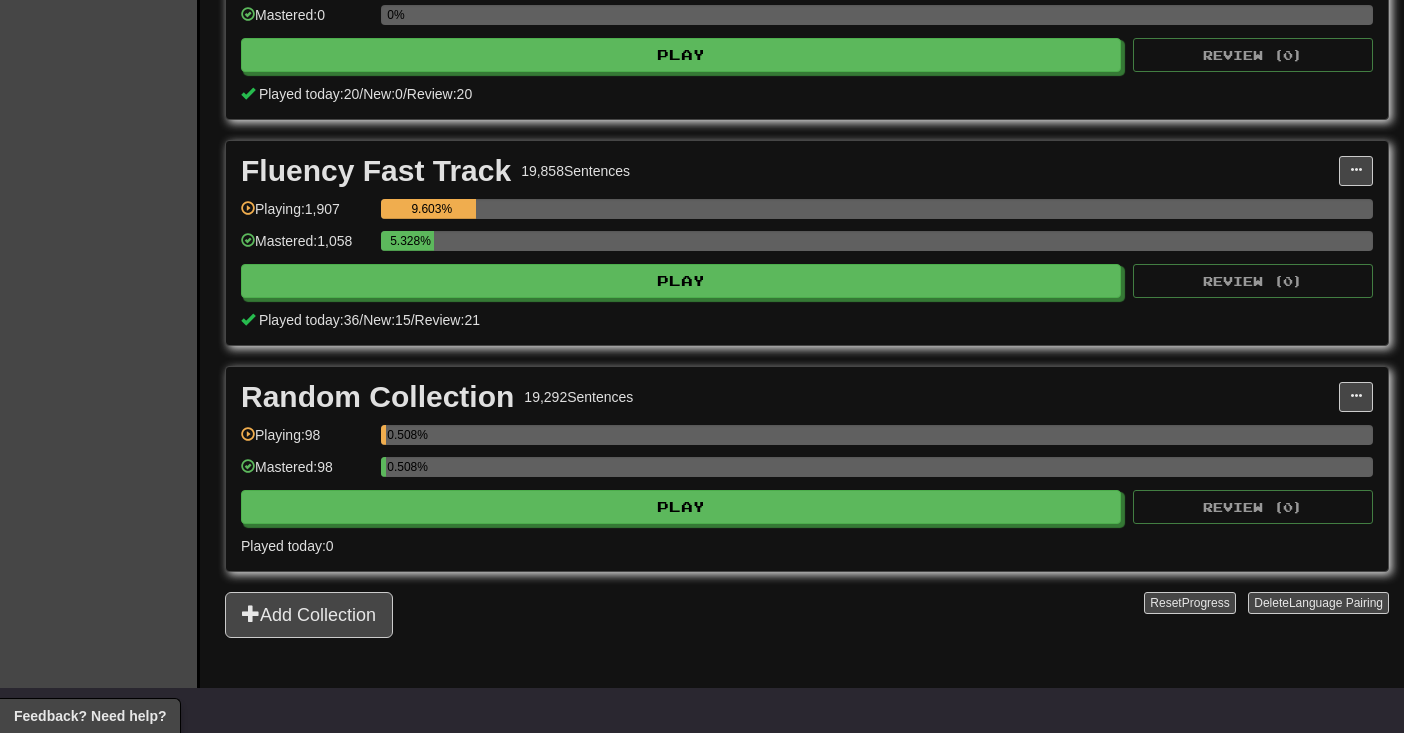 scroll, scrollTop: 997, scrollLeft: 0, axis: vertical 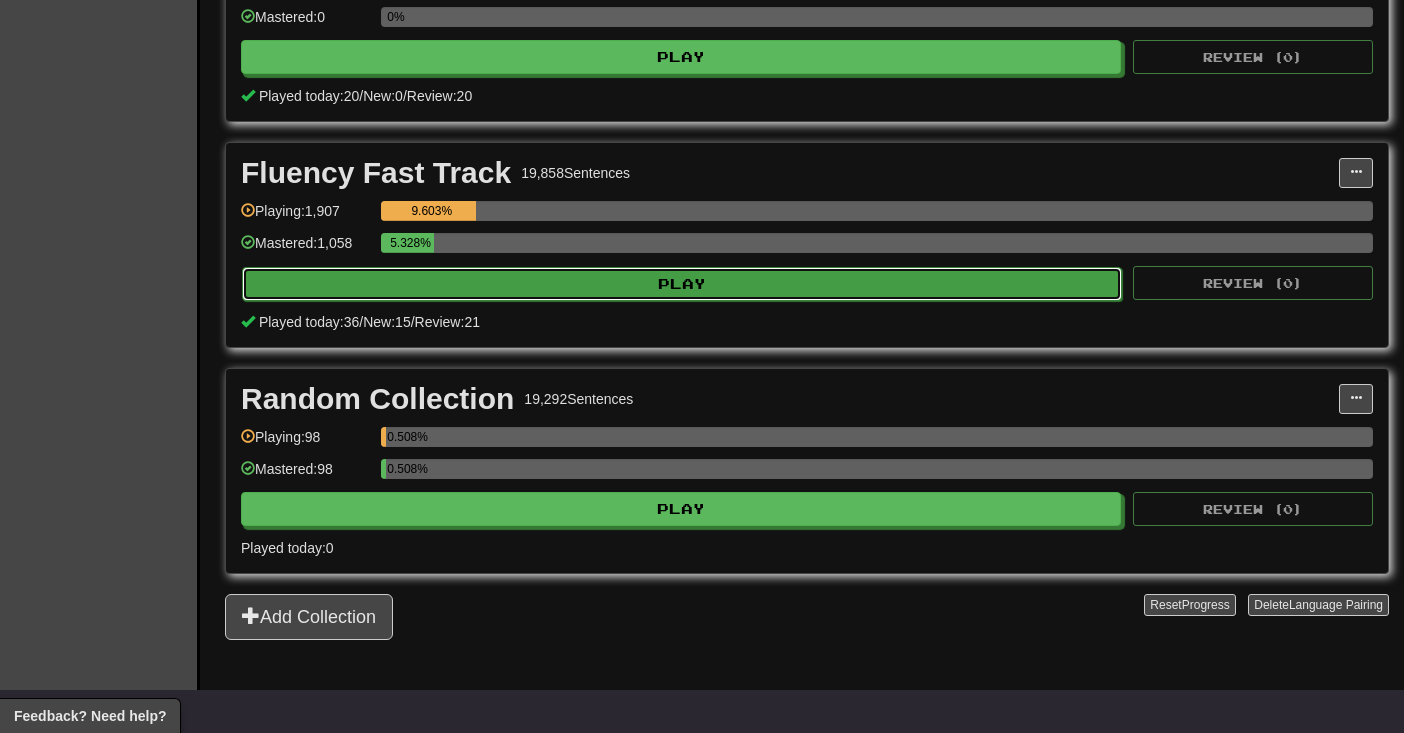 click on "Play" at bounding box center (682, 284) 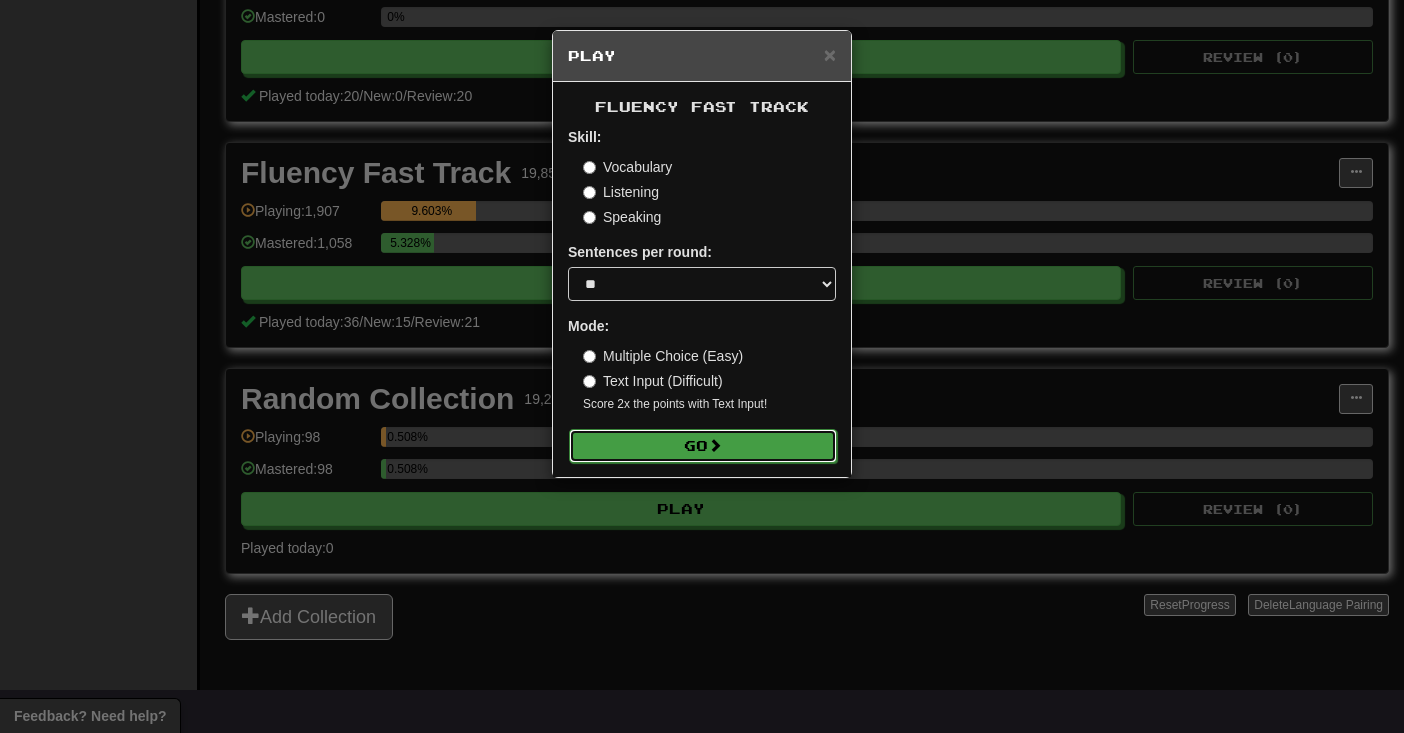click on "Go" at bounding box center (703, 446) 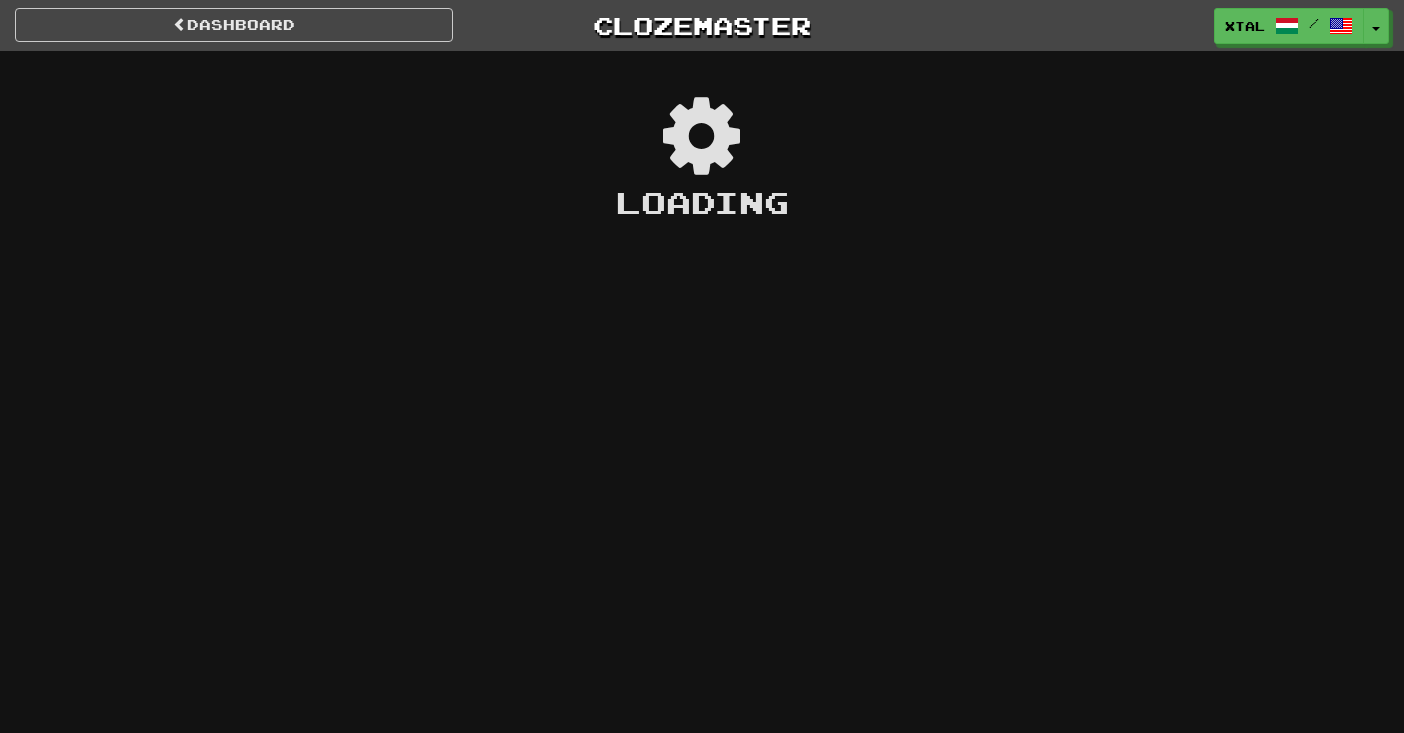 scroll, scrollTop: 0, scrollLeft: 0, axis: both 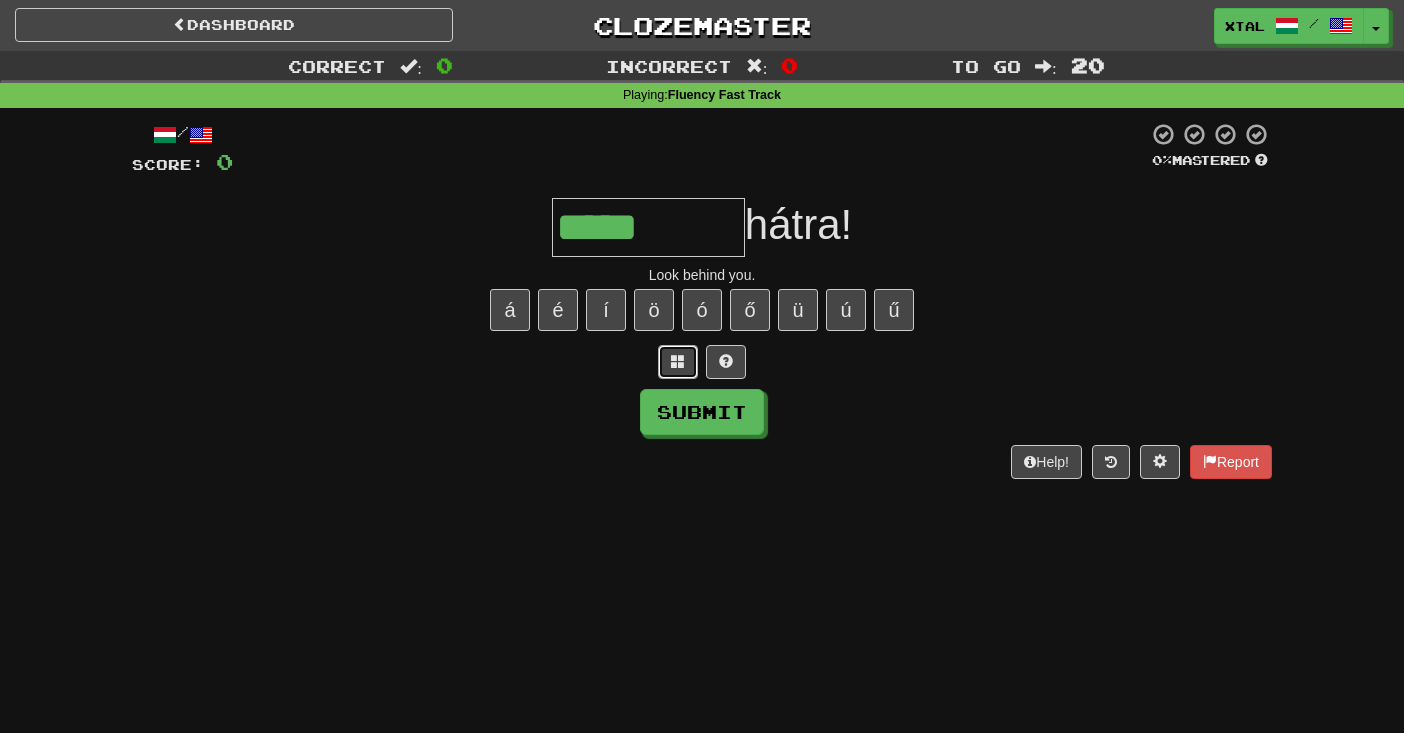 click at bounding box center [678, 362] 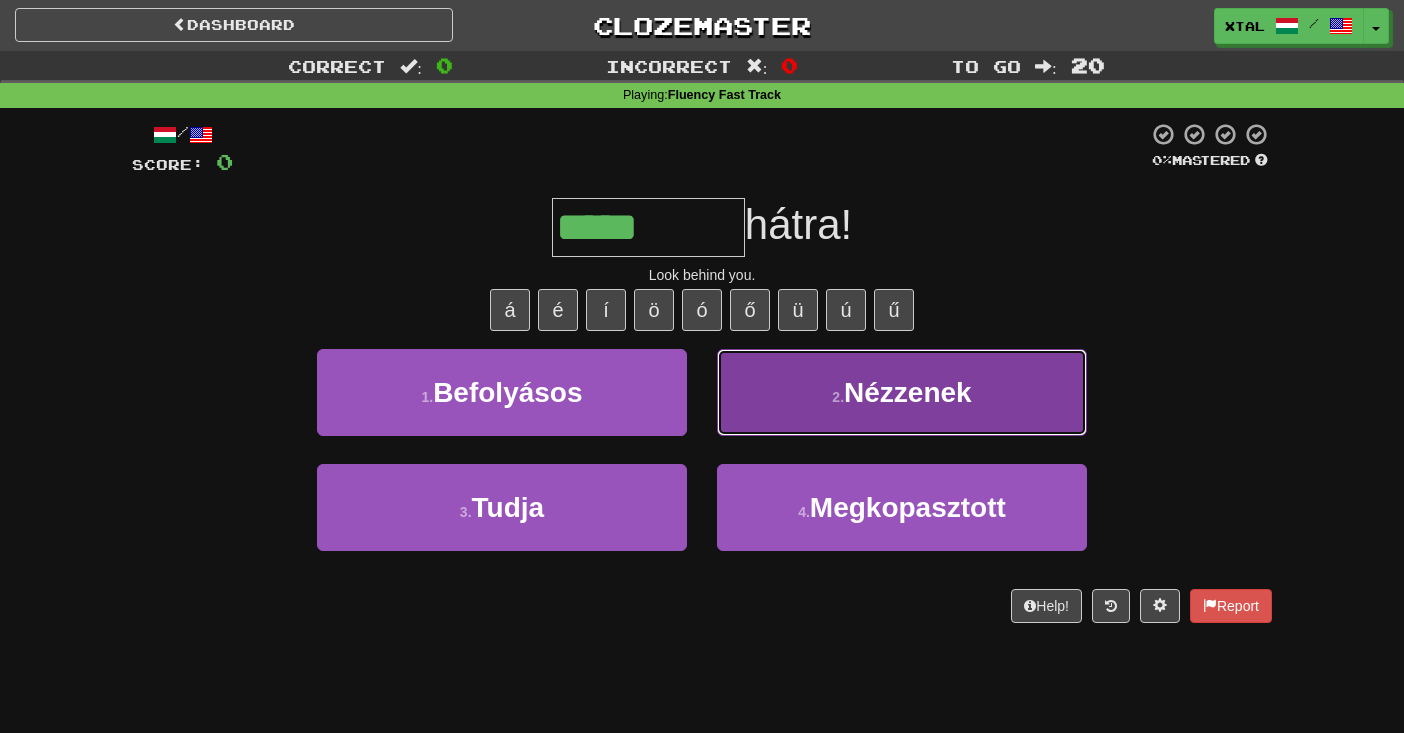 click on "[NUMBER] .  Nézzenek" at bounding box center (902, 392) 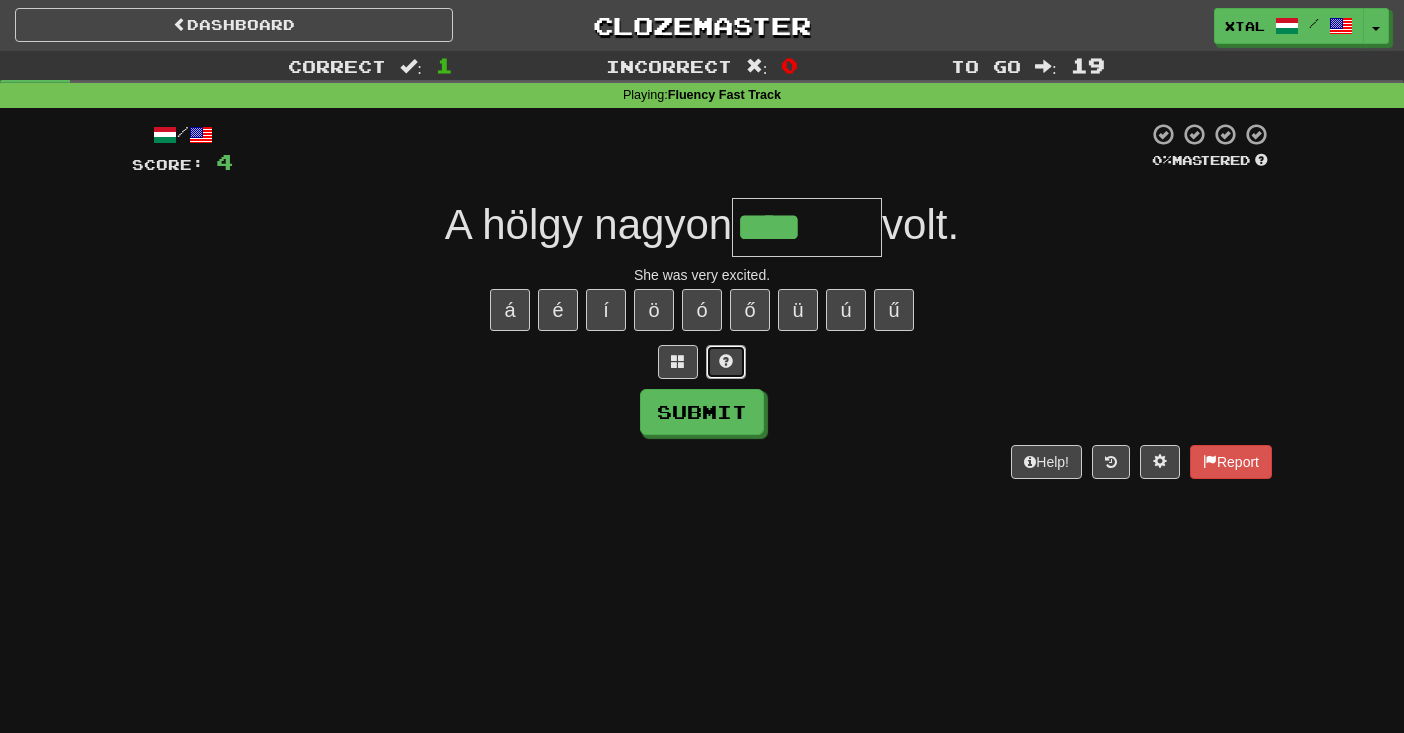 click at bounding box center [726, 361] 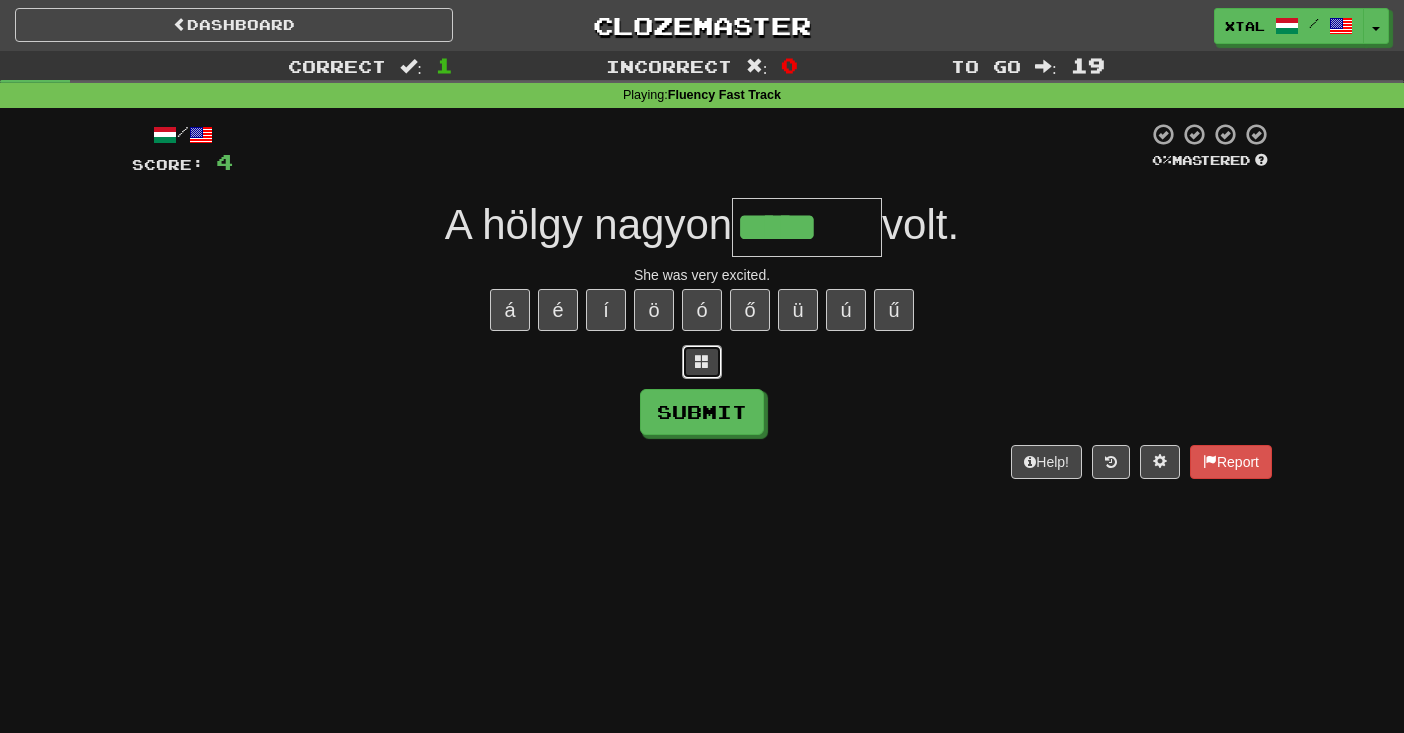 click at bounding box center (702, 361) 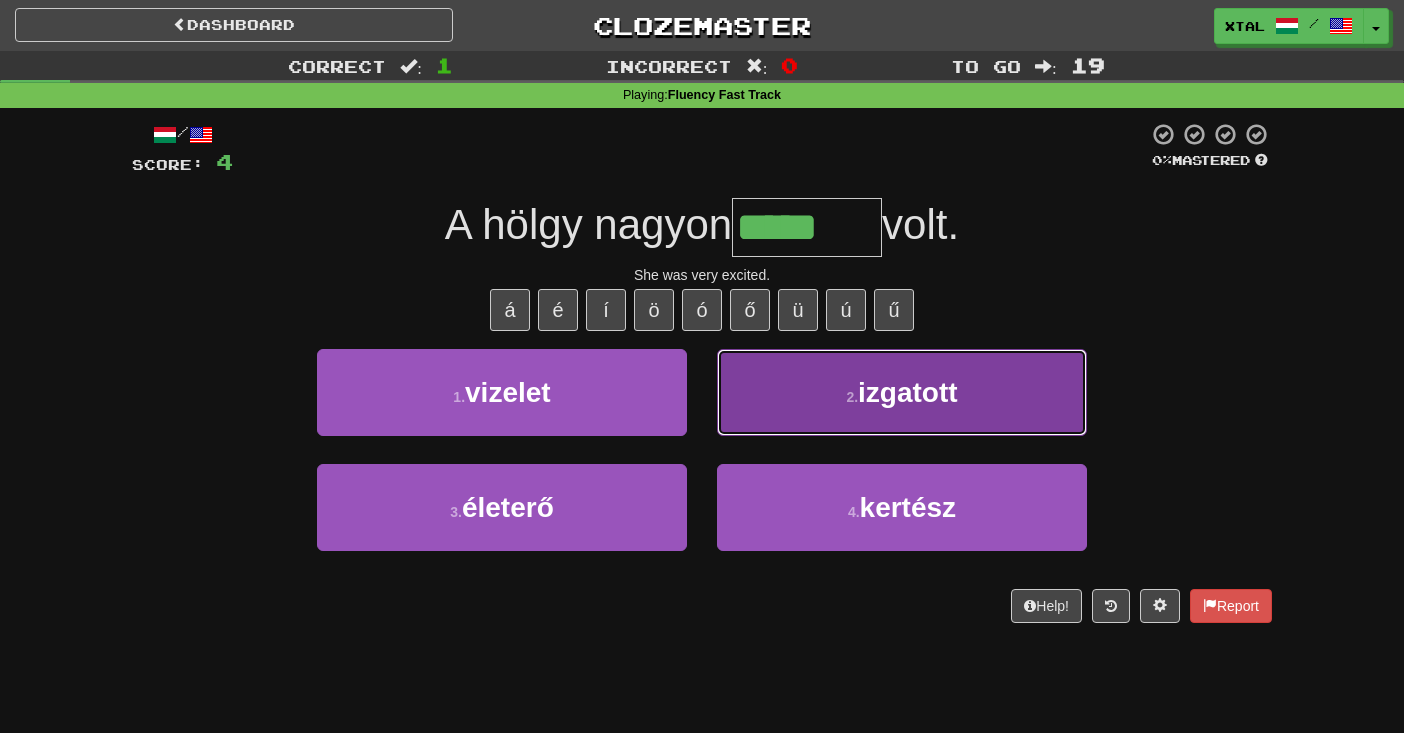click on "2 .  izgatott" at bounding box center (902, 392) 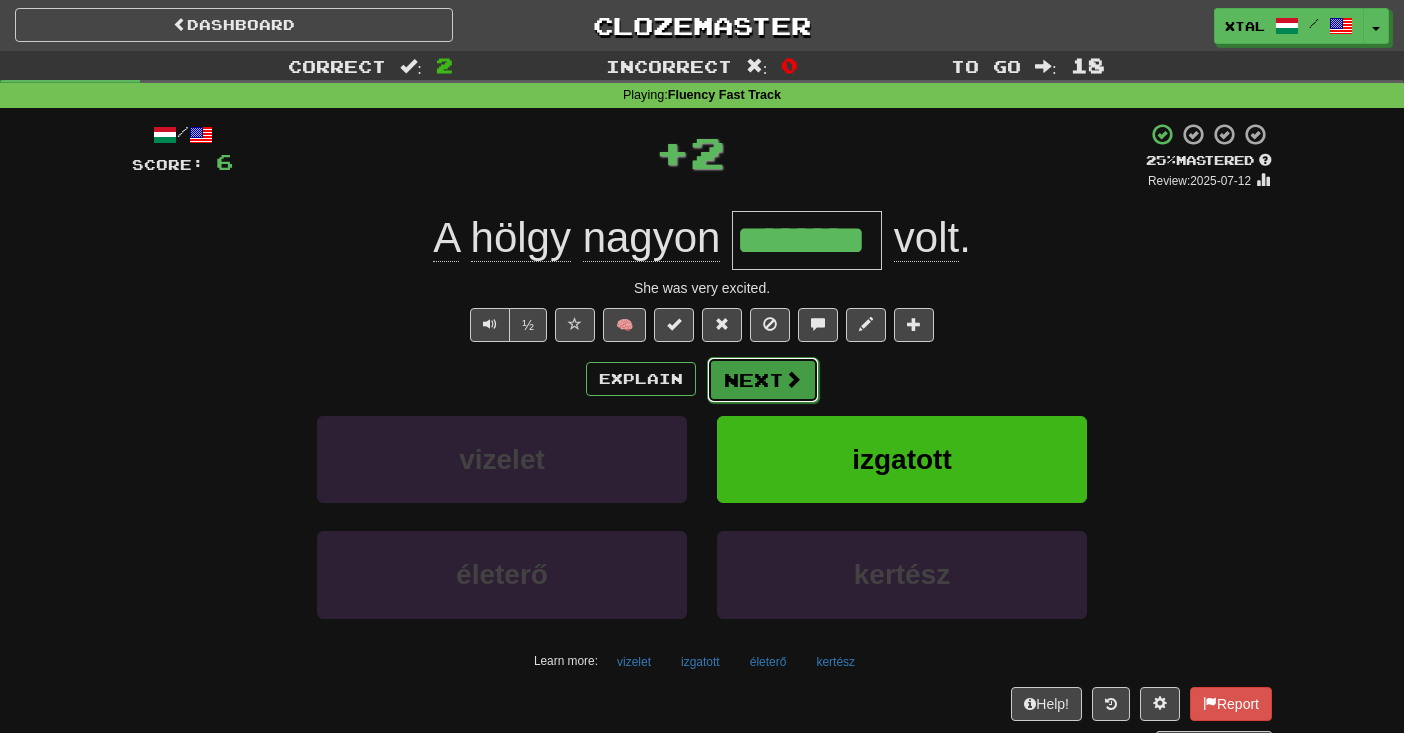click on "Next" at bounding box center (763, 380) 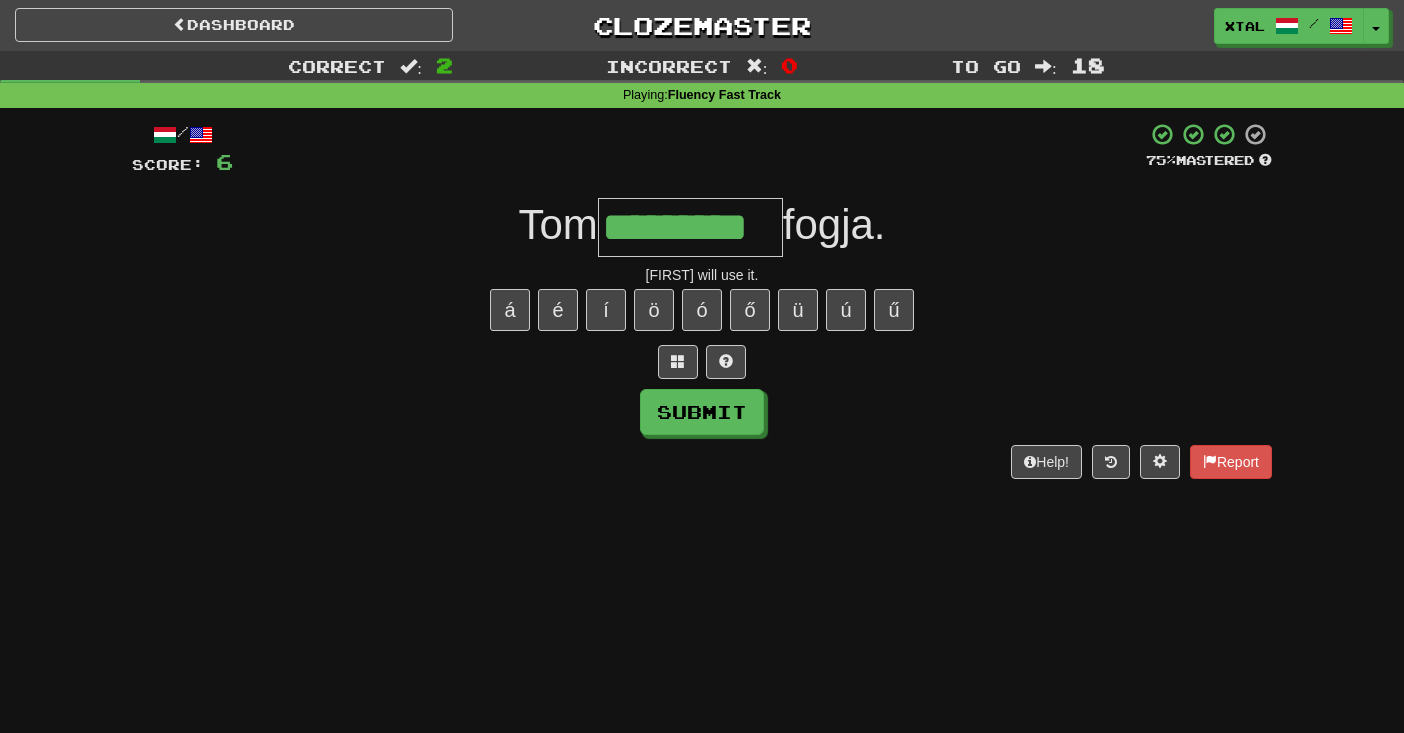 type on "*********" 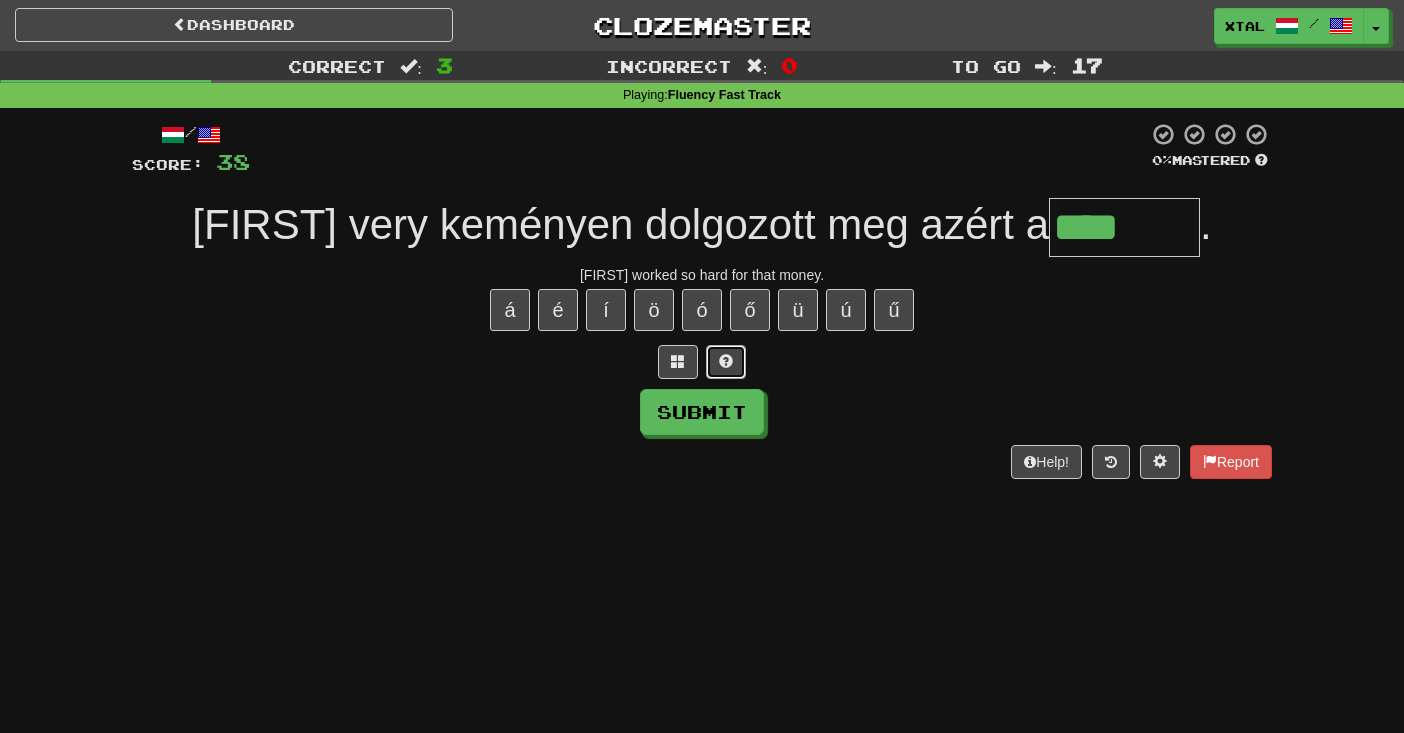 click at bounding box center [726, 362] 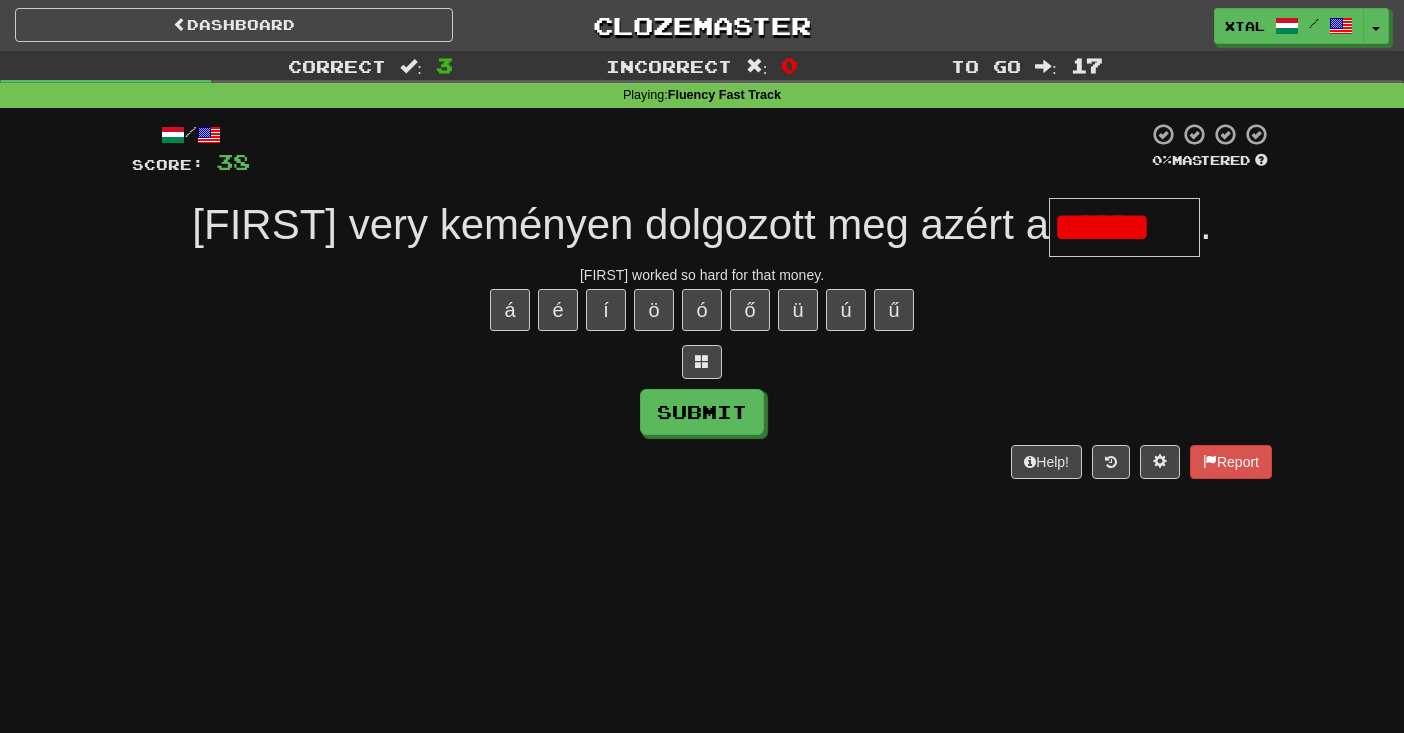 scroll, scrollTop: 0, scrollLeft: 0, axis: both 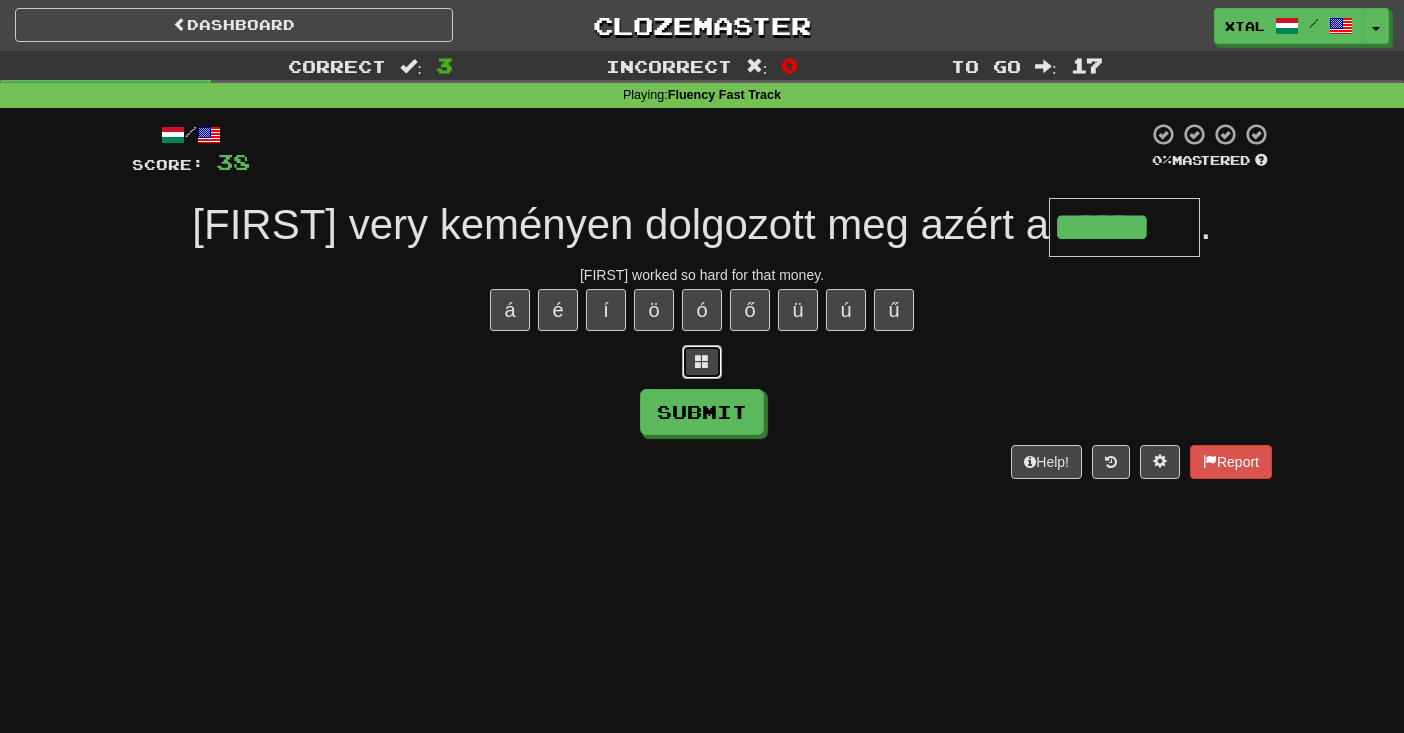 click at bounding box center (702, 361) 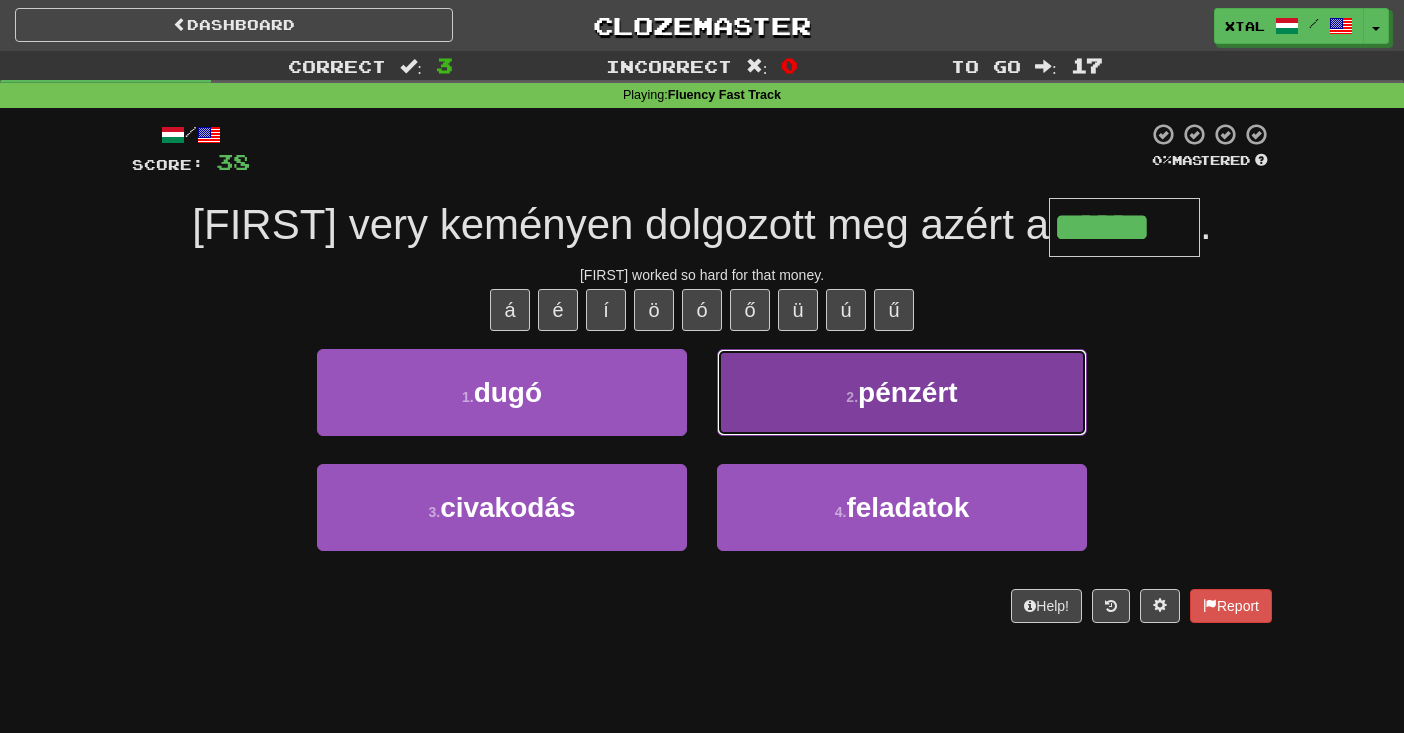 click on "[NUMBER] .  pénzért" at bounding box center [902, 392] 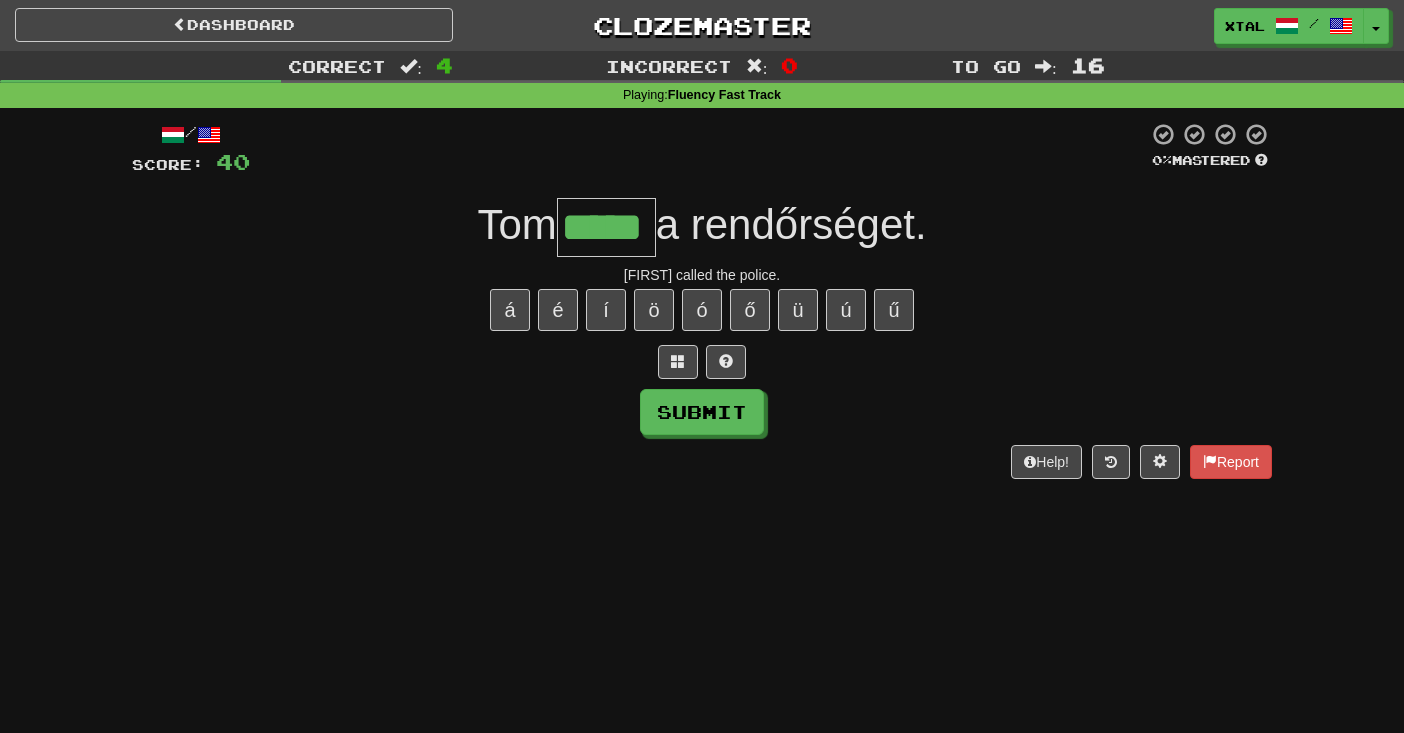 type on "*****" 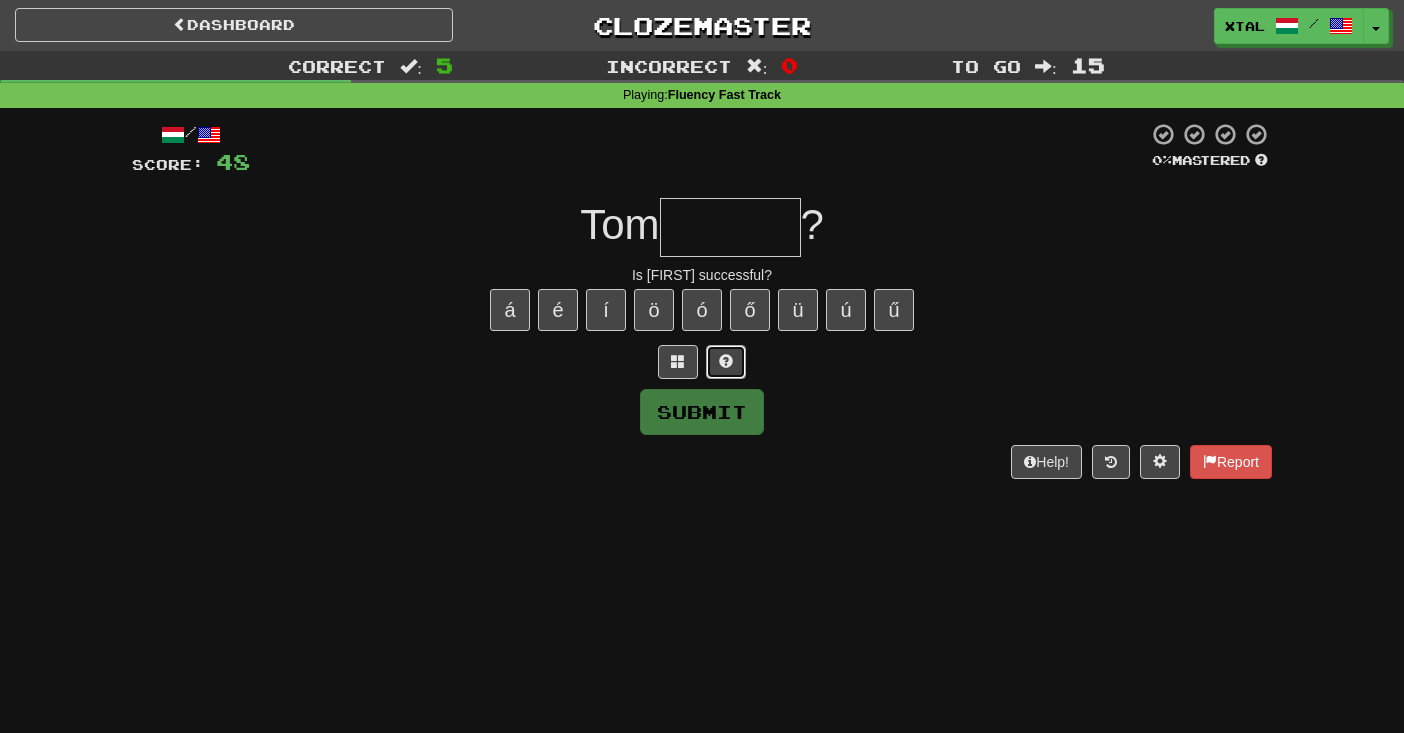 click at bounding box center (726, 361) 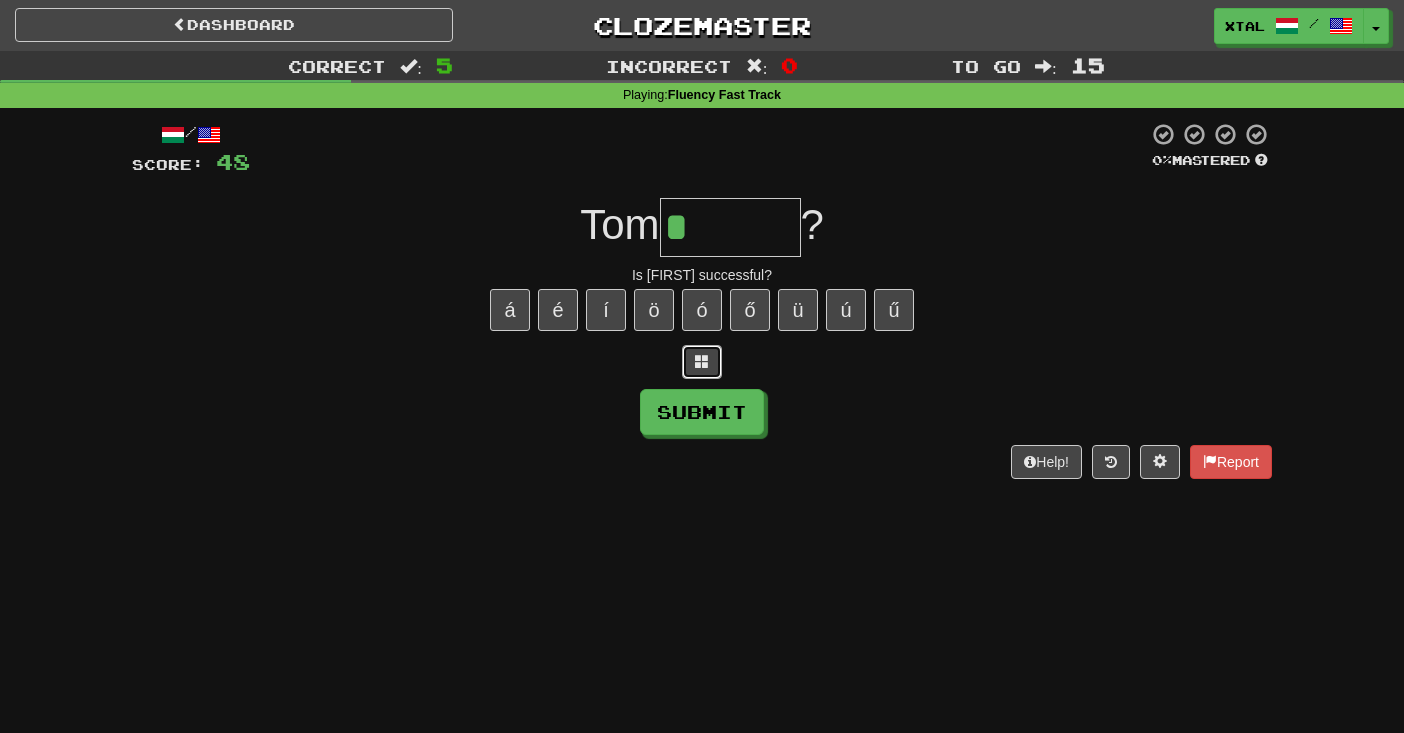click at bounding box center (702, 362) 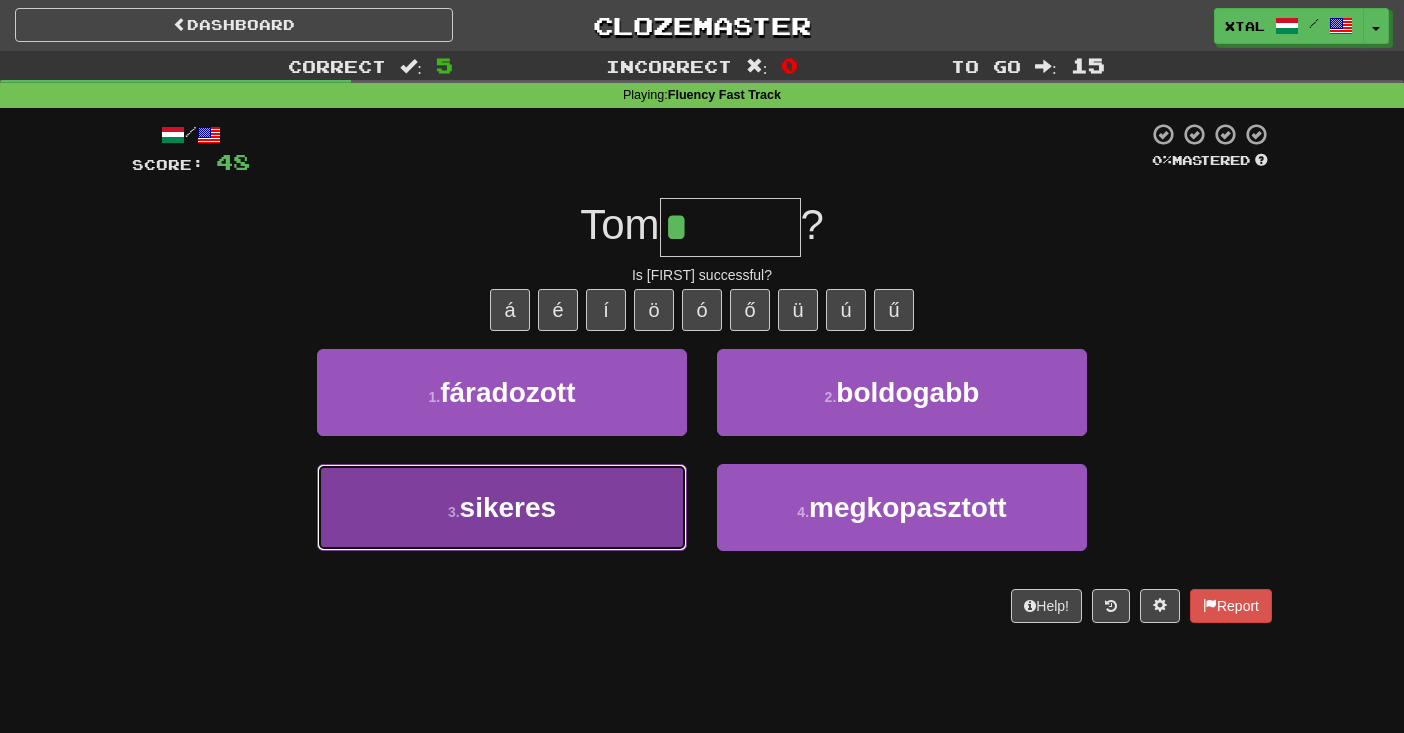 click on "[NUMBER] .  sikeres" at bounding box center (502, 507) 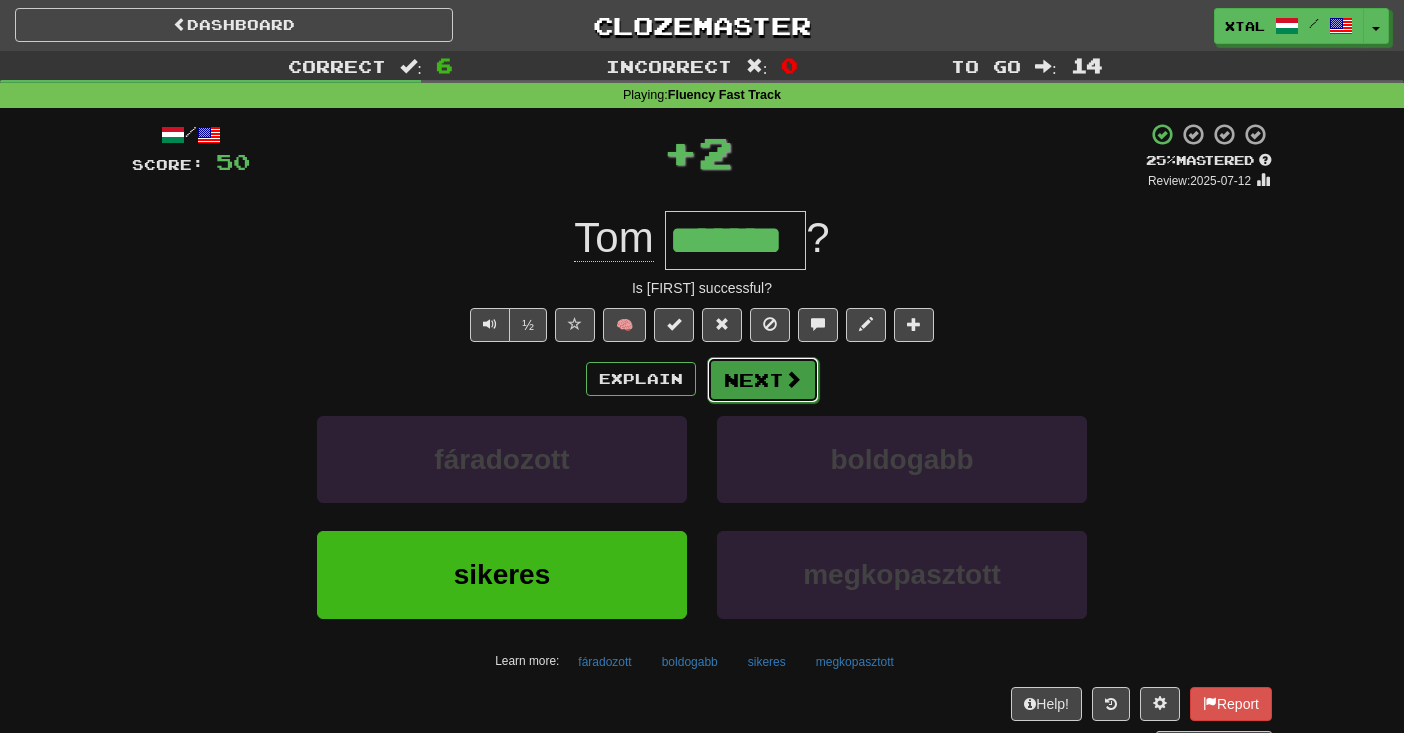 click on "Next" at bounding box center [763, 380] 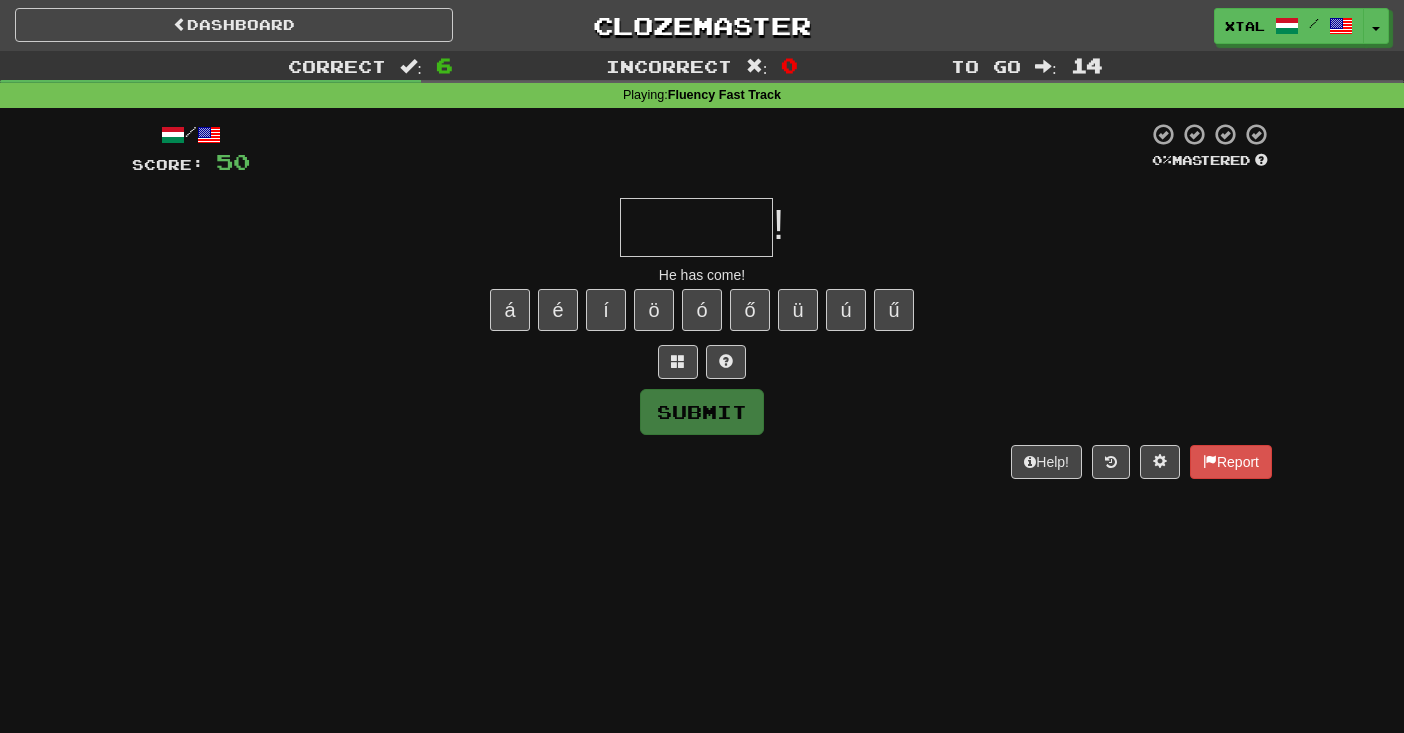 type on "*" 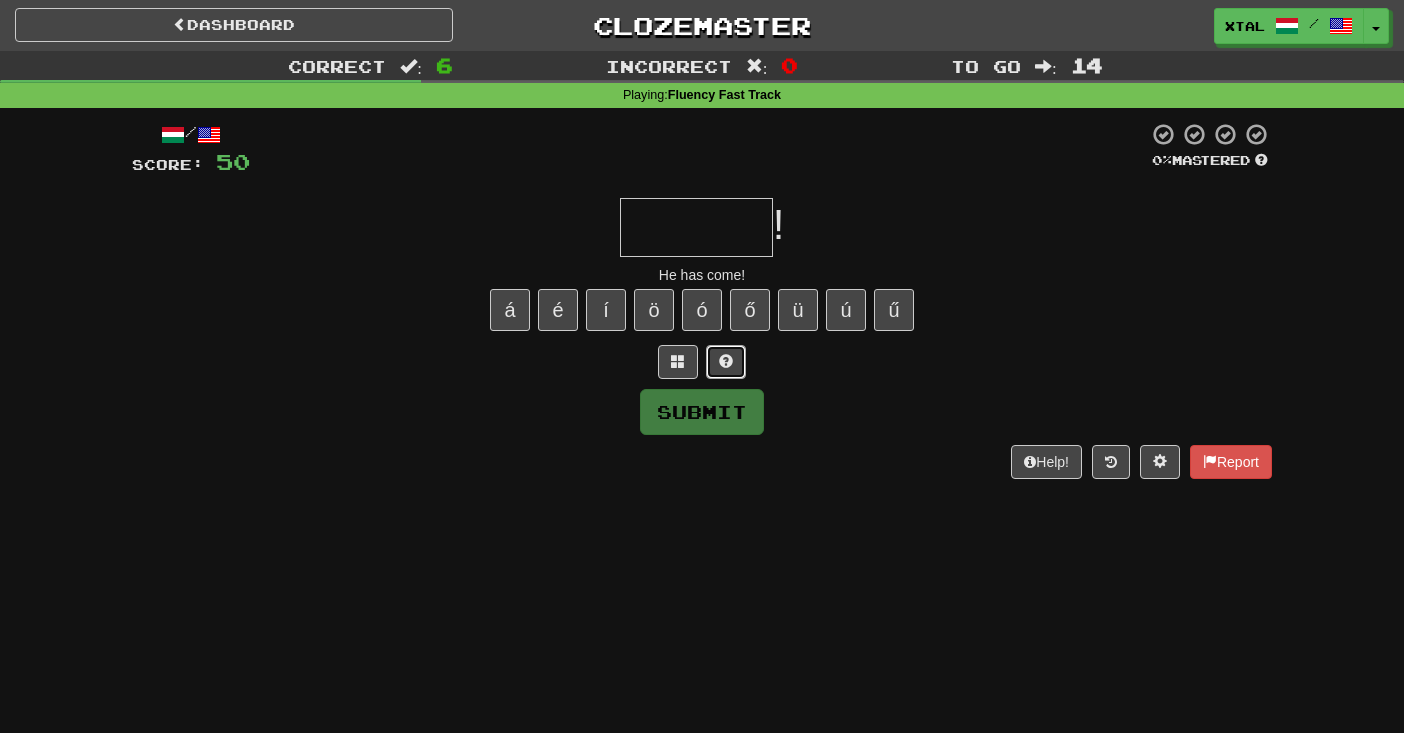 click at bounding box center [726, 362] 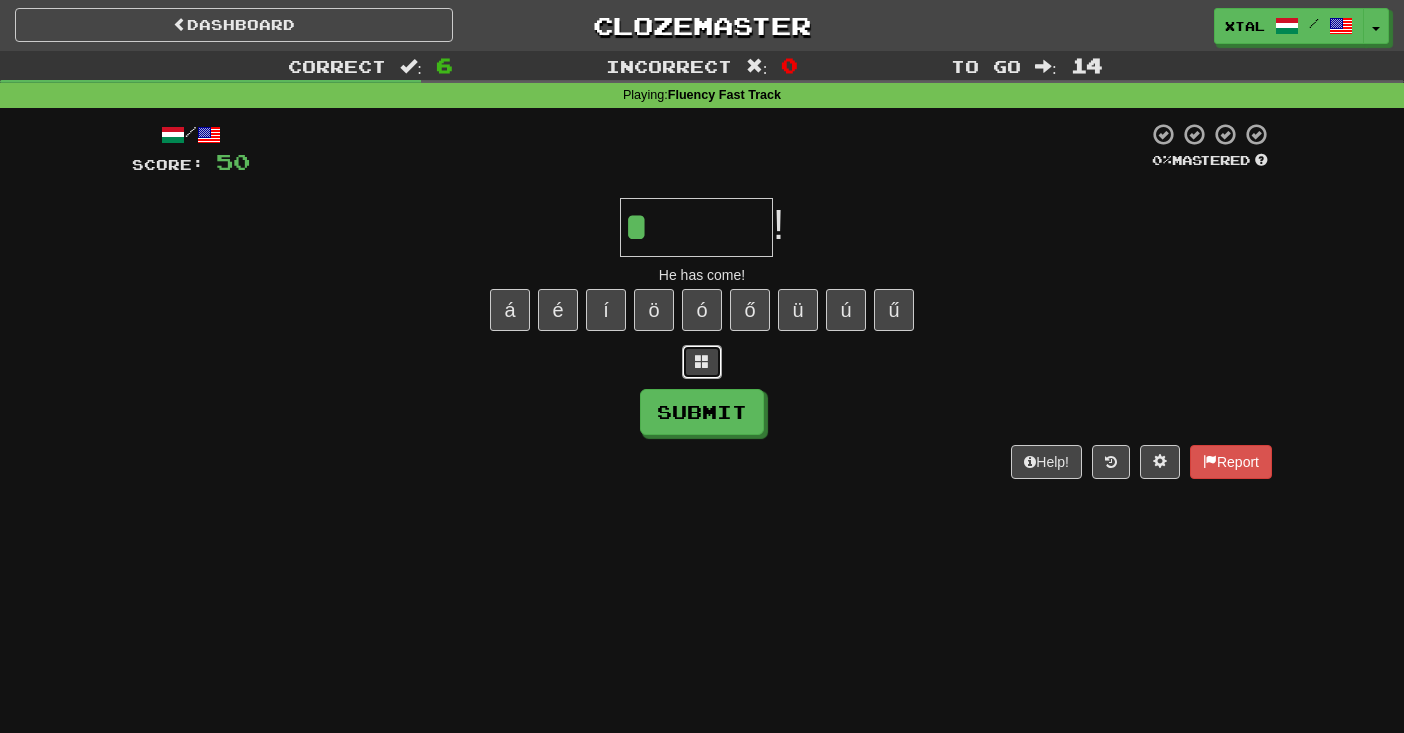 click at bounding box center [702, 362] 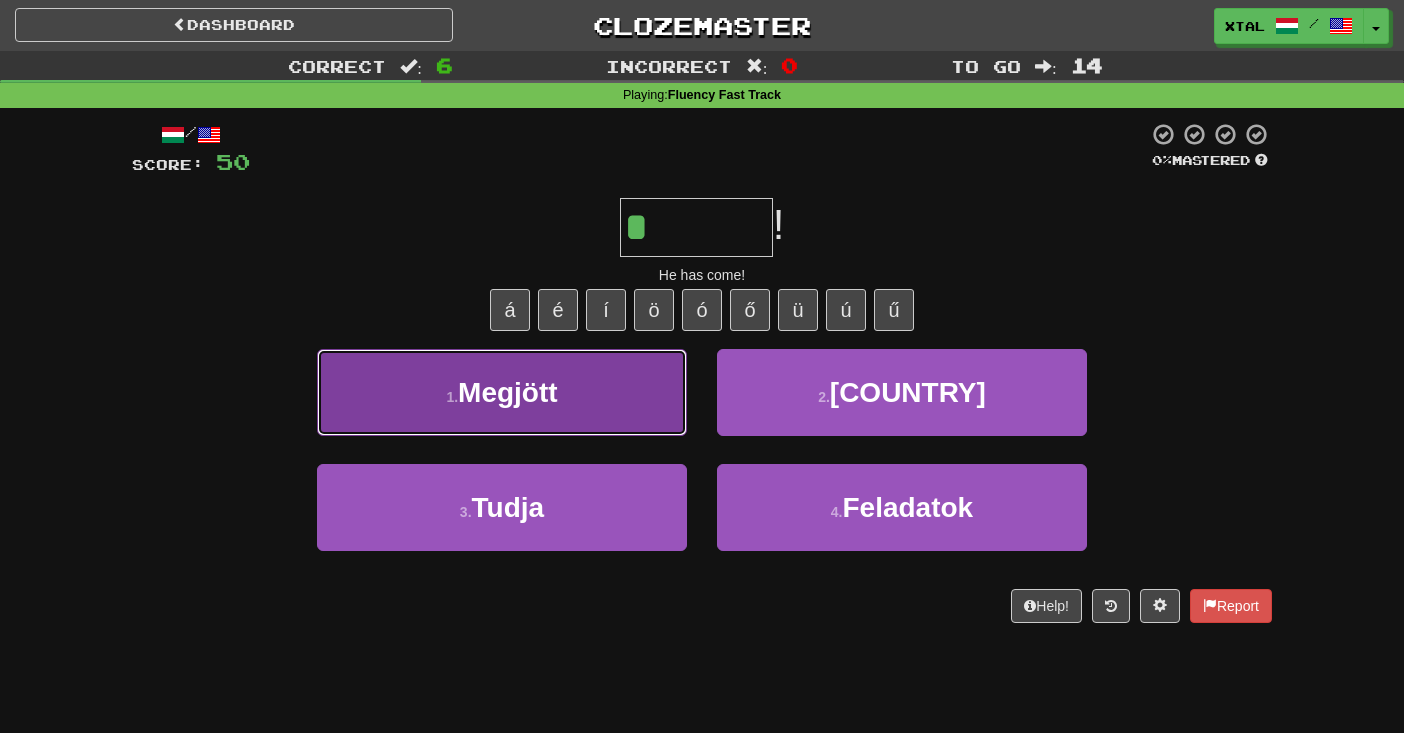 click on "[NUMBER] .  Megjött" at bounding box center (502, 392) 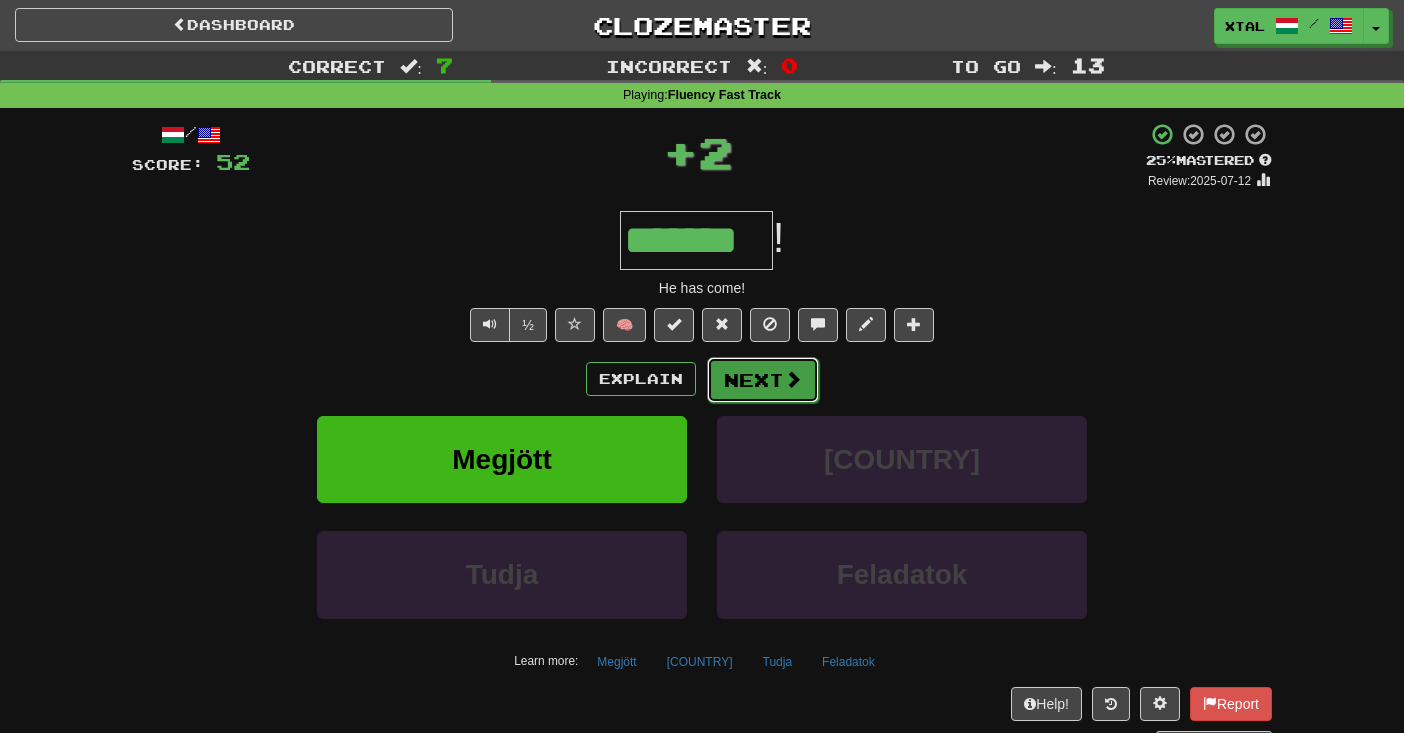 click on "Next" at bounding box center [763, 380] 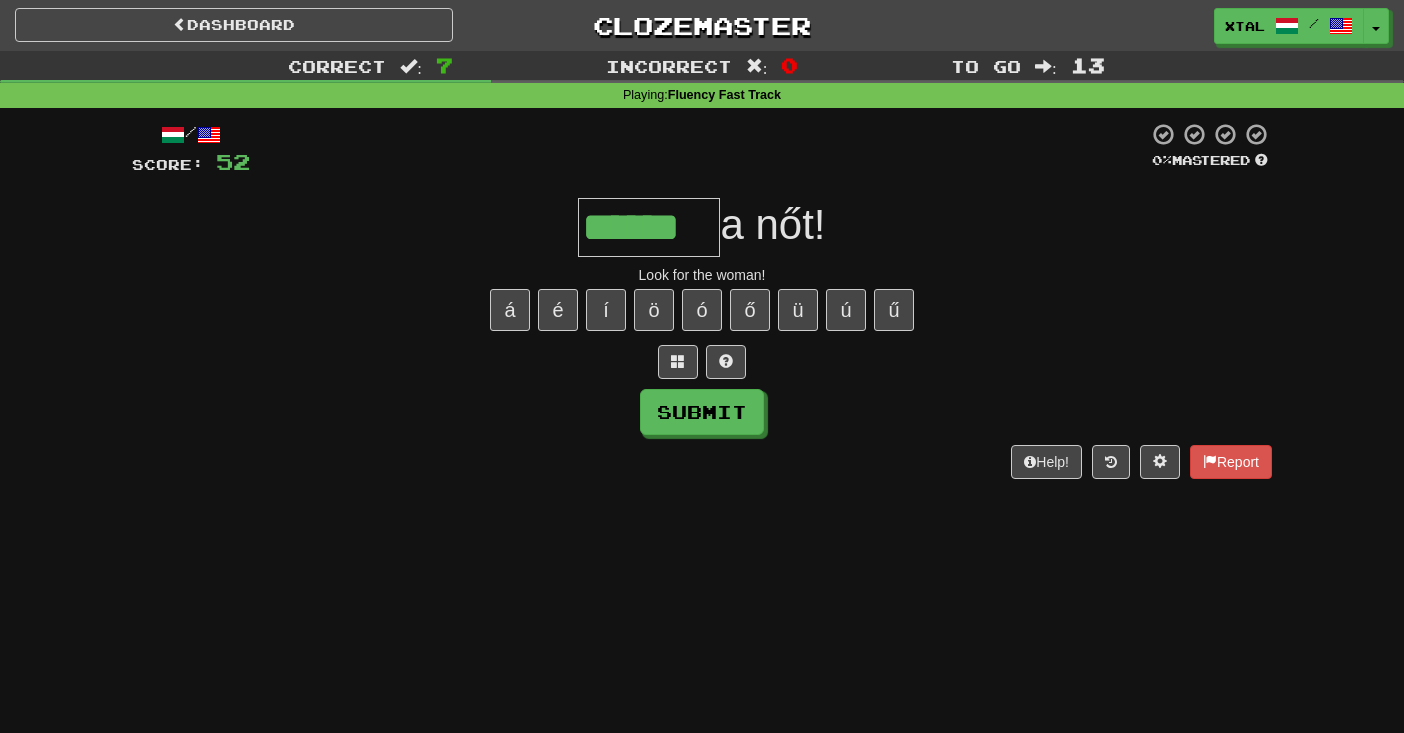 type on "******" 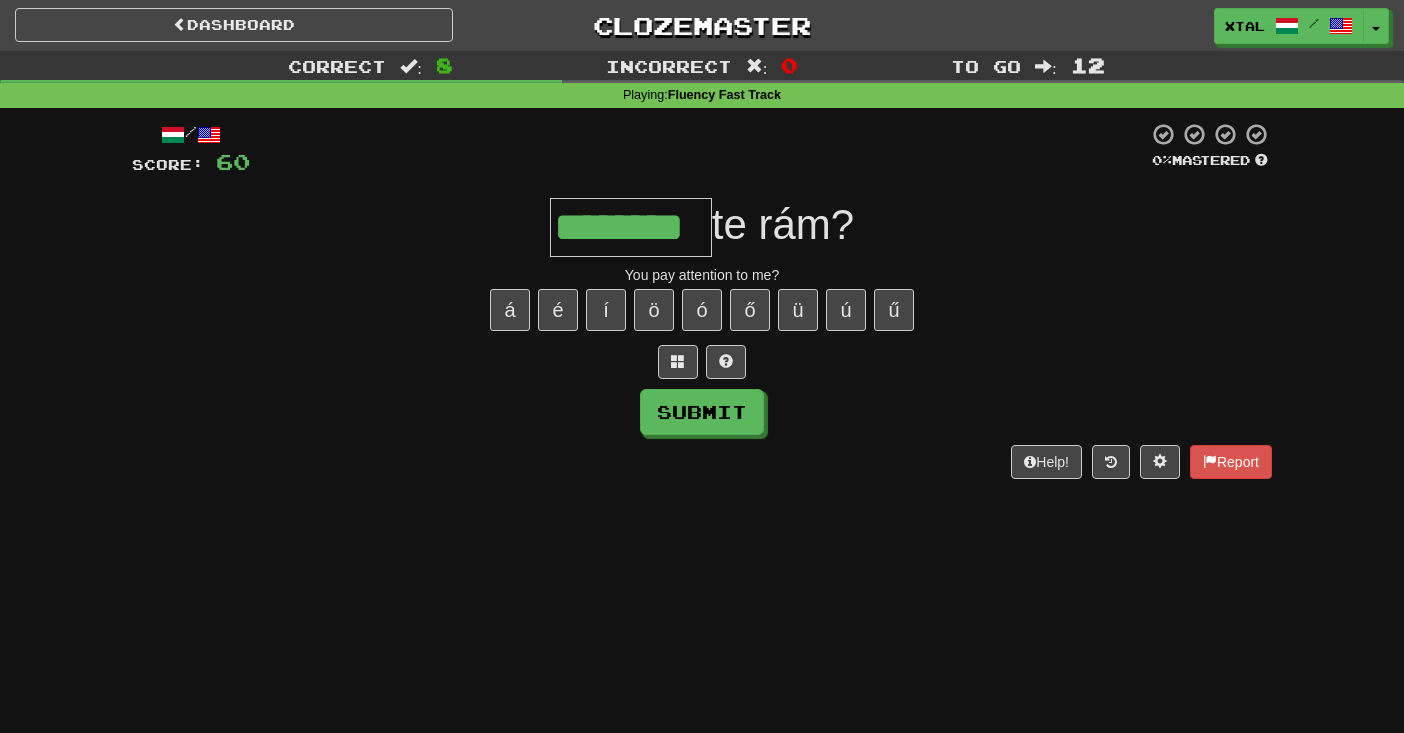 type on "********" 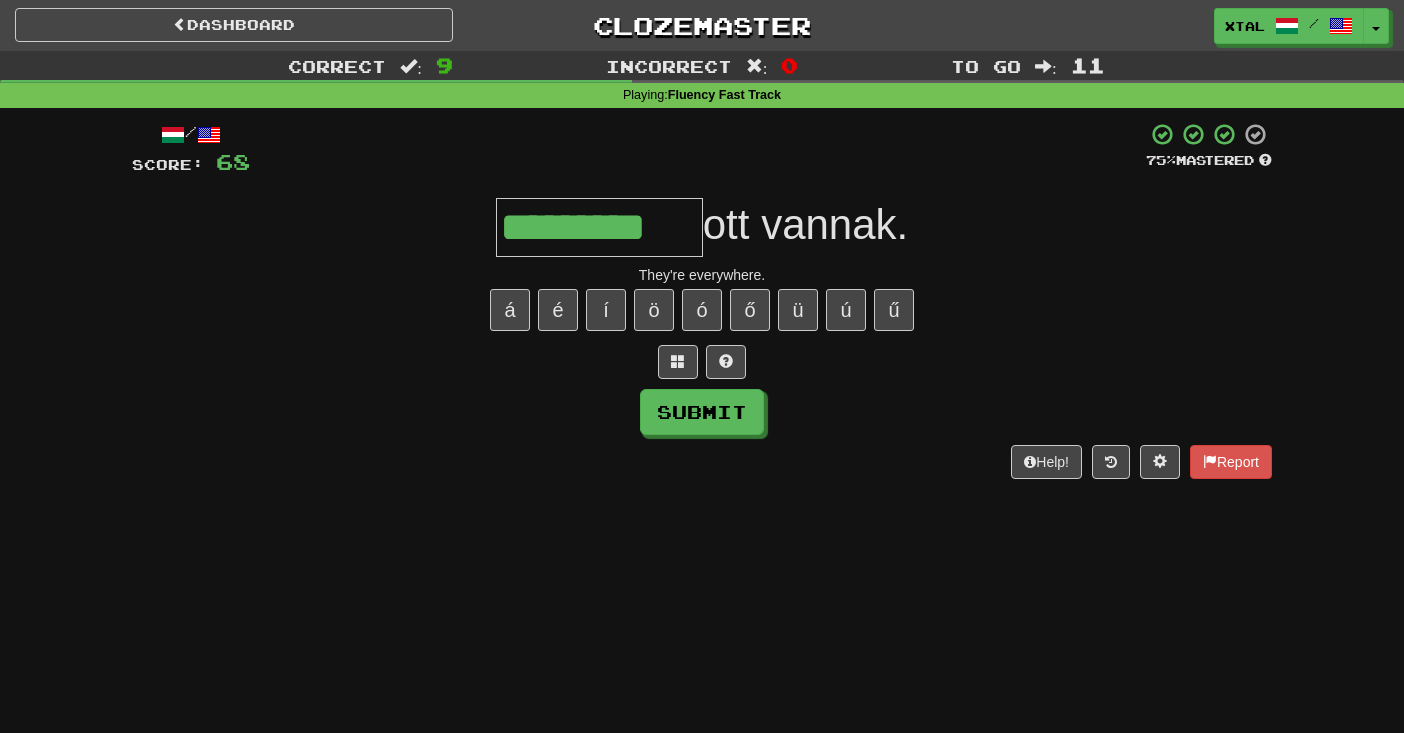 type on "*********" 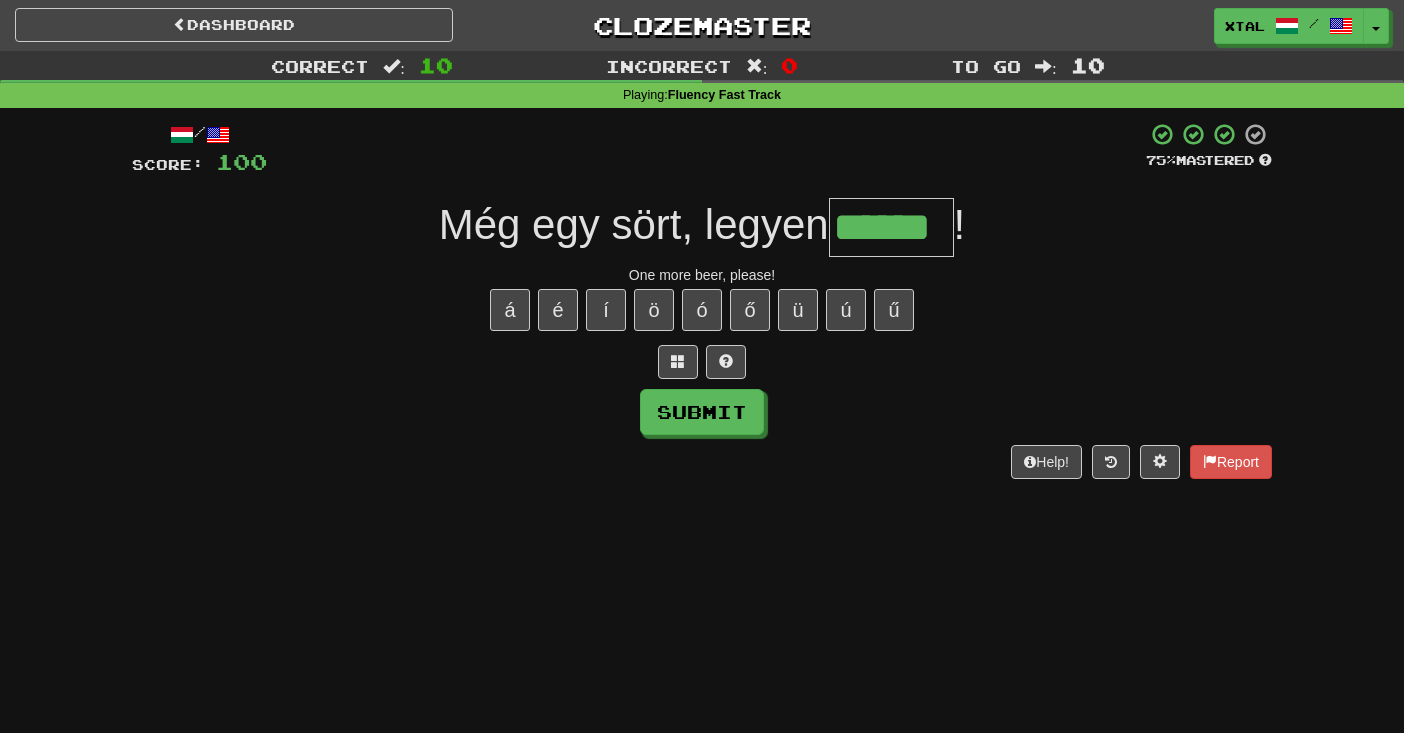 type on "******" 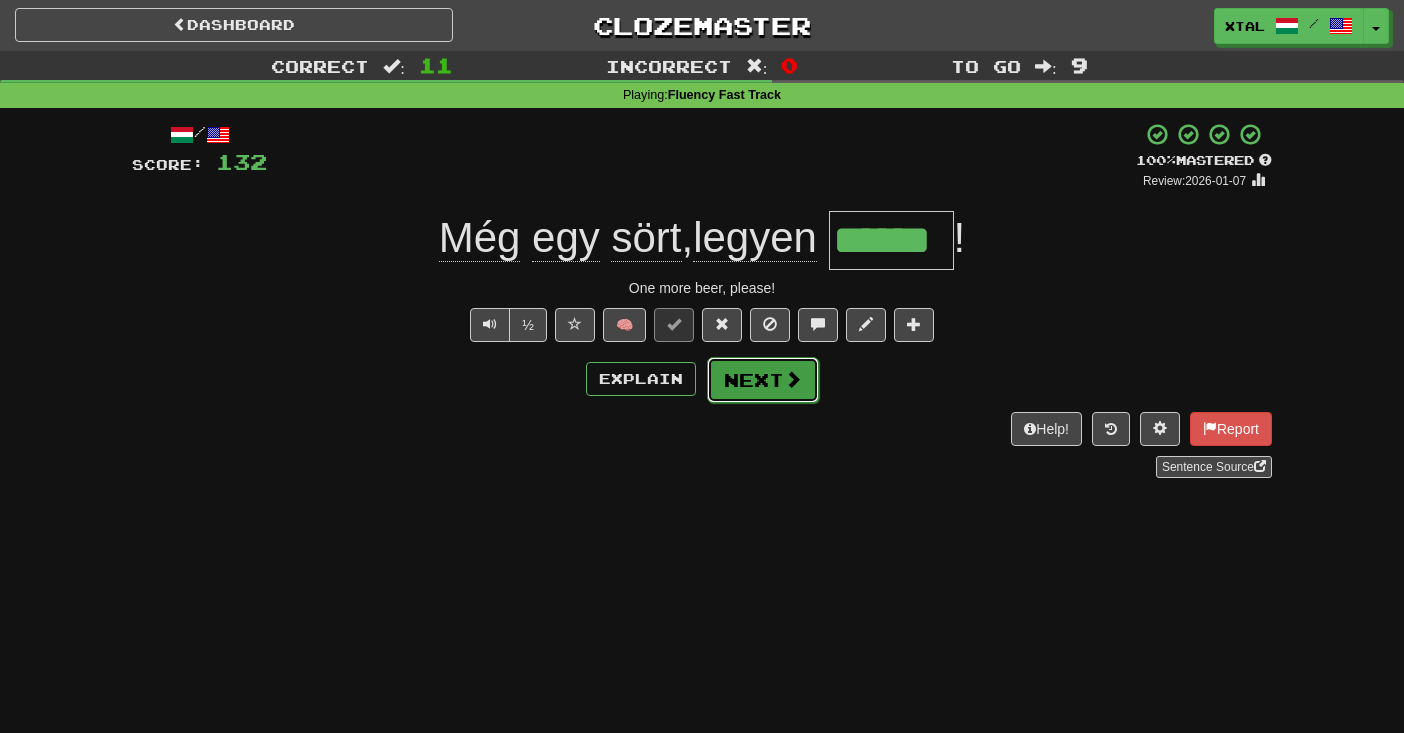 click on "Next" at bounding box center (763, 380) 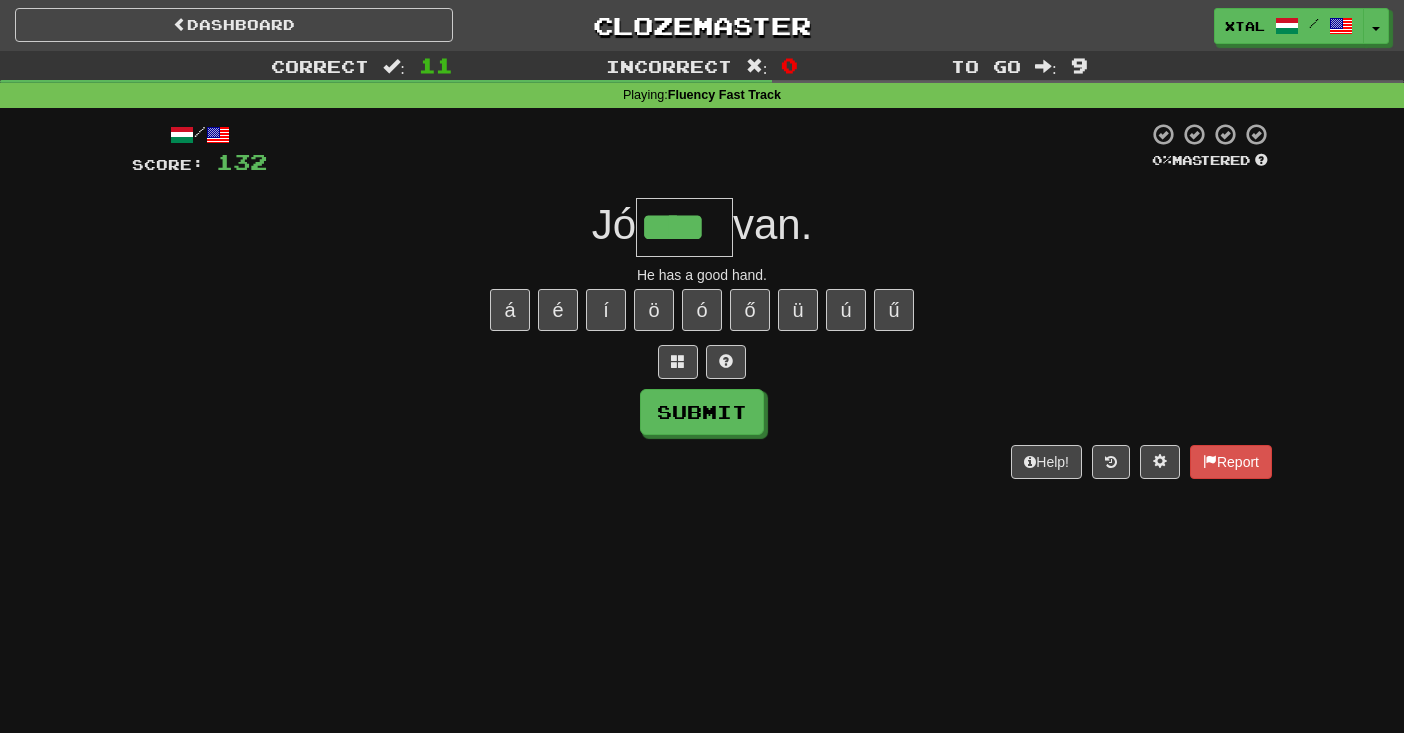 type on "****" 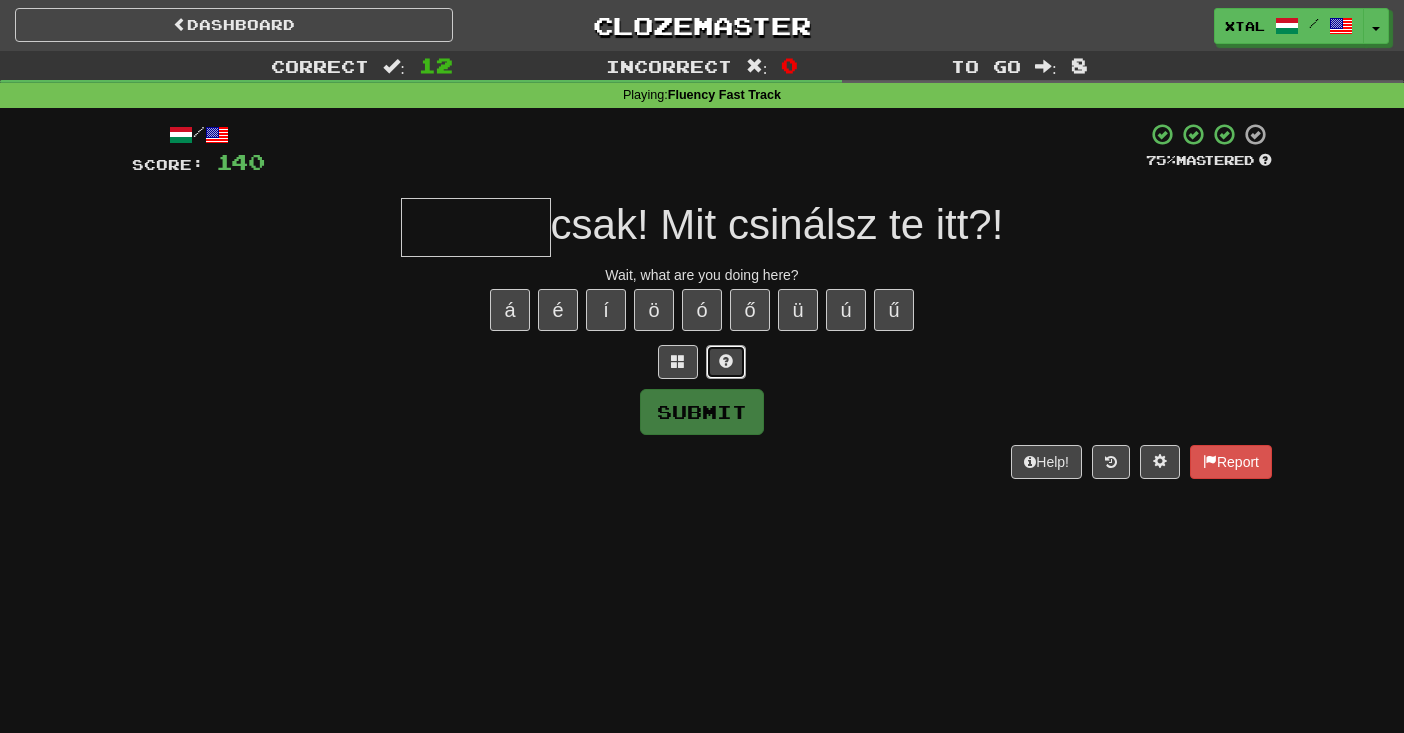 click at bounding box center (726, 362) 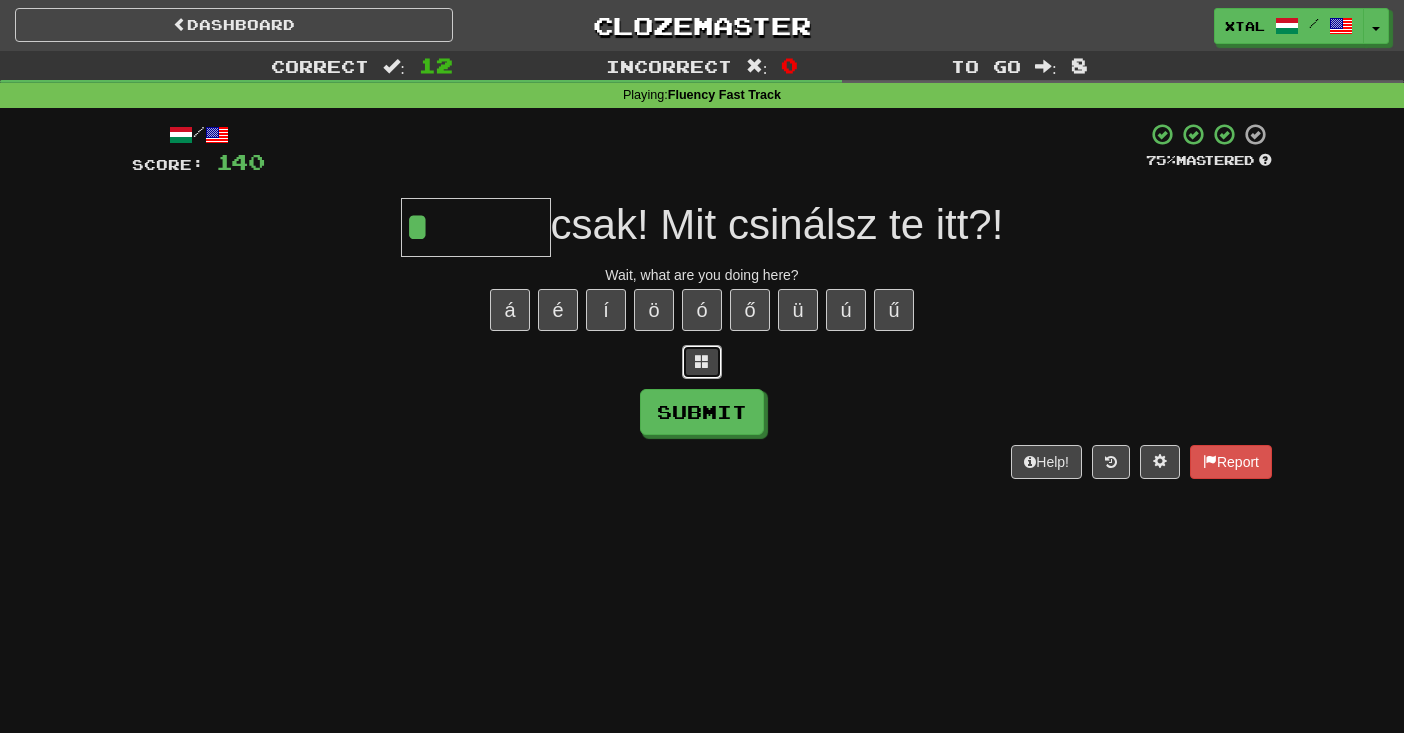 click at bounding box center (702, 361) 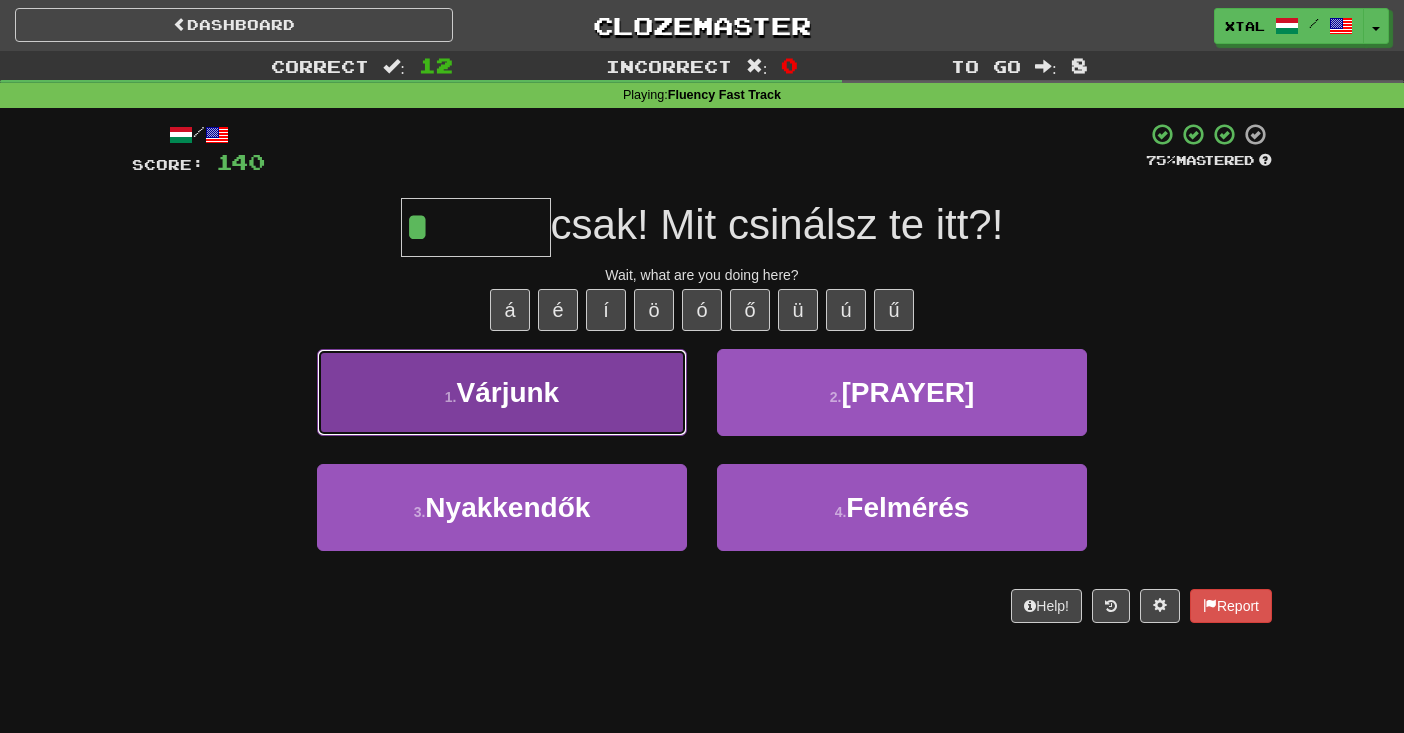 click on "1 .  Várjunk" at bounding box center [502, 392] 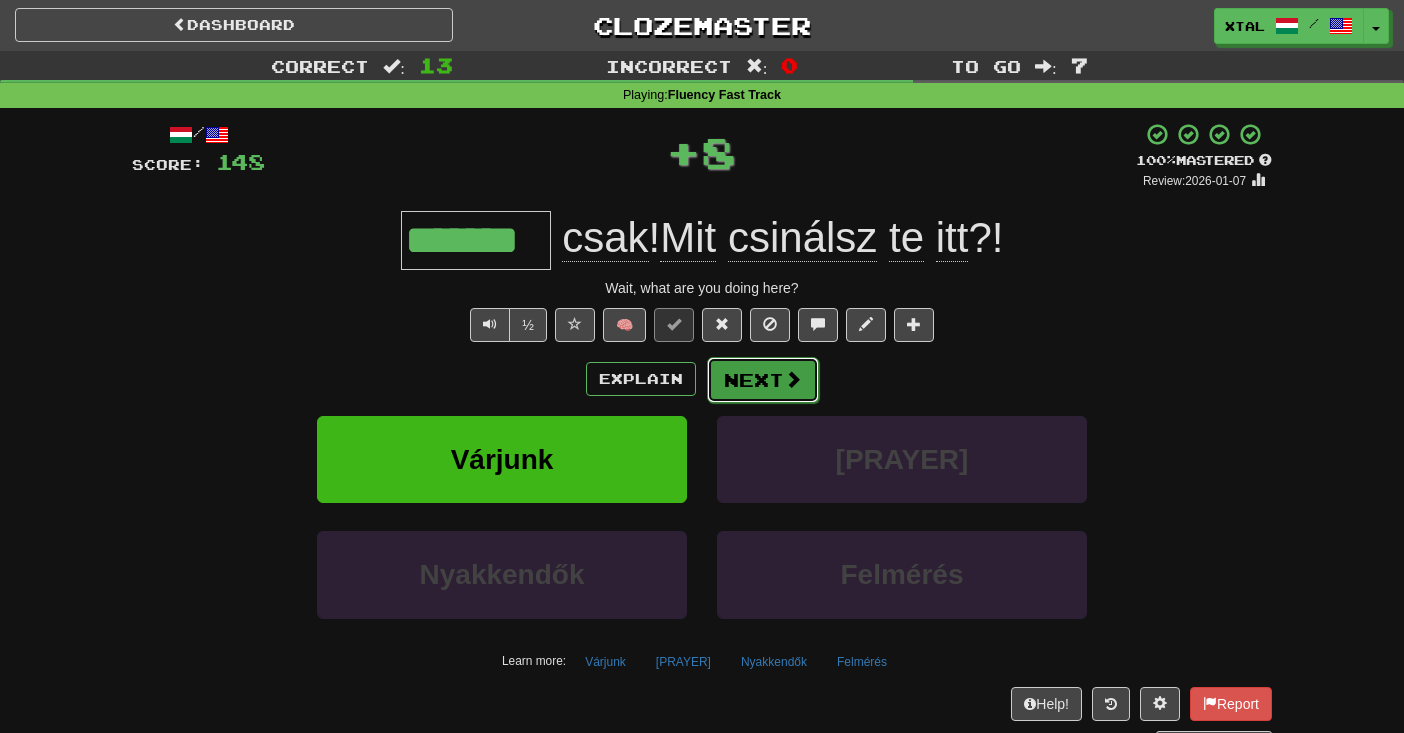 click on "Next" at bounding box center [763, 380] 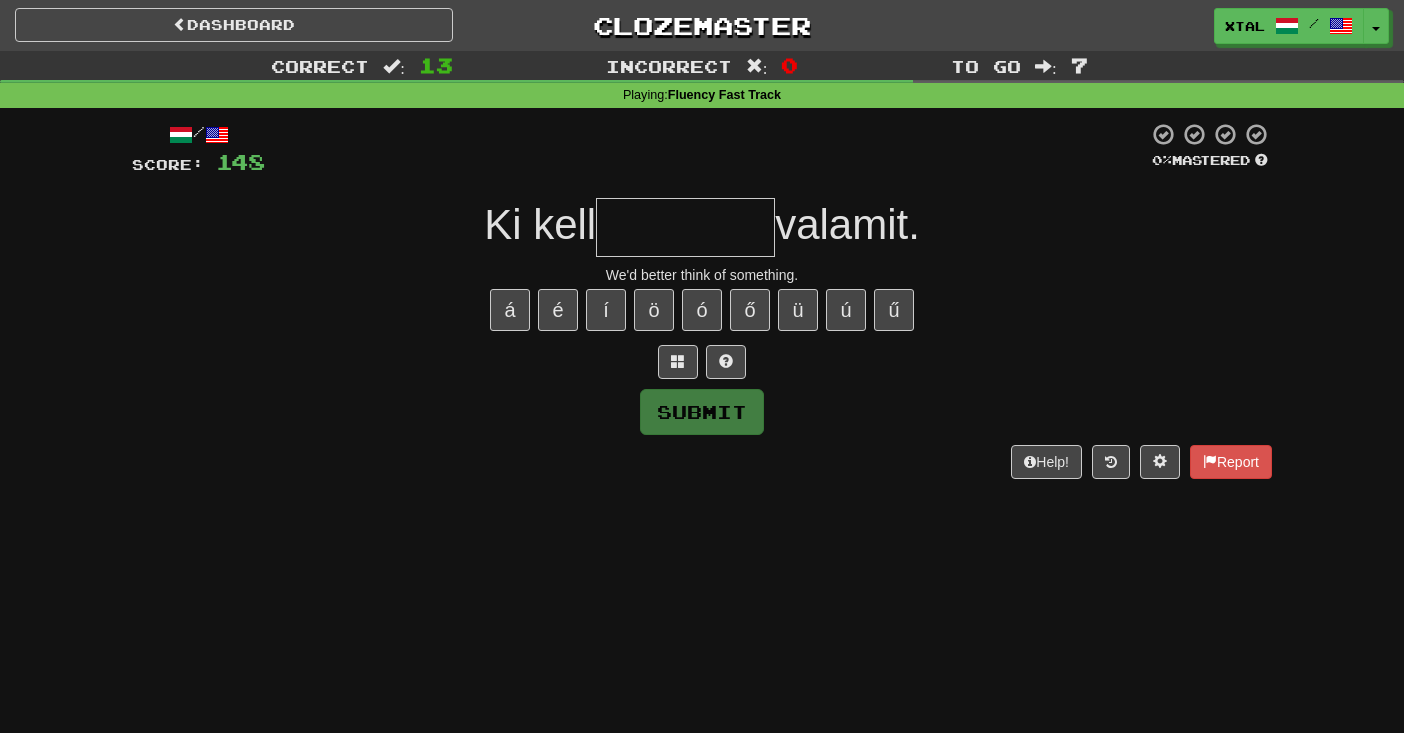 type on "*" 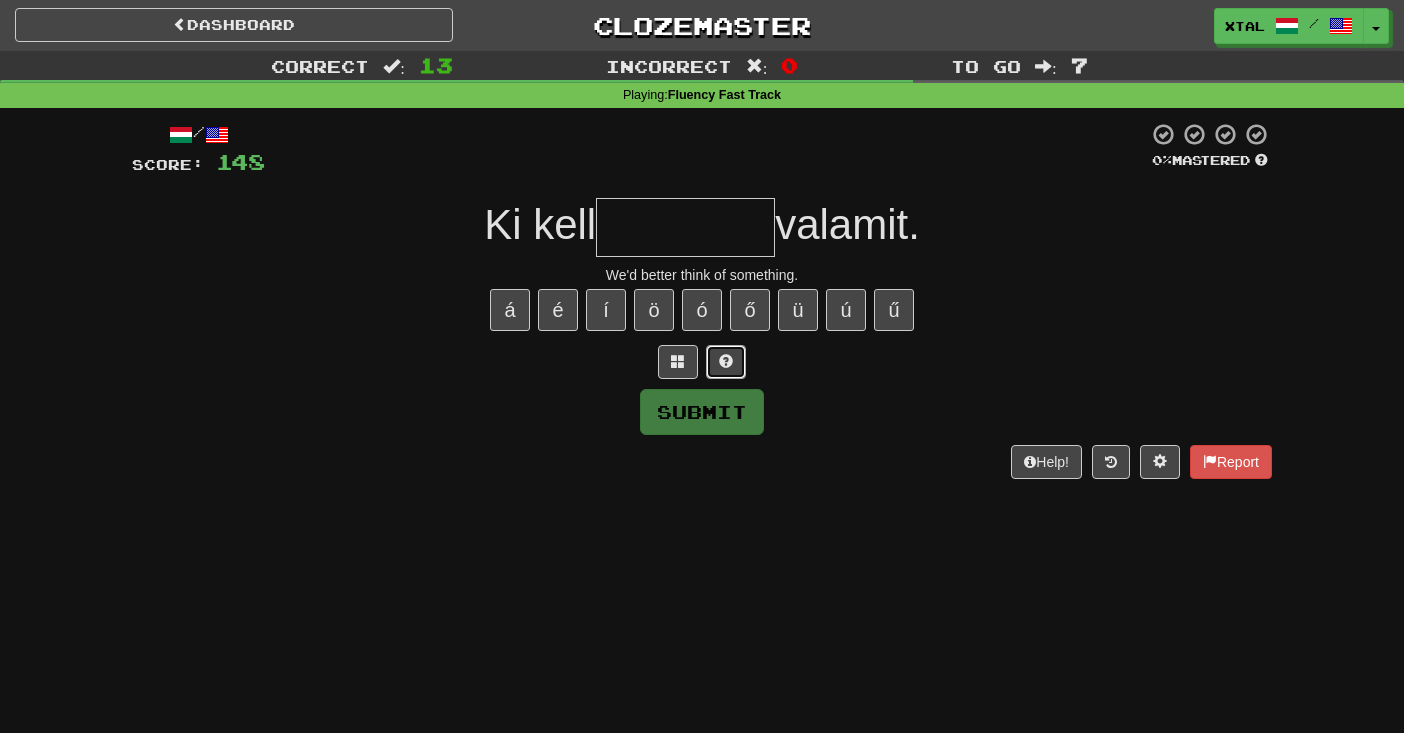 click at bounding box center (726, 361) 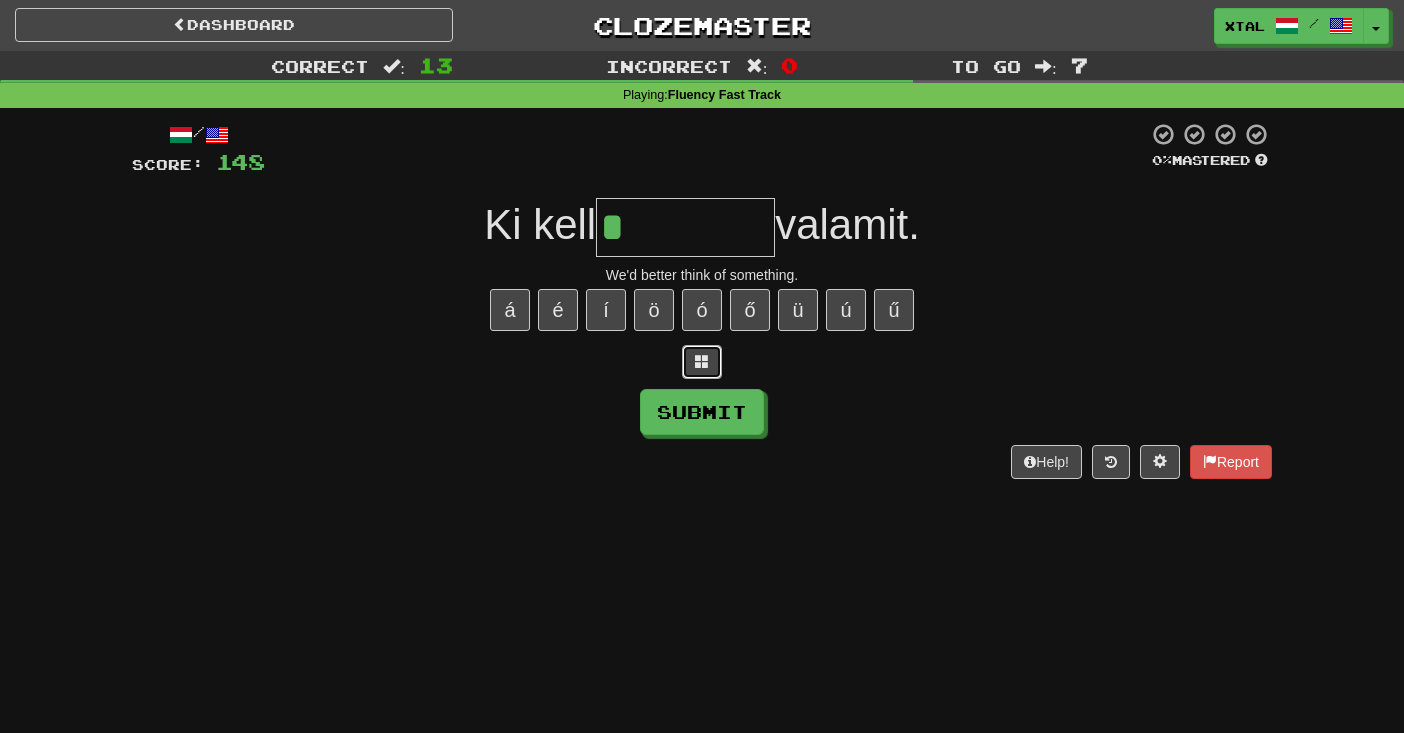 click at bounding box center (702, 362) 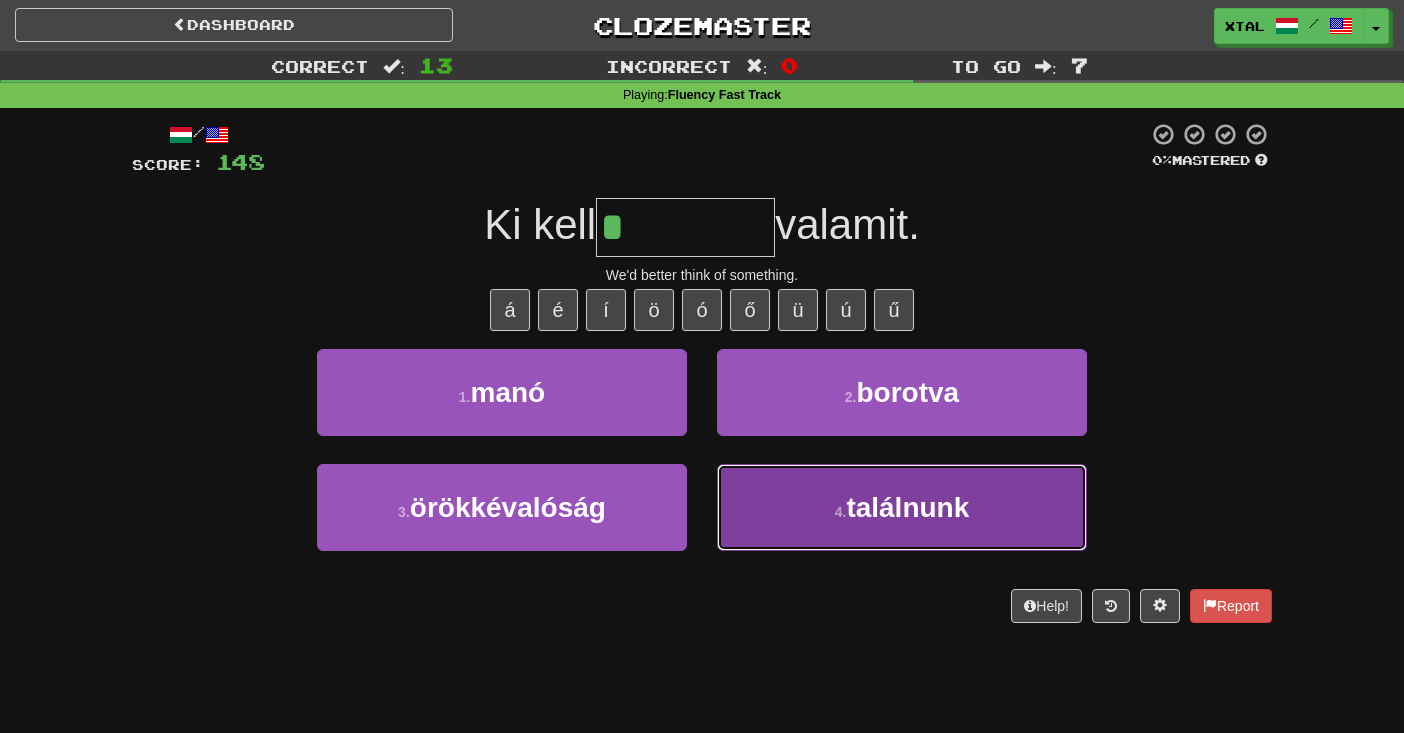 click on "4 .  találnunk" at bounding box center (902, 507) 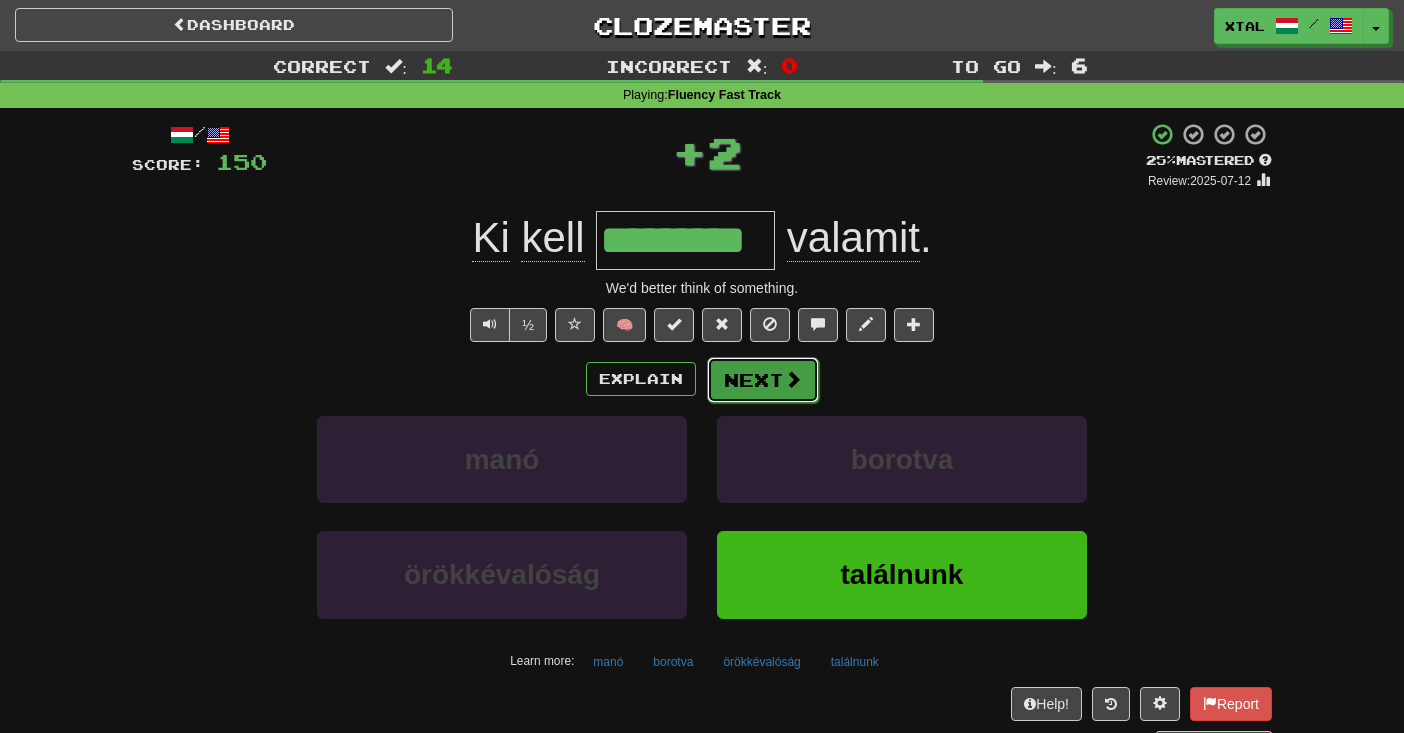 click on "Next" at bounding box center [763, 380] 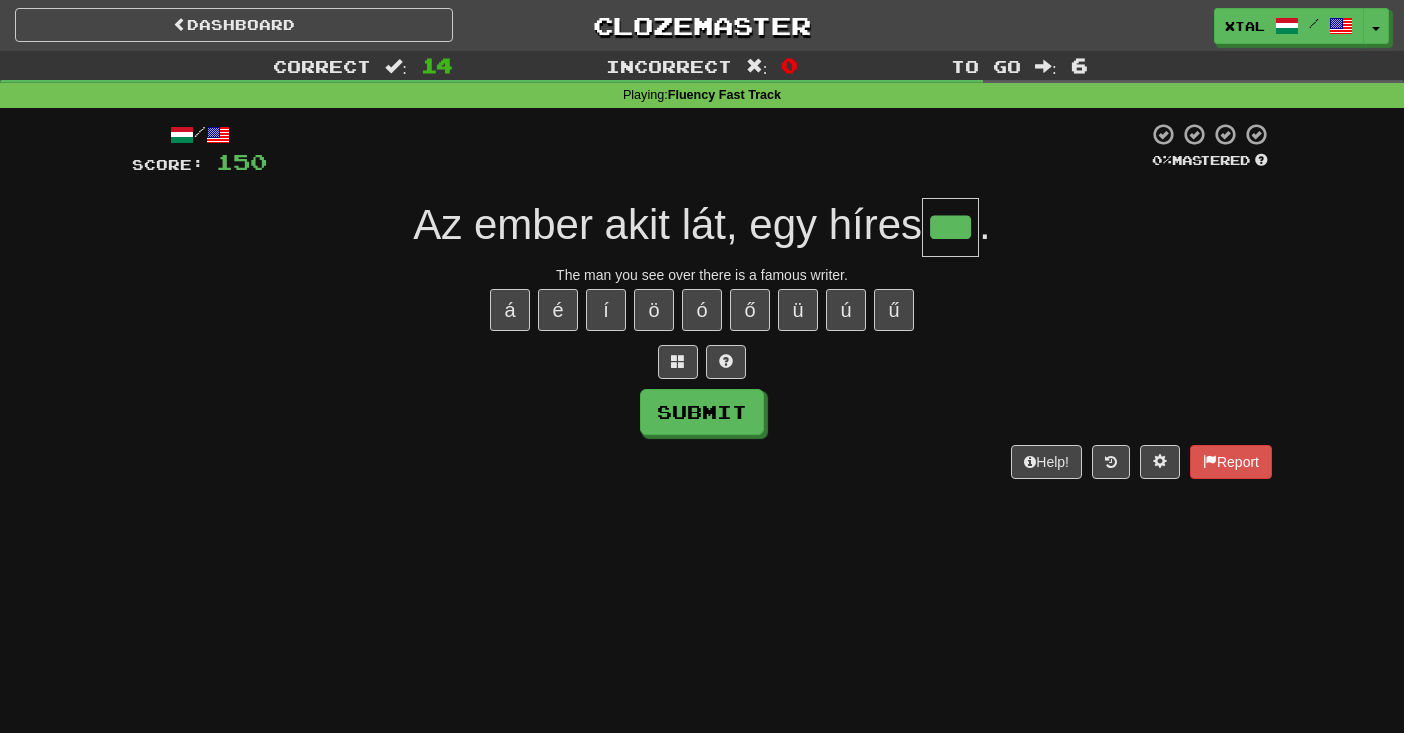 type on "***" 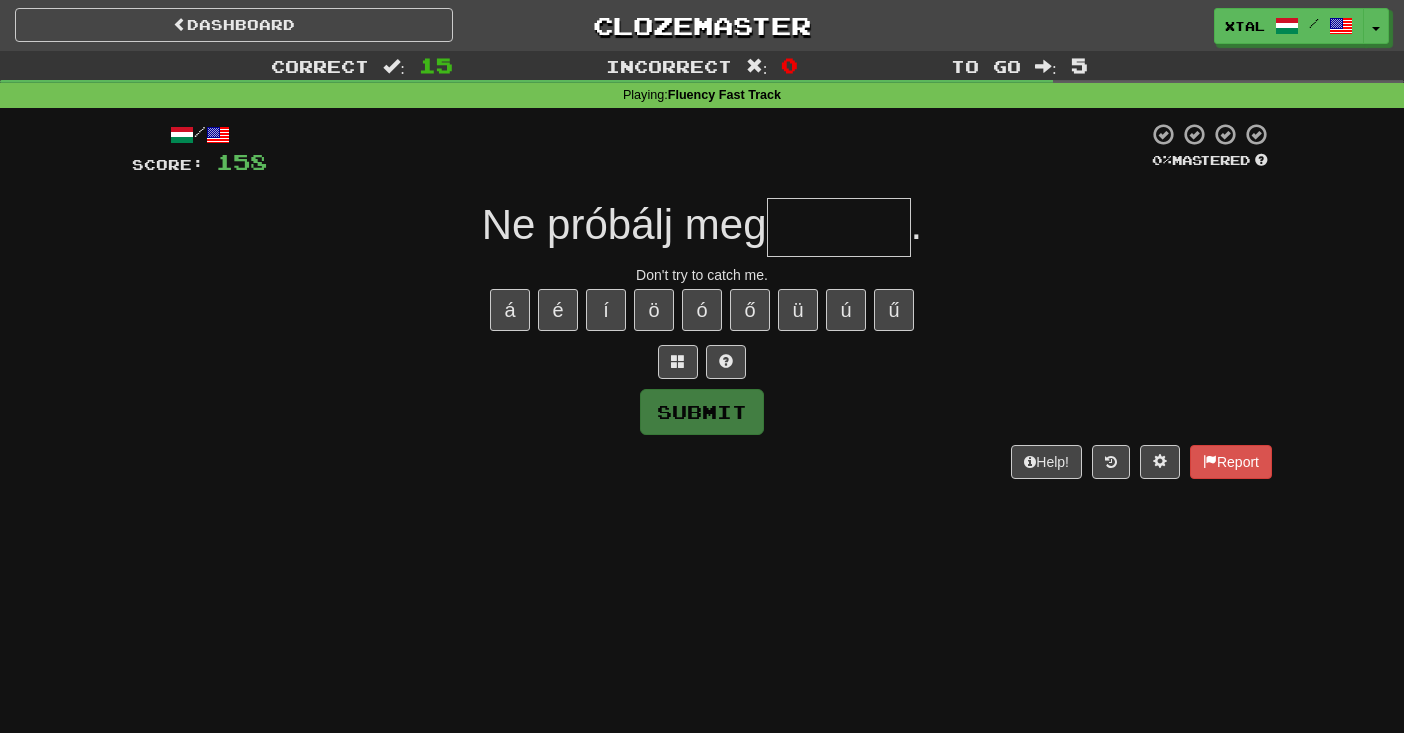 type on "*" 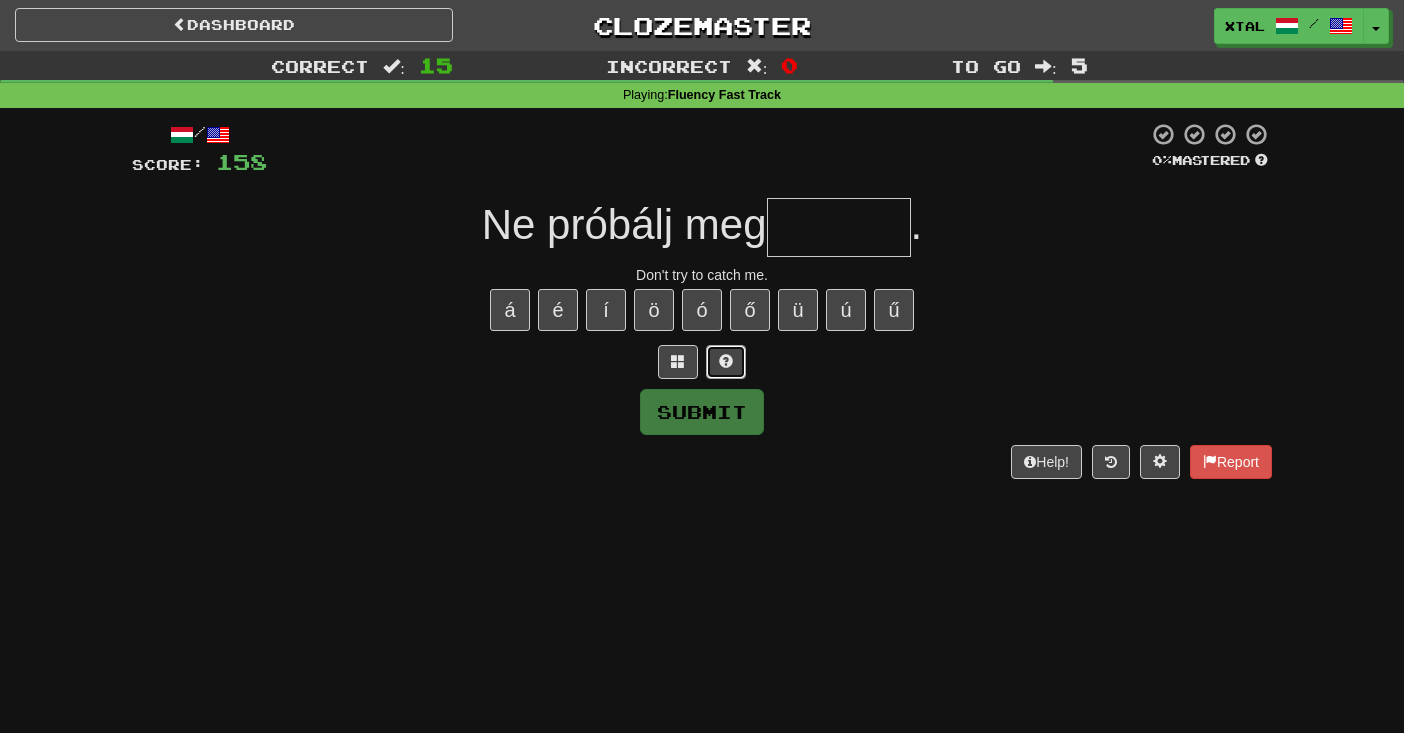 click at bounding box center (726, 361) 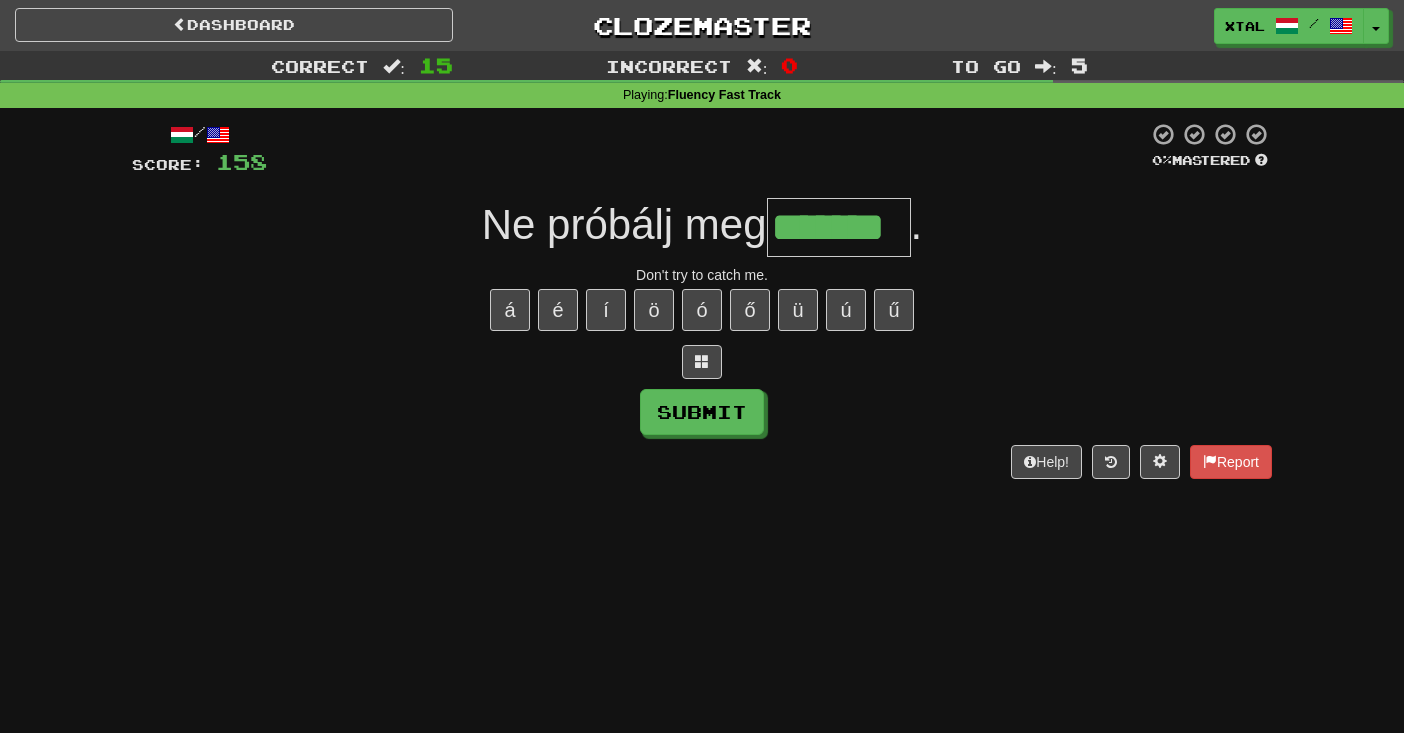 type on "*******" 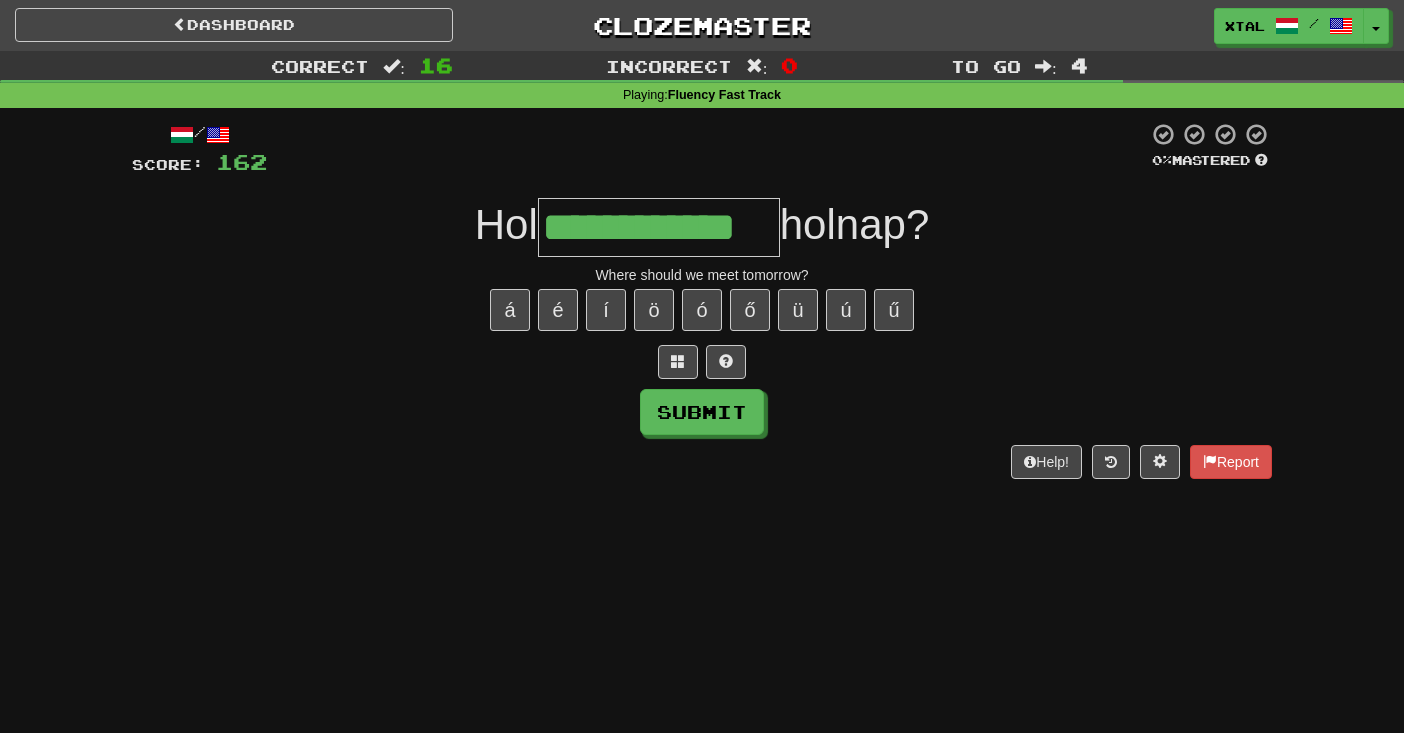 type on "**********" 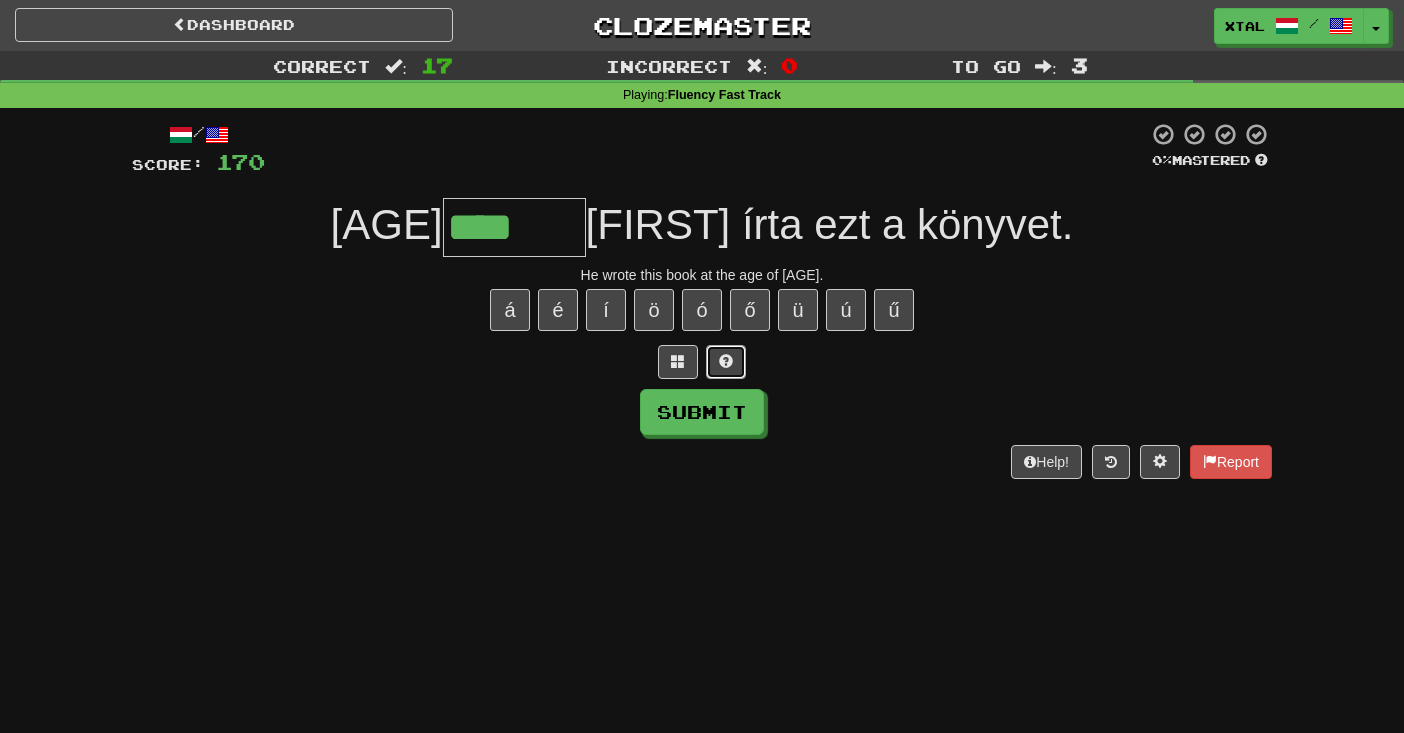 click at bounding box center (726, 361) 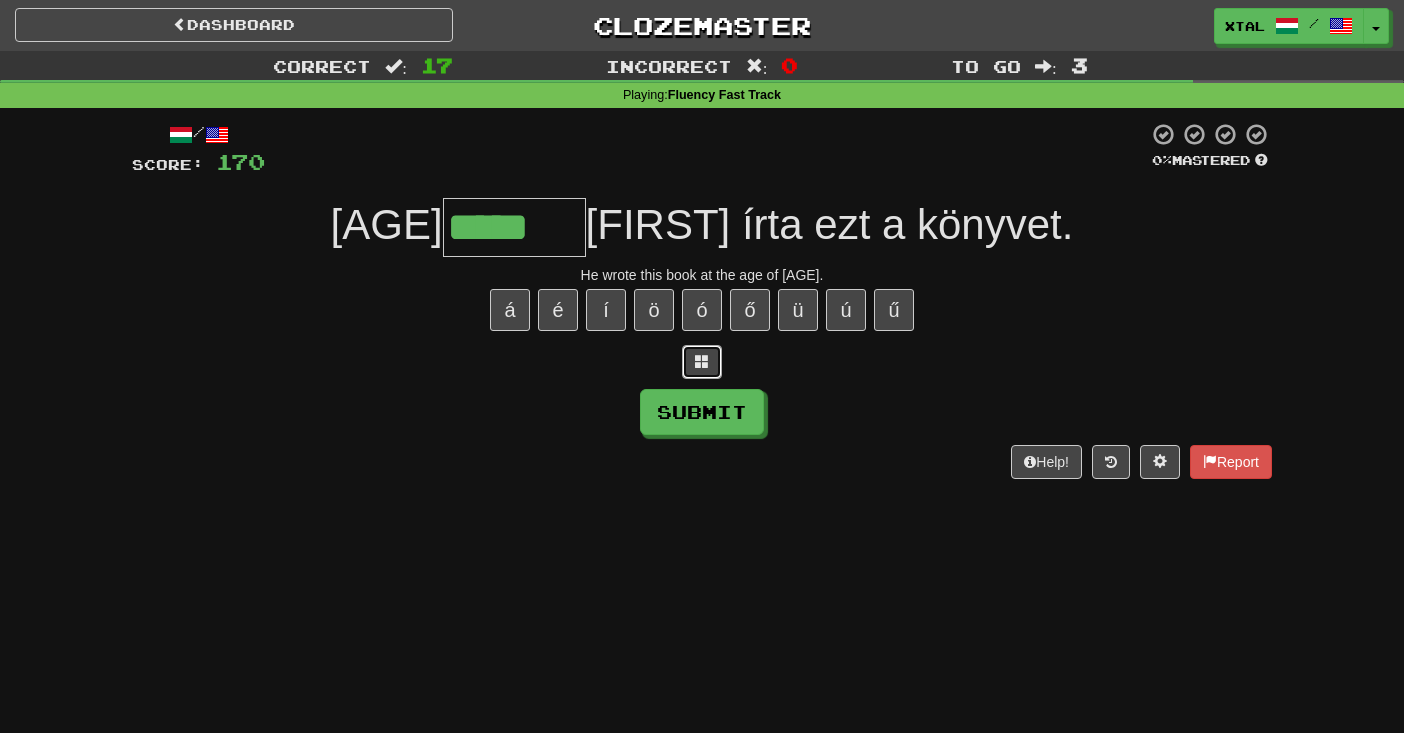 click at bounding box center (702, 362) 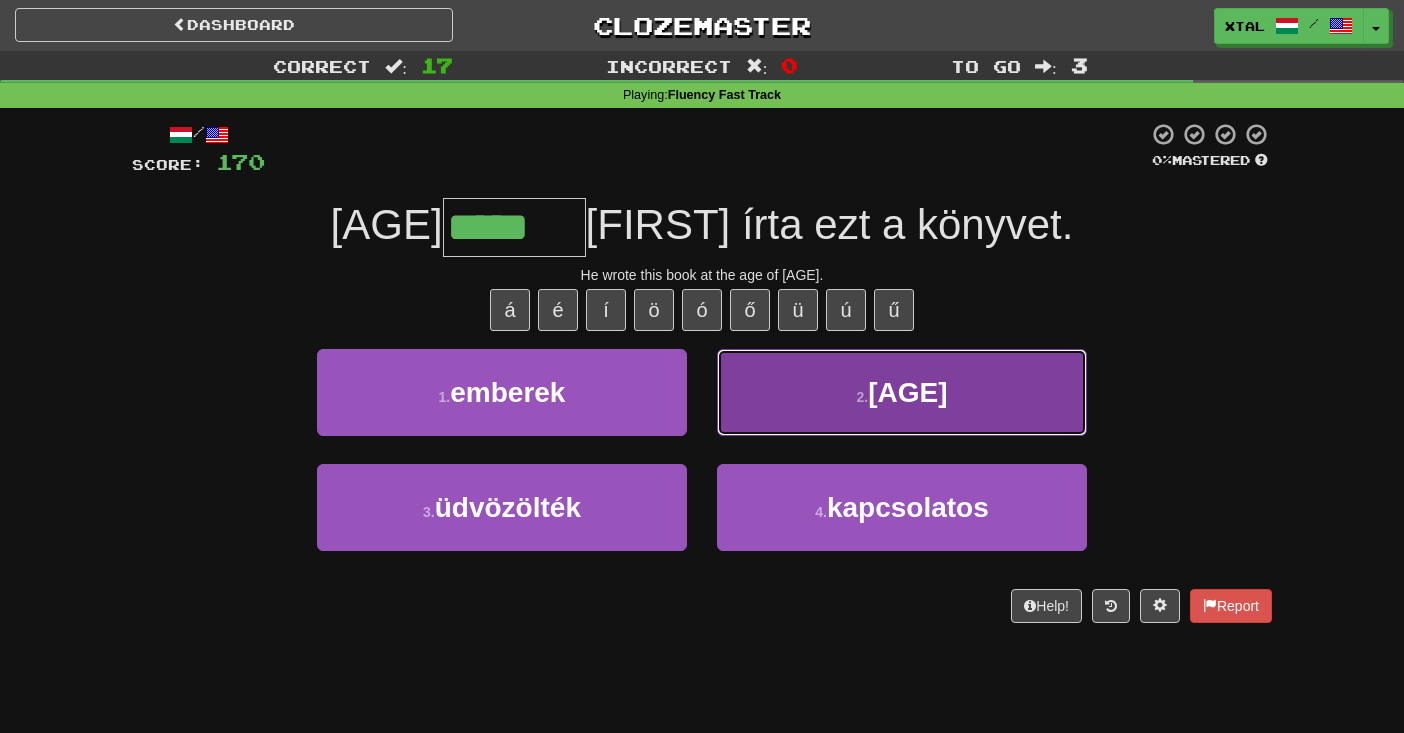 click on "[AGE]" at bounding box center [907, 392] 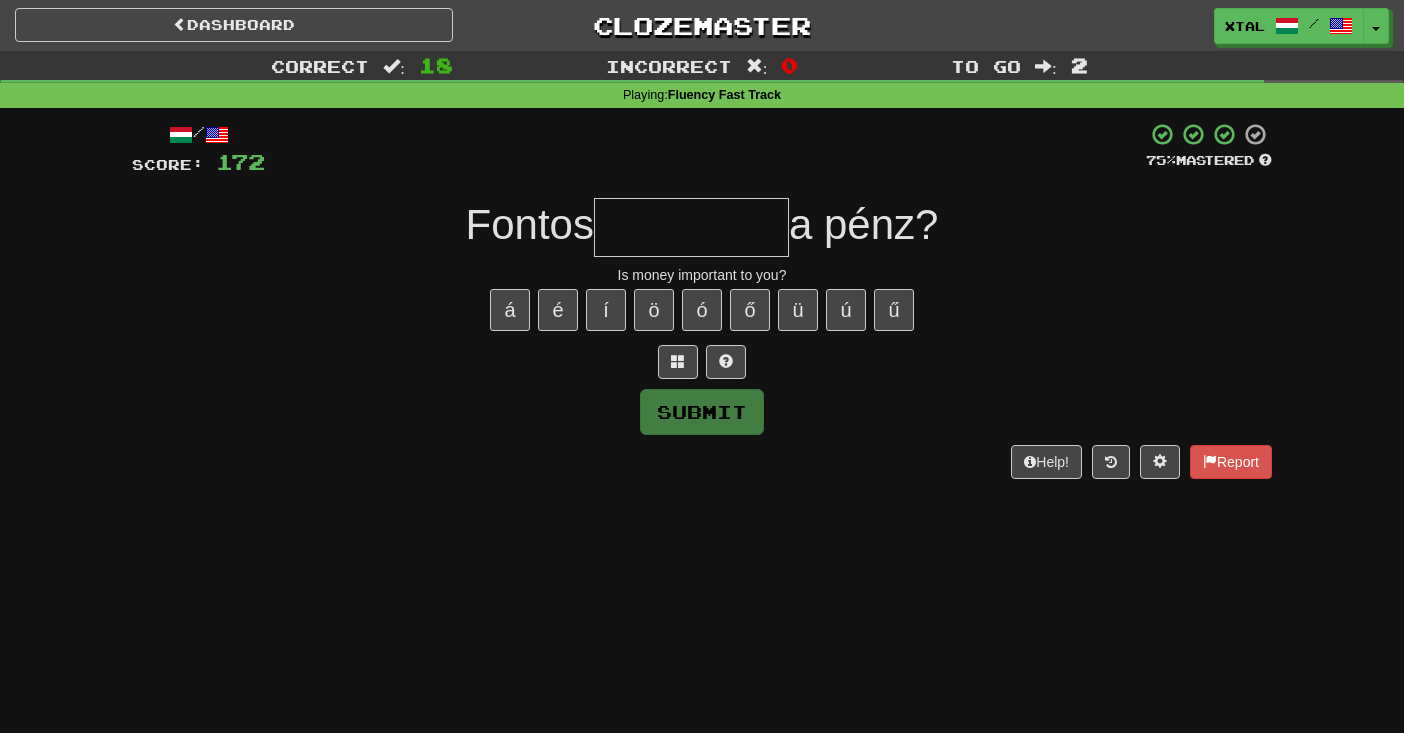 type on "*" 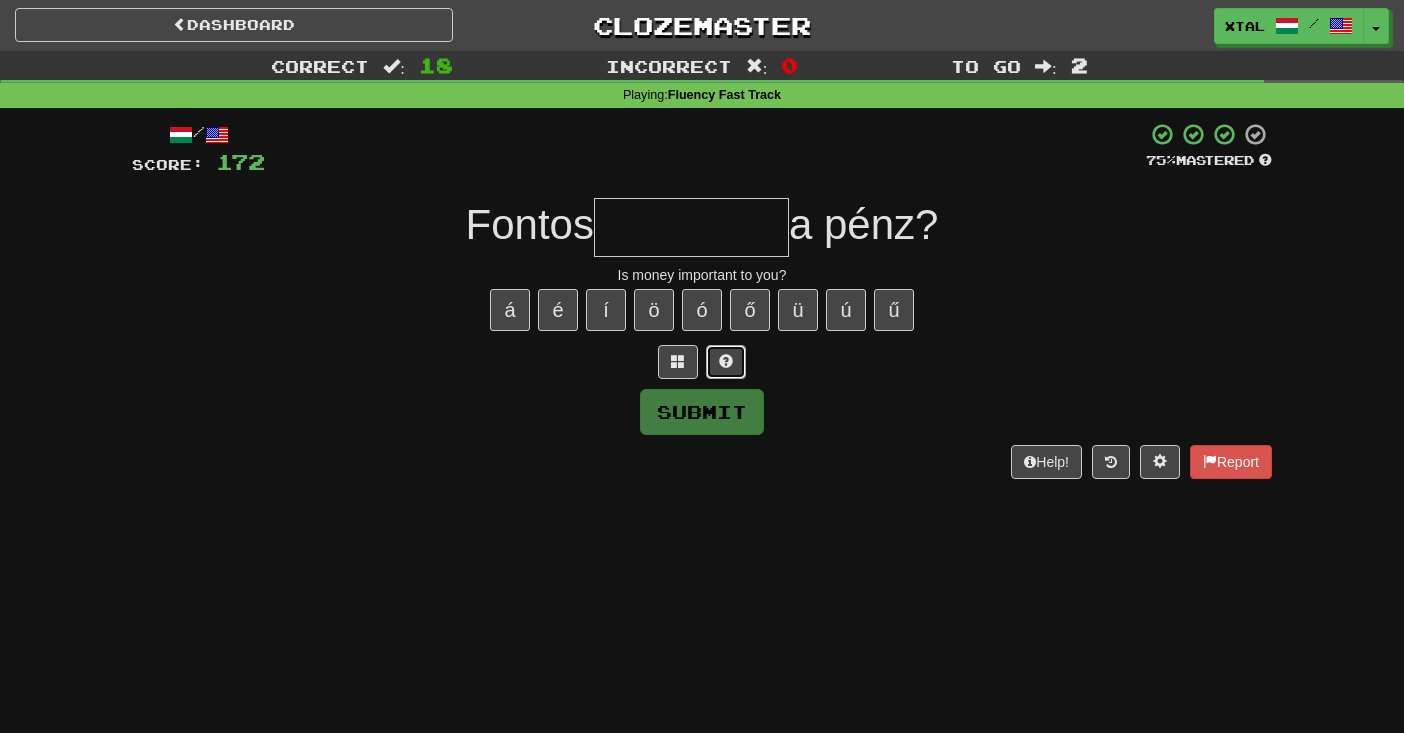 click at bounding box center [726, 361] 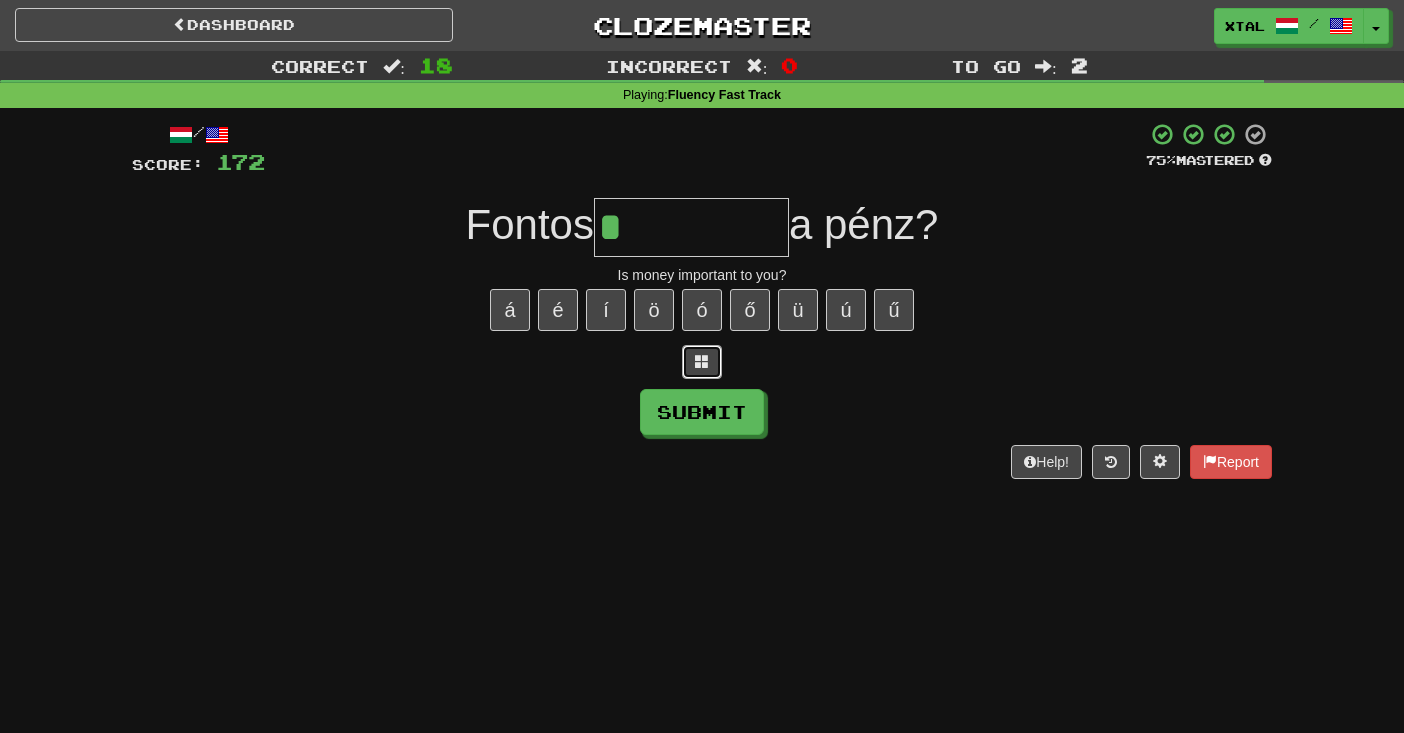 click at bounding box center [702, 361] 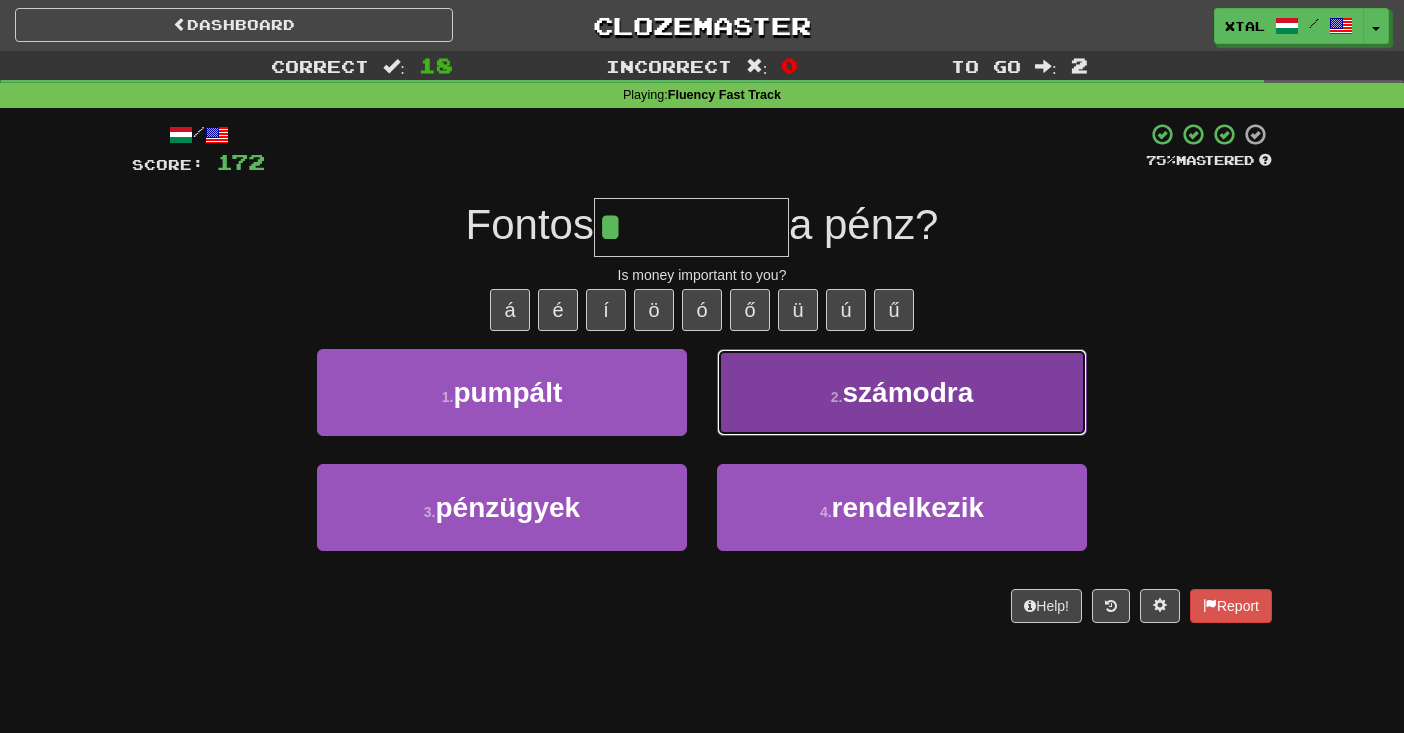 click on "[NUMBER] .  számodra" at bounding box center [902, 392] 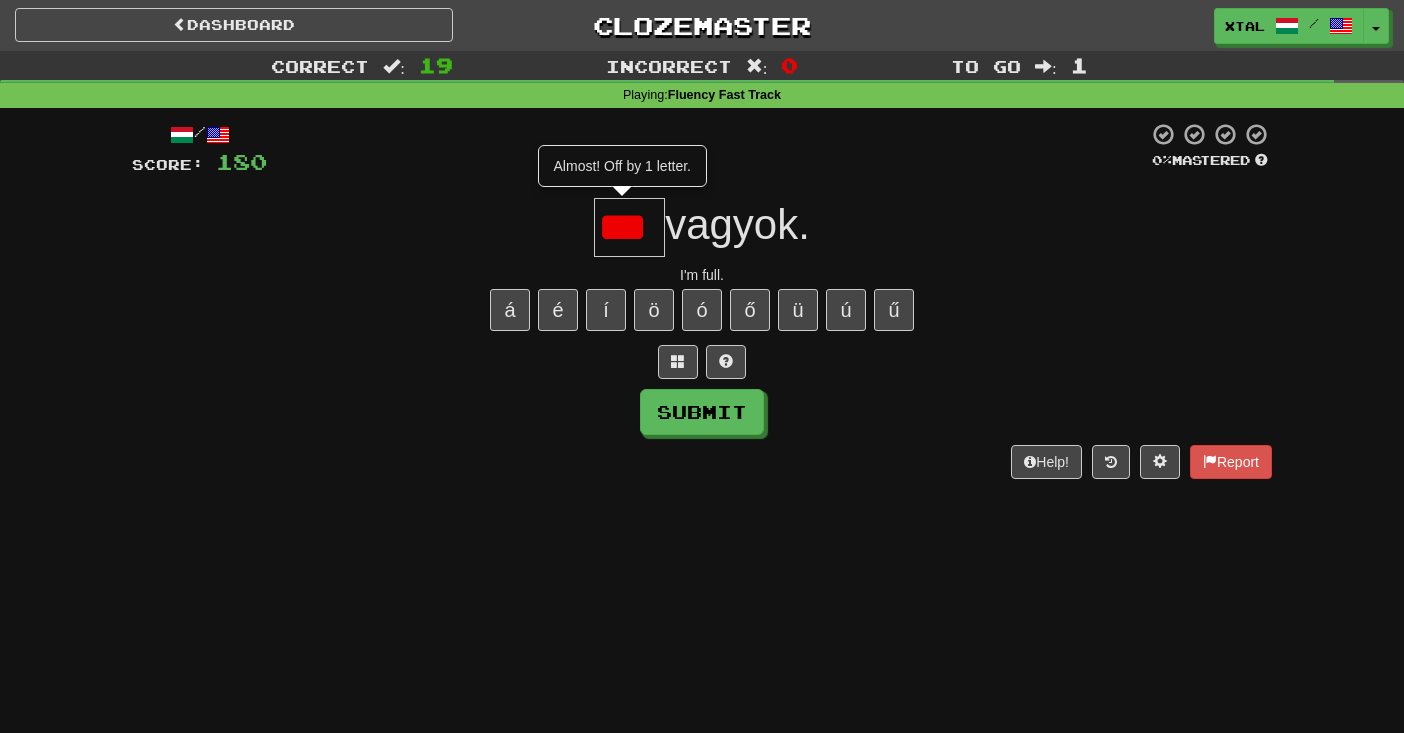 scroll, scrollTop: 0, scrollLeft: 0, axis: both 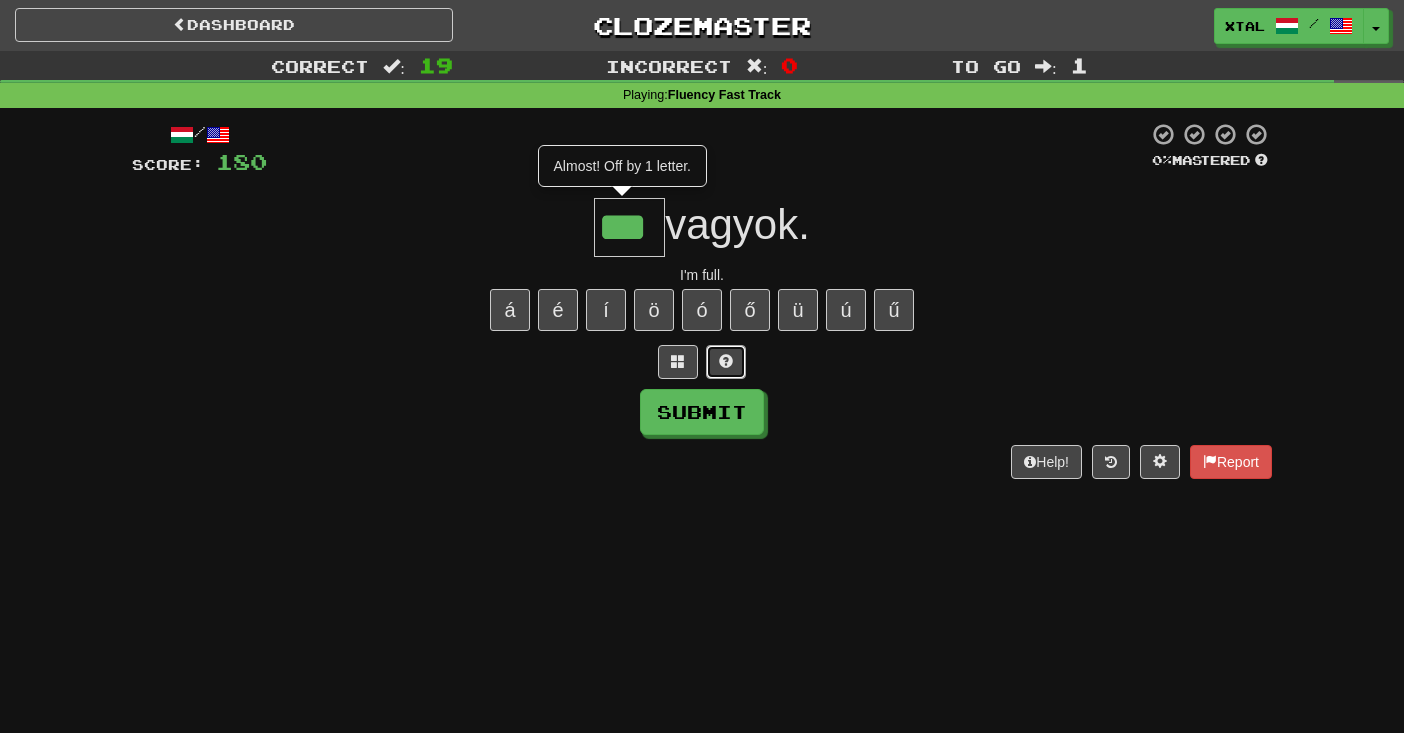 click at bounding box center [726, 362] 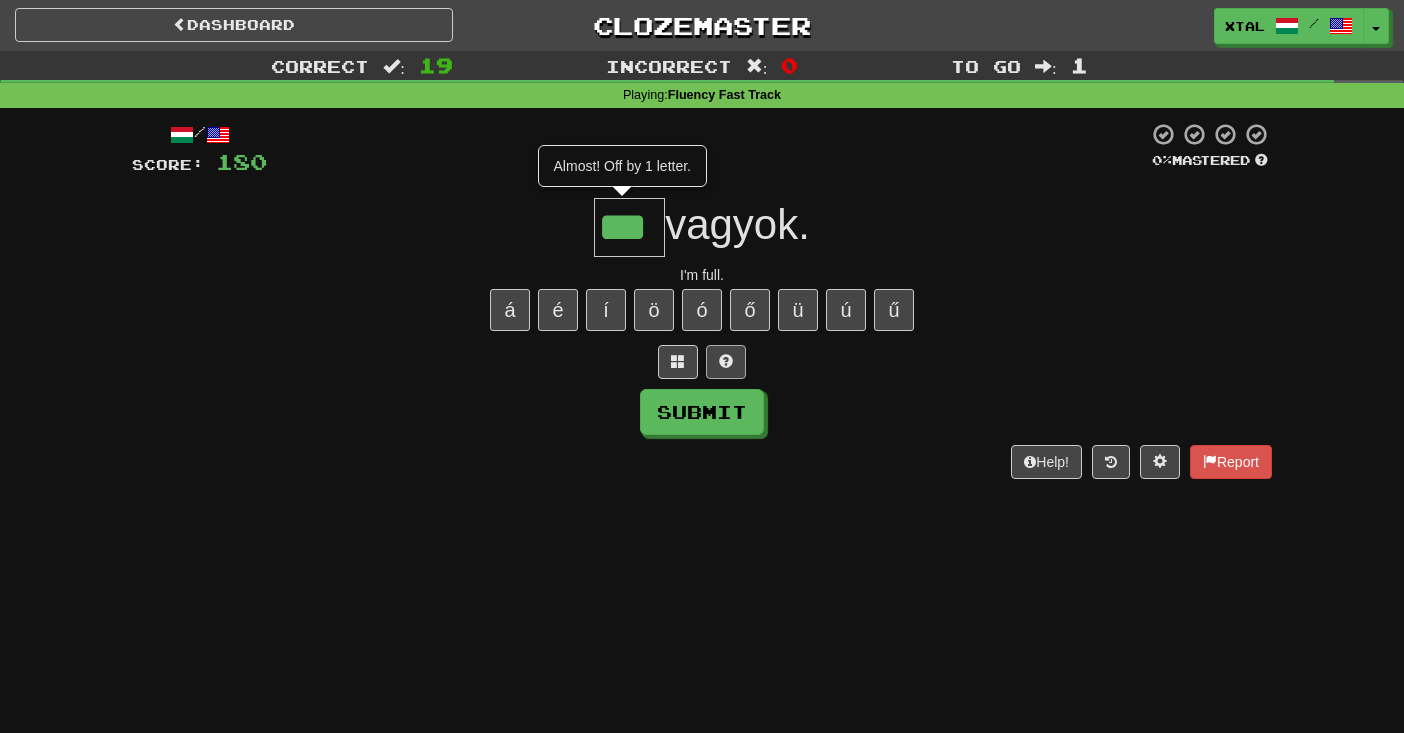 type on "****" 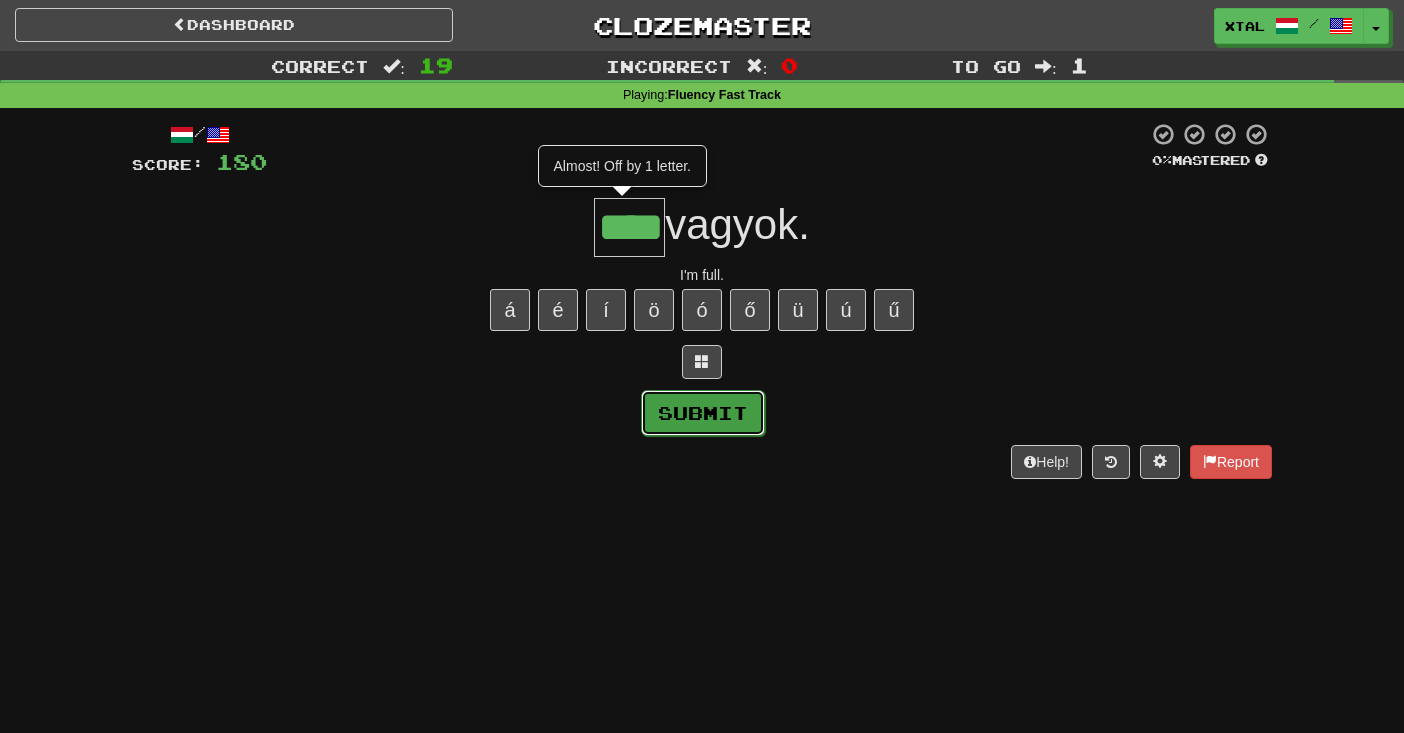 click on "Submit" at bounding box center (703, 413) 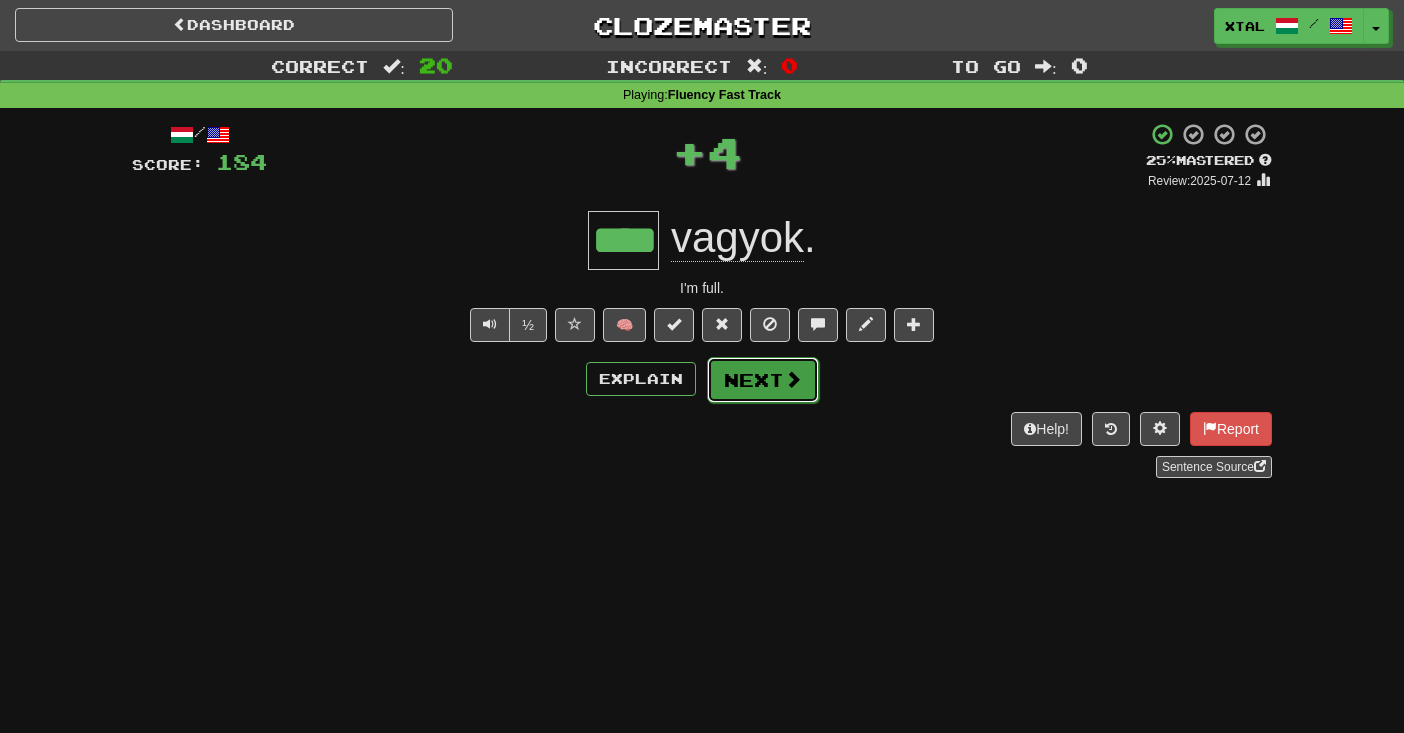 click on "Next" at bounding box center (763, 380) 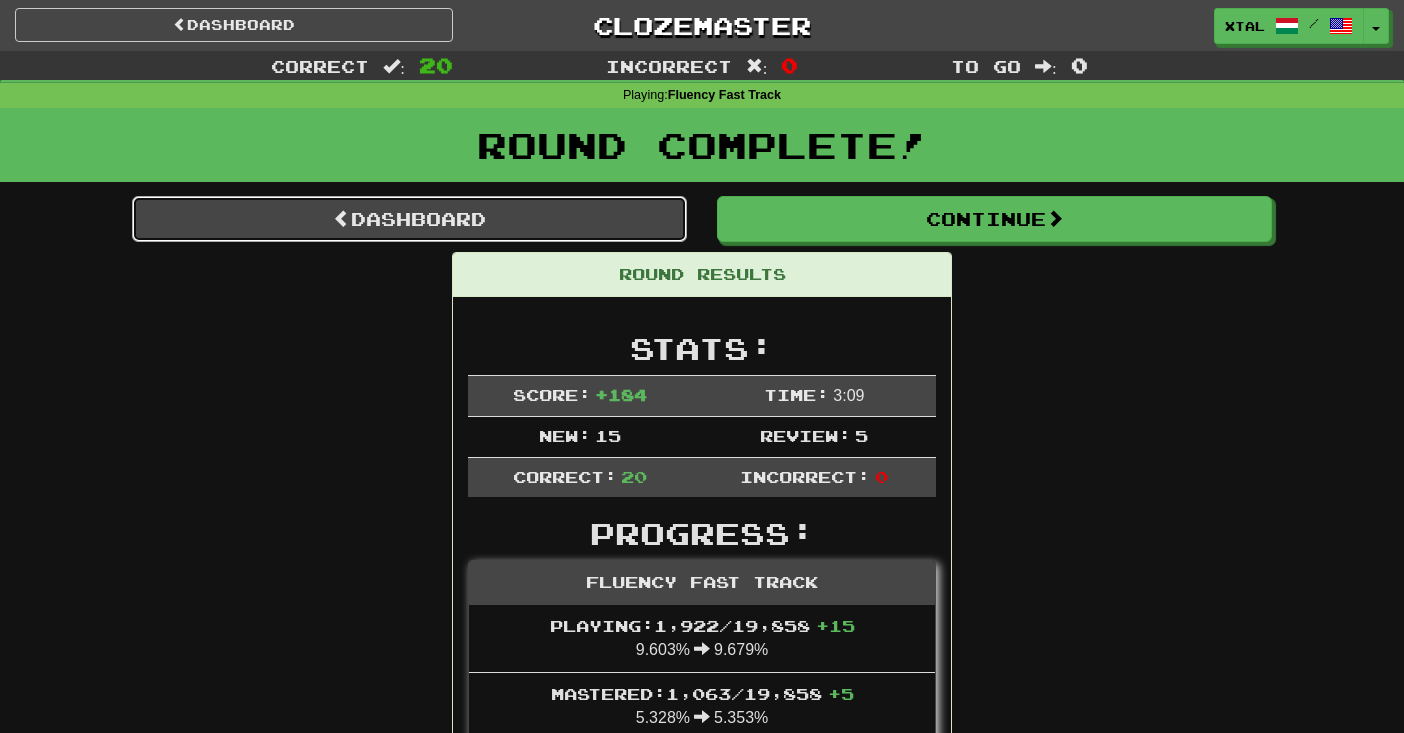 click on "Dashboard" at bounding box center (409, 219) 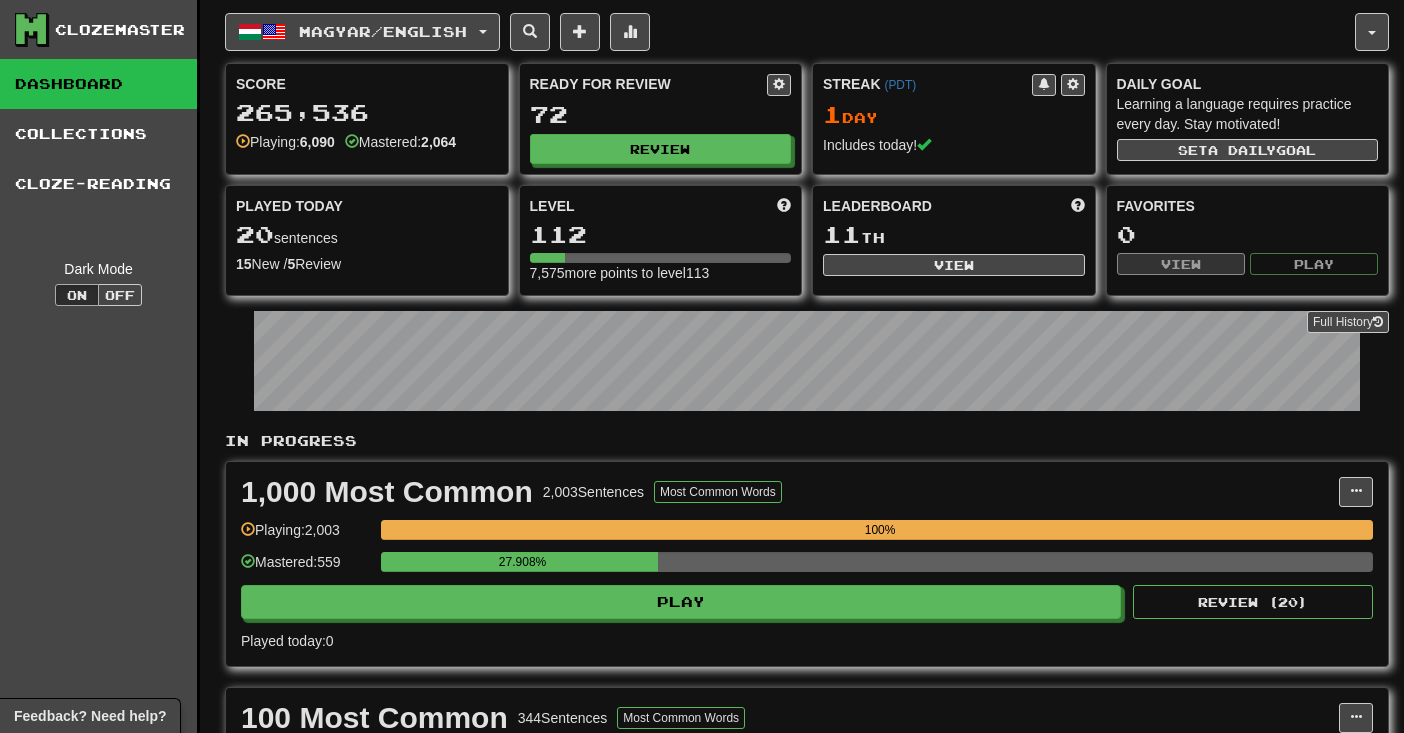 scroll, scrollTop: 0, scrollLeft: 0, axis: both 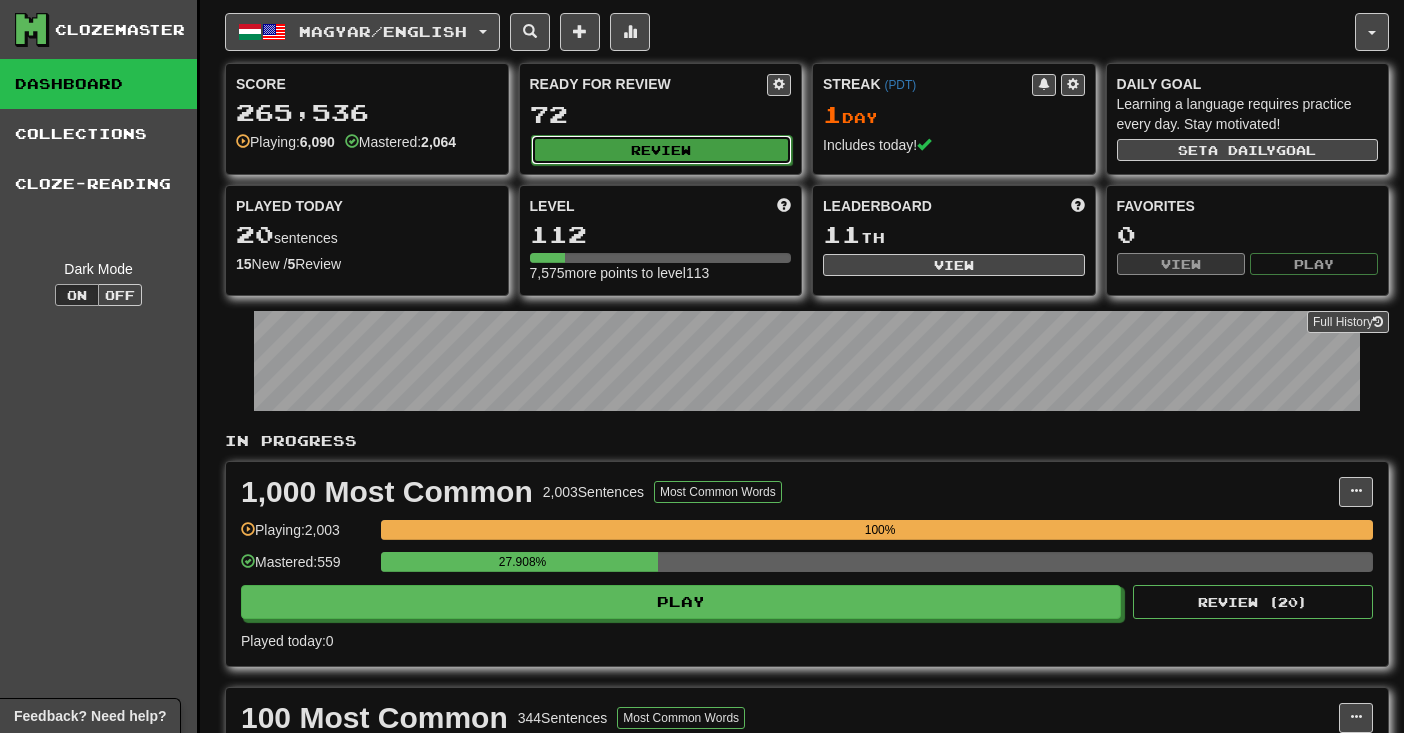 click on "Review" at bounding box center [662, 150] 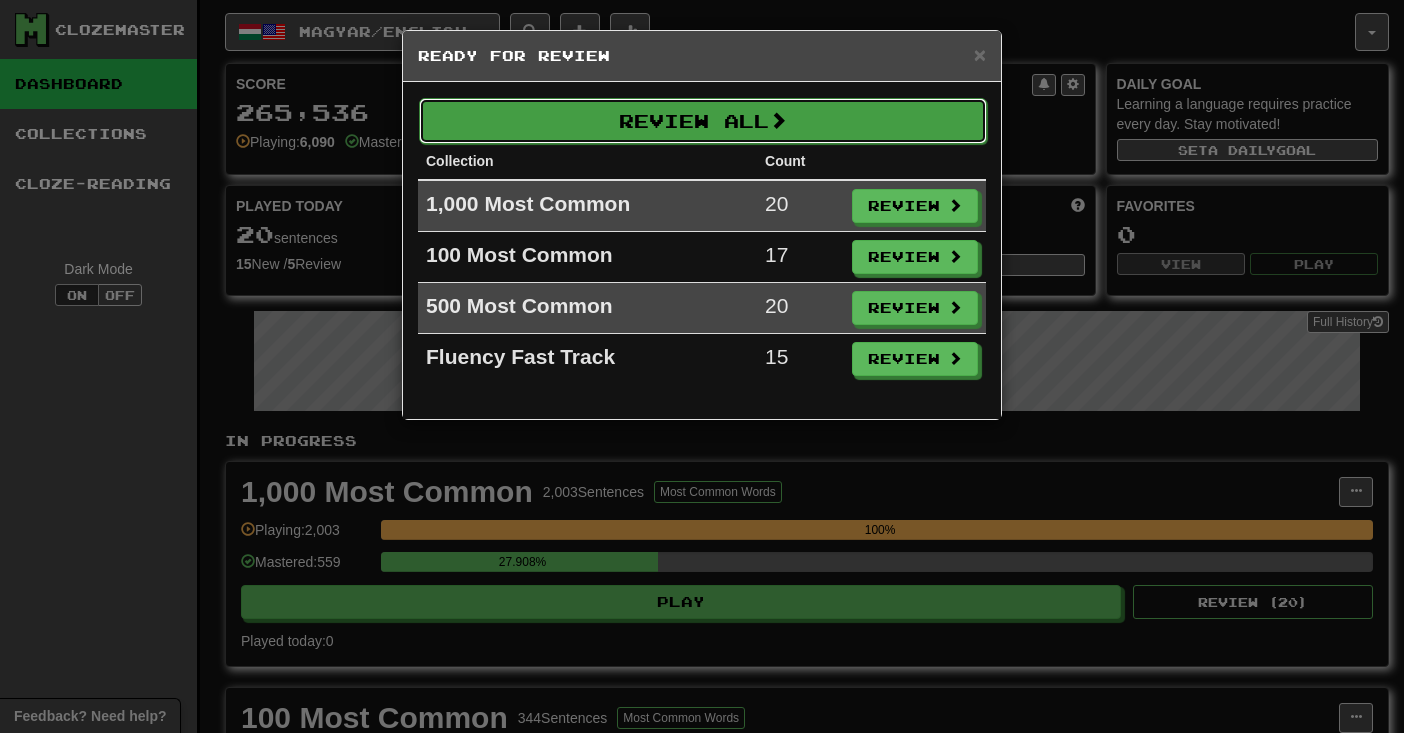 click on "Review All" at bounding box center [703, 121] 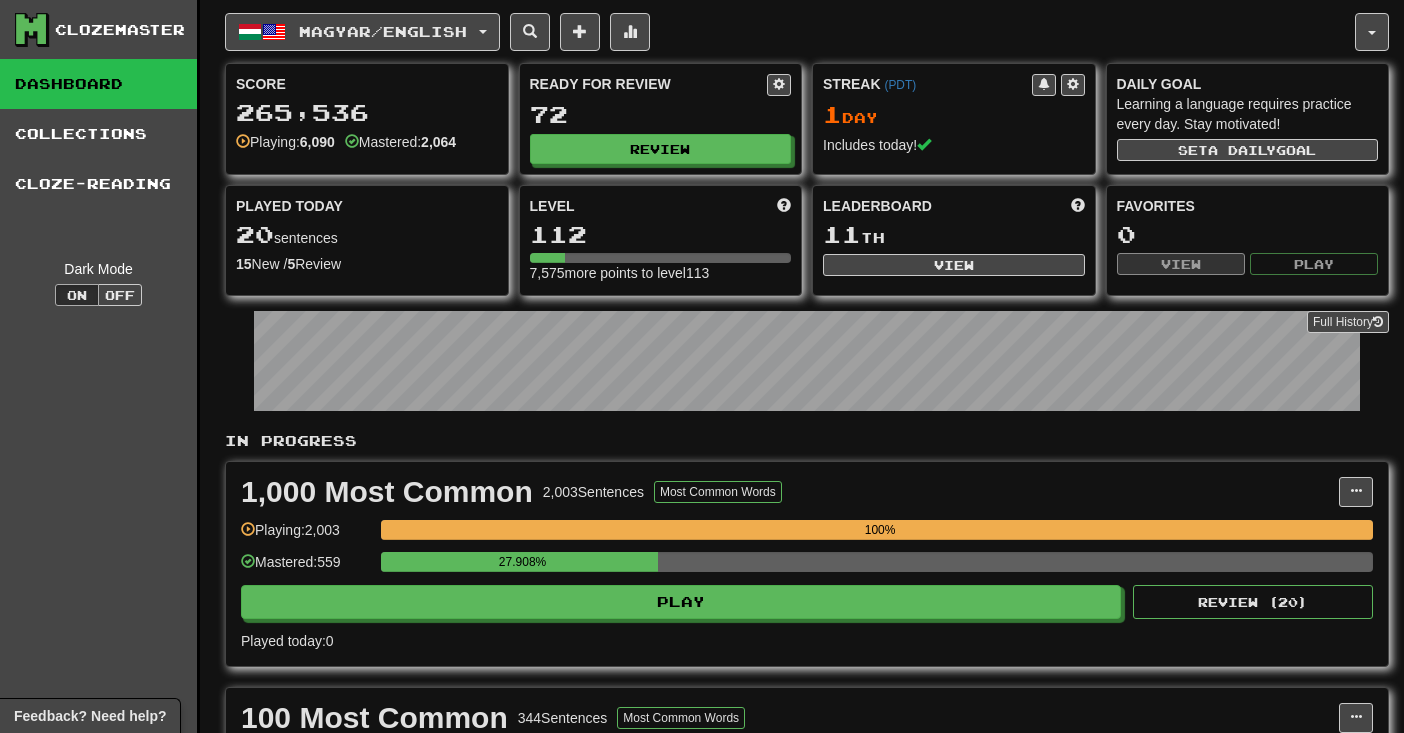 select on "**" 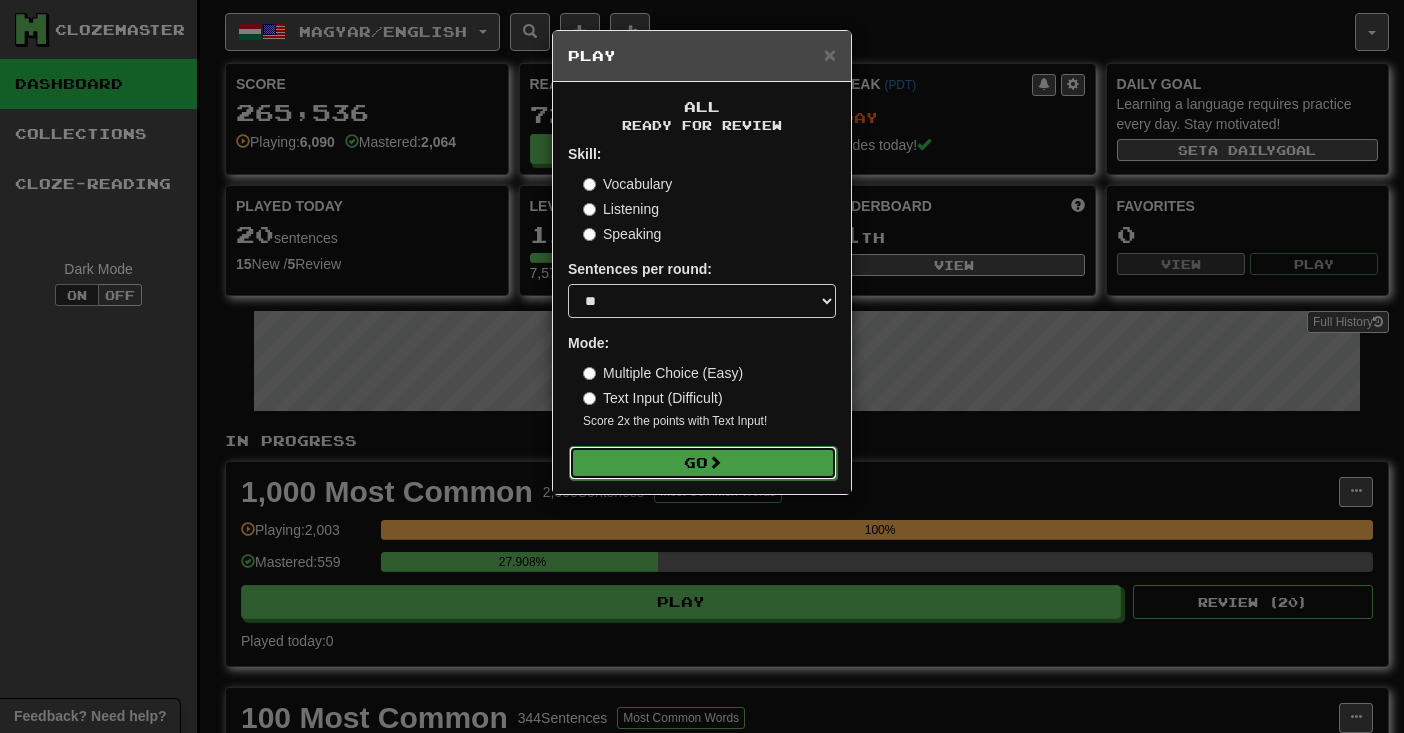 click at bounding box center (715, 462) 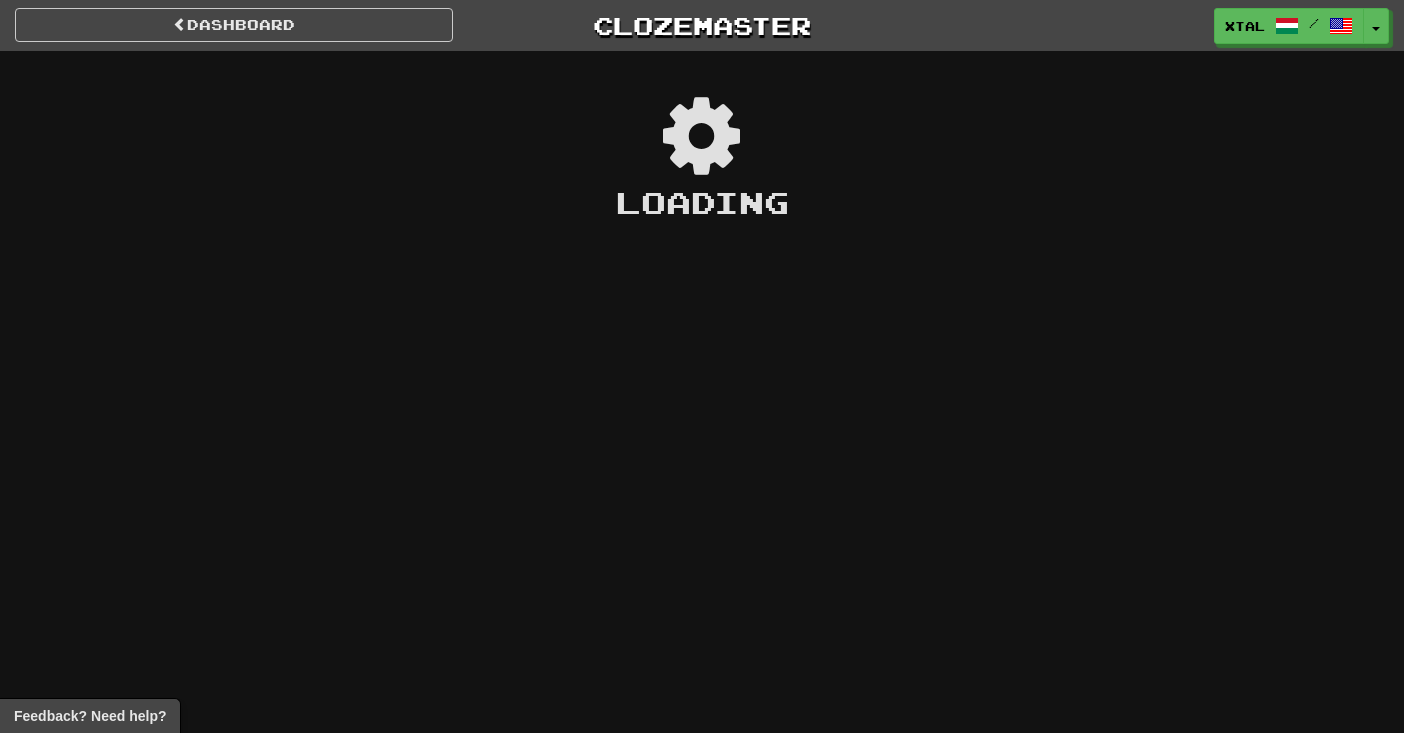 scroll, scrollTop: 0, scrollLeft: 0, axis: both 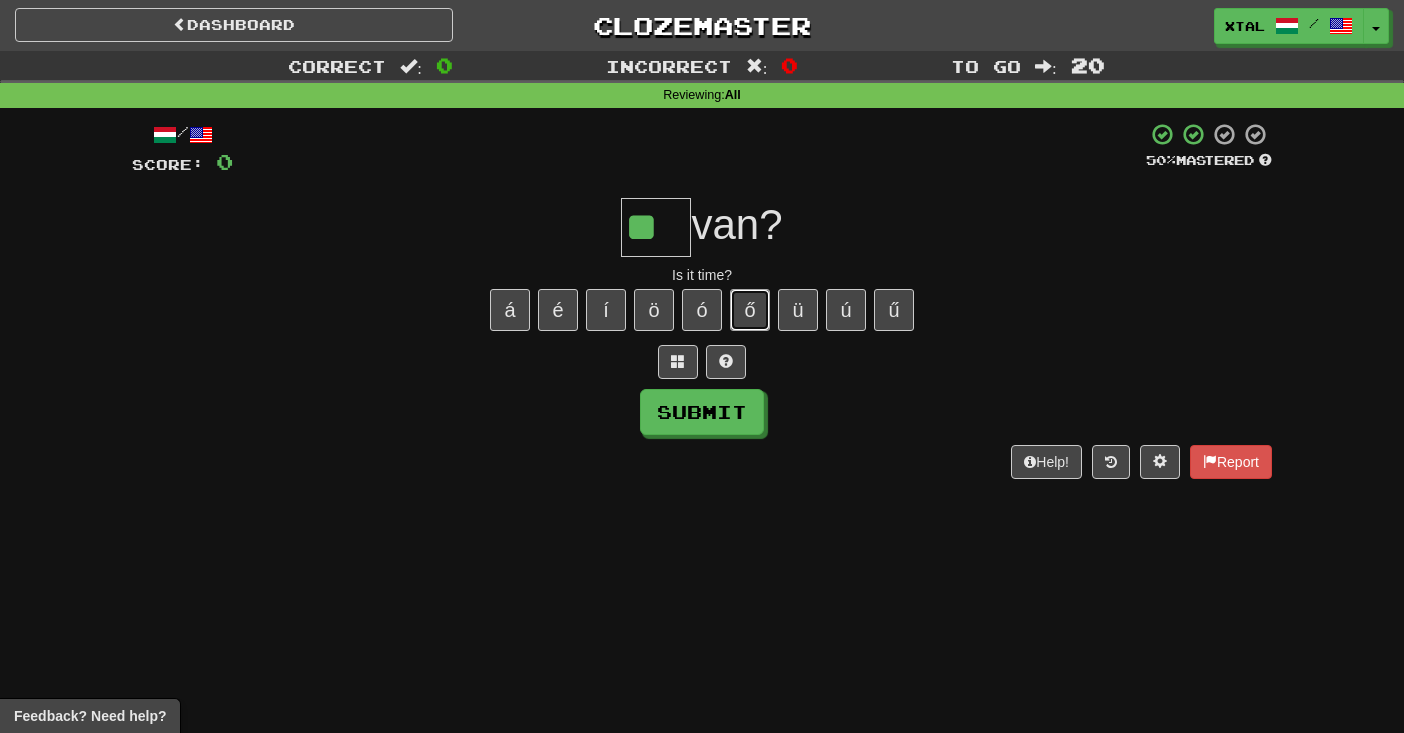 click on "ő" at bounding box center [750, 310] 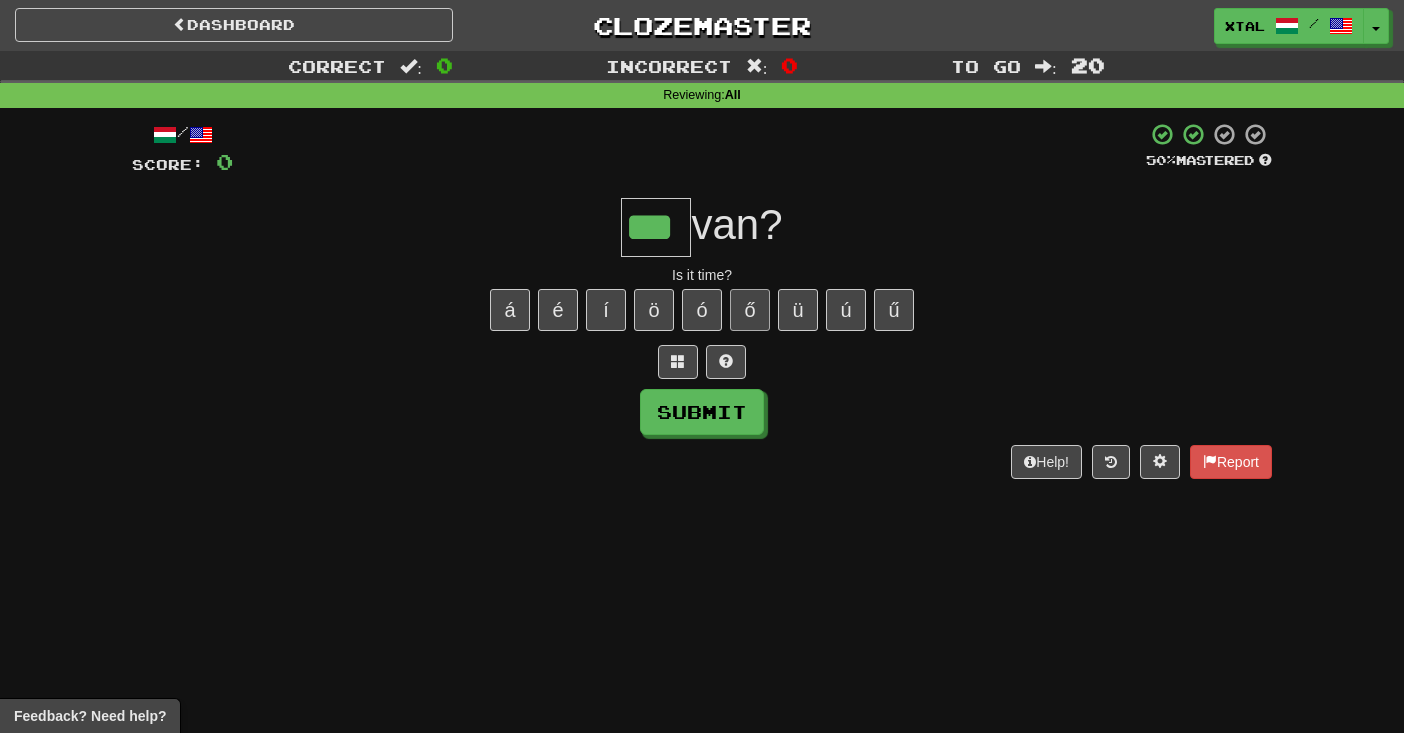 type on "***" 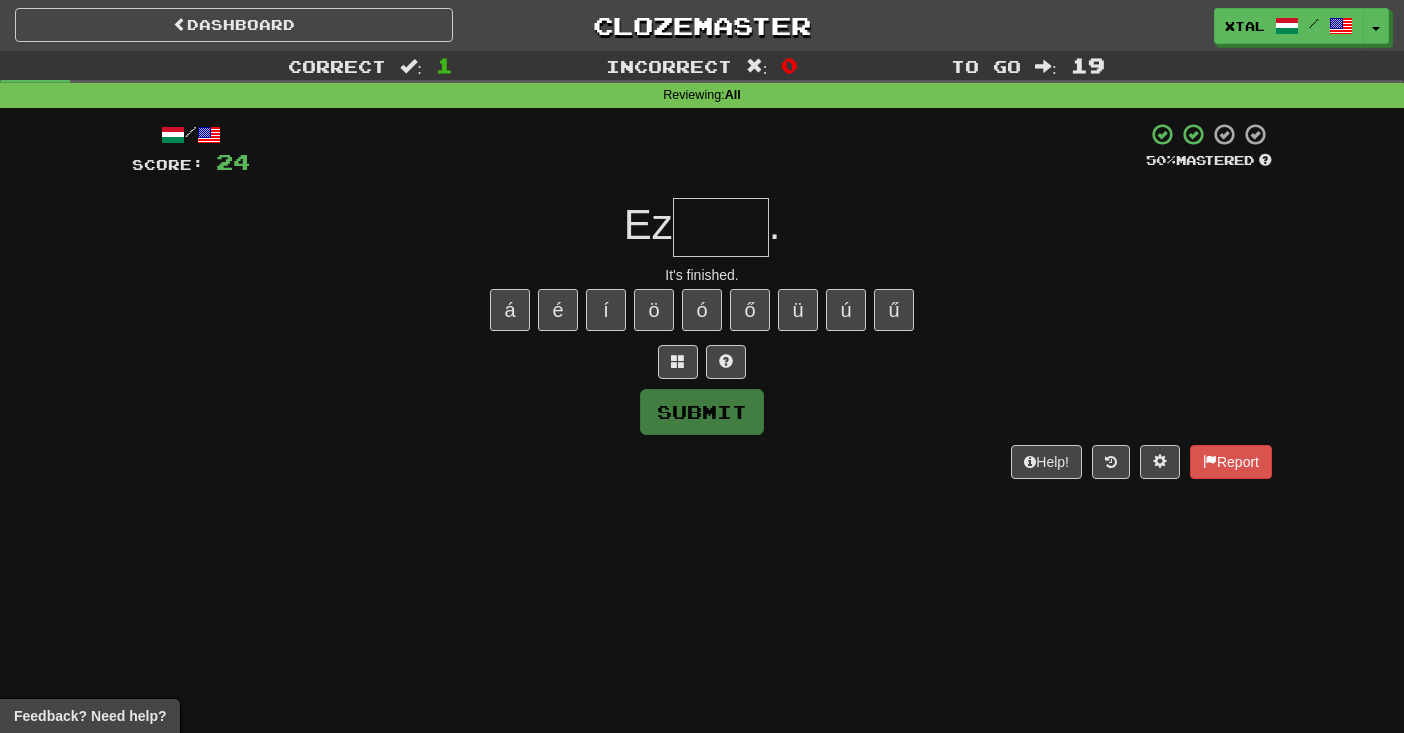 type on "*" 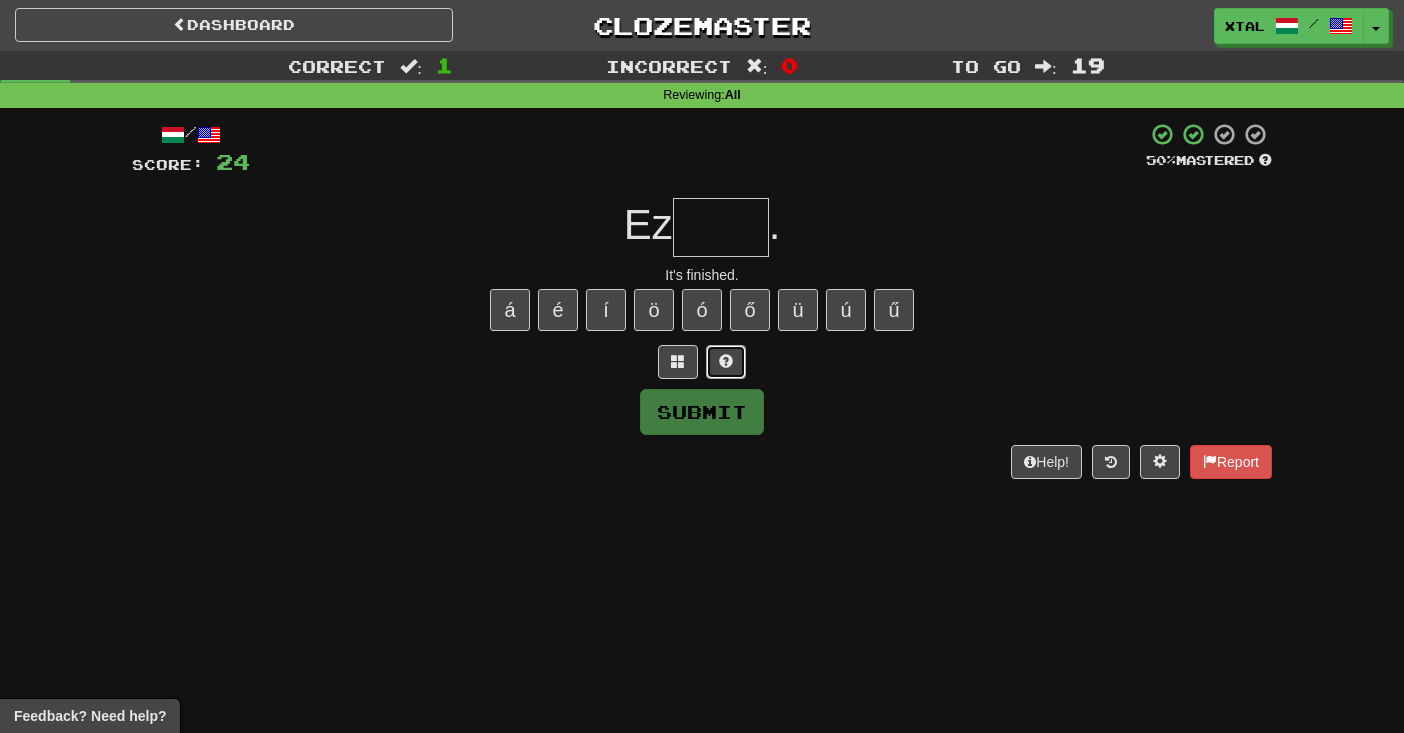 click at bounding box center (726, 361) 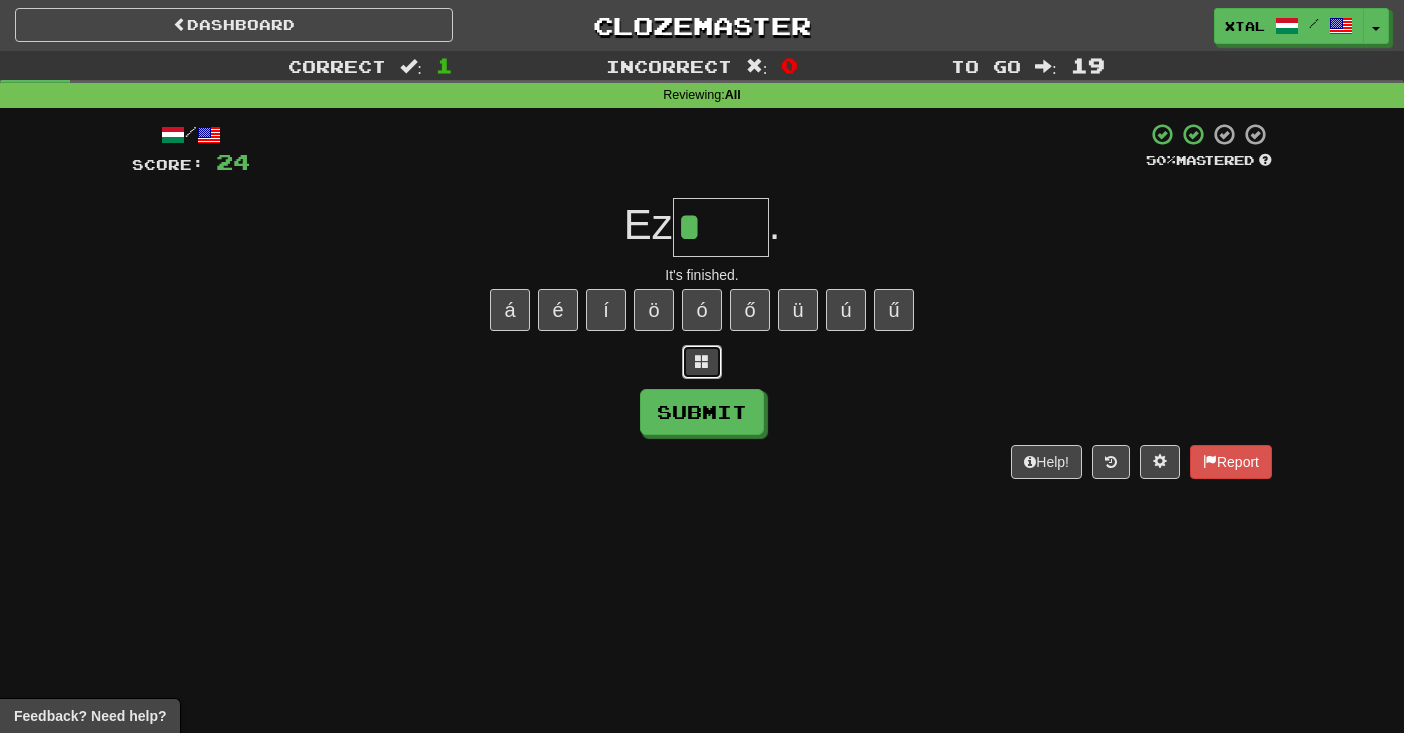 click at bounding box center [702, 361] 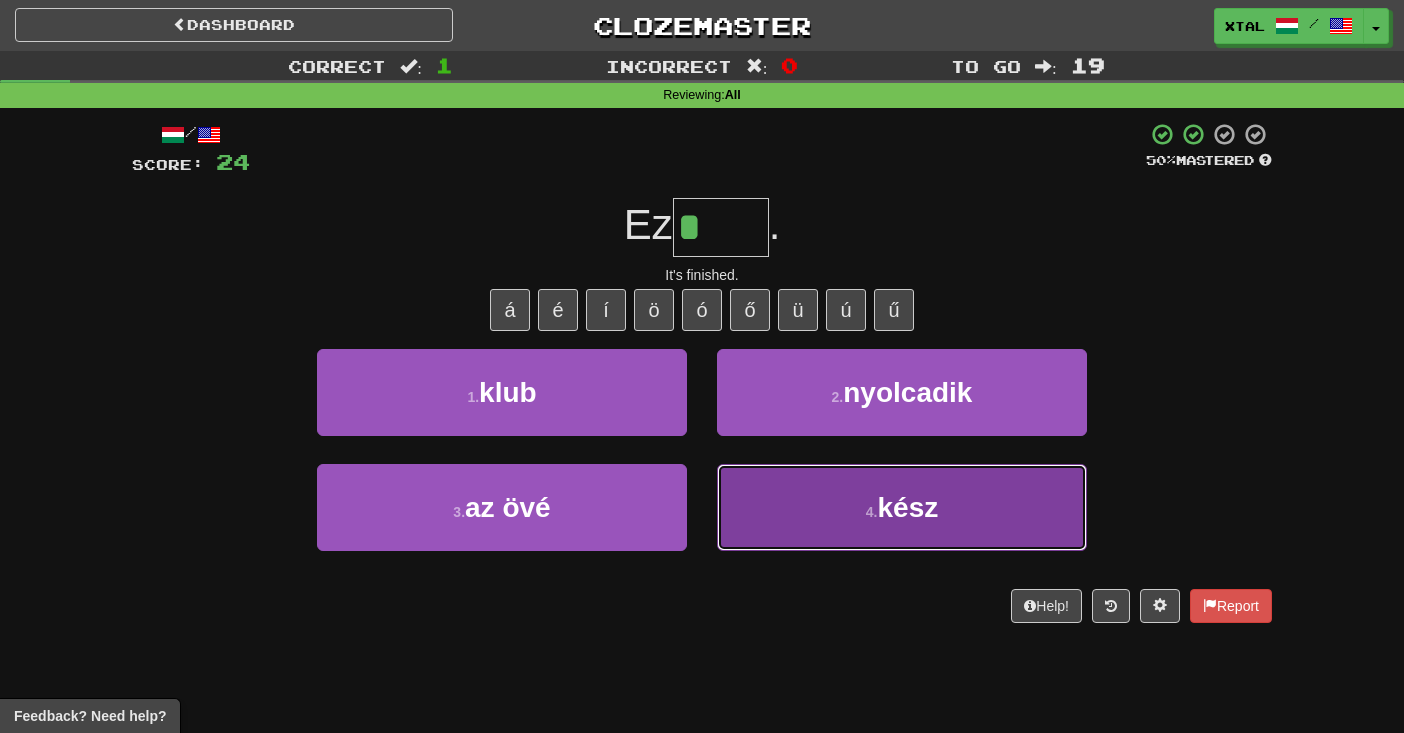 click on "4 .  kész" at bounding box center [902, 507] 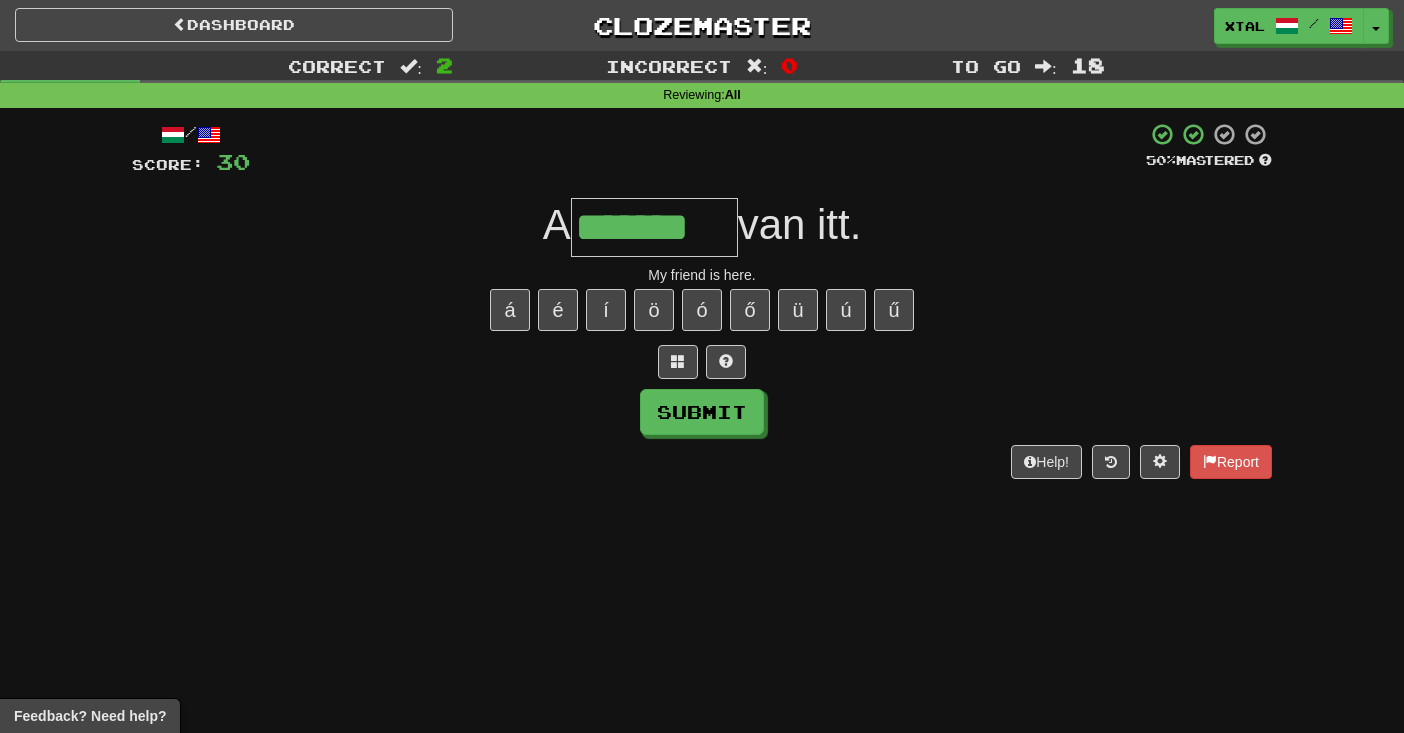 type on "*******" 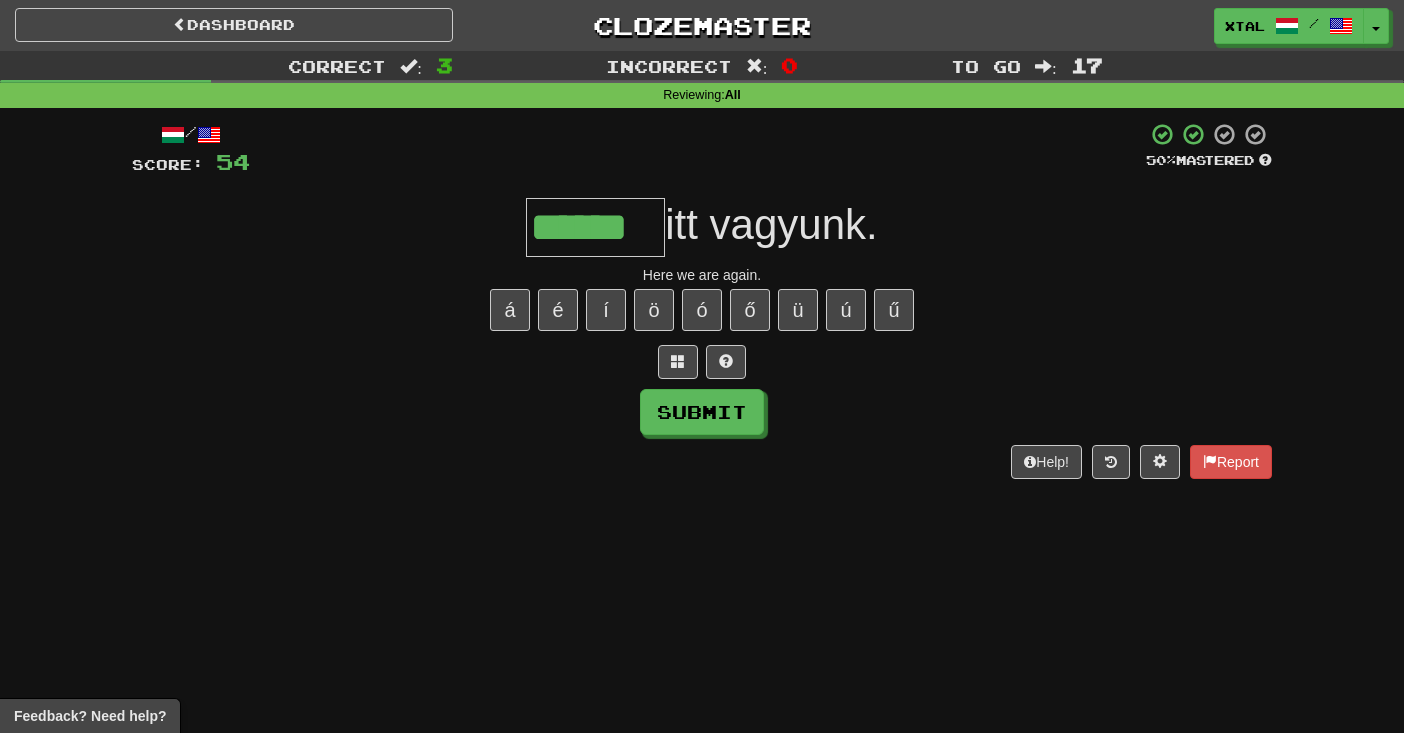 type on "******" 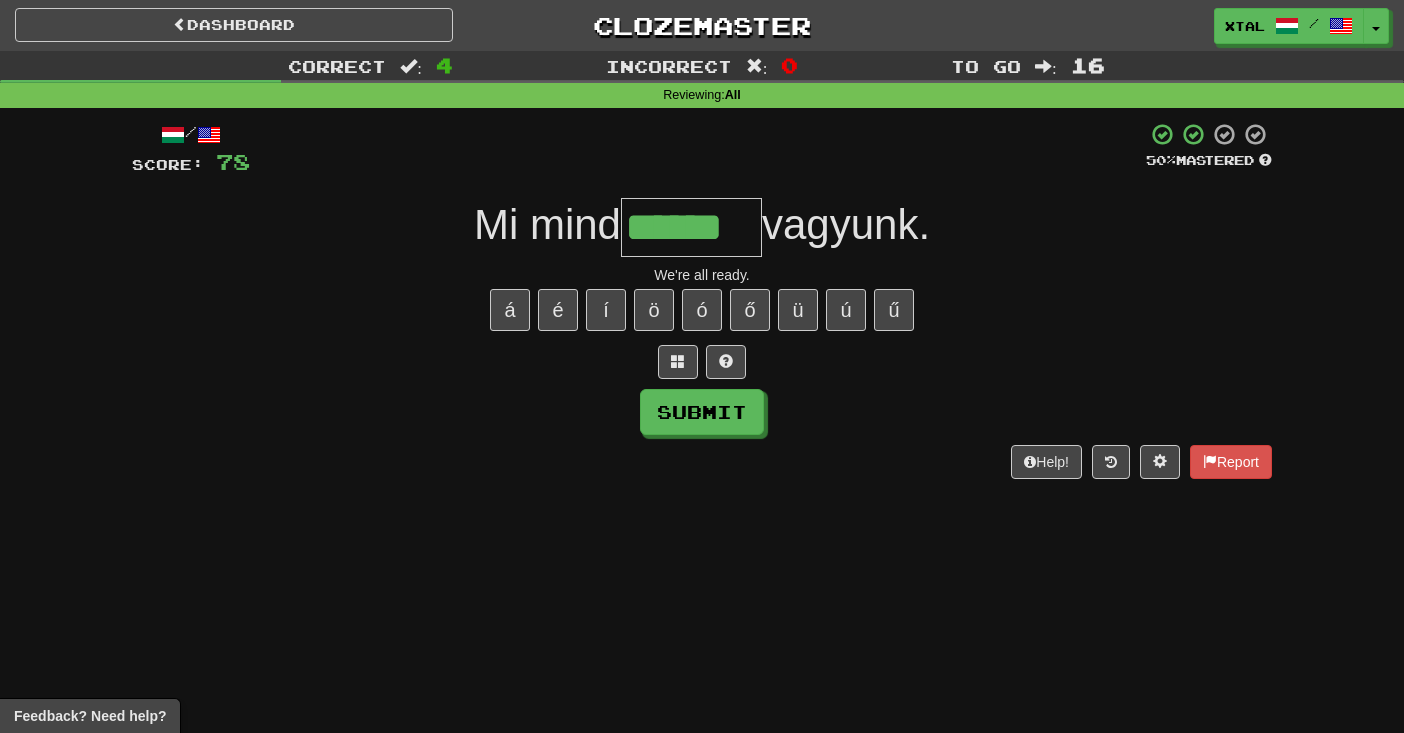 type on "******" 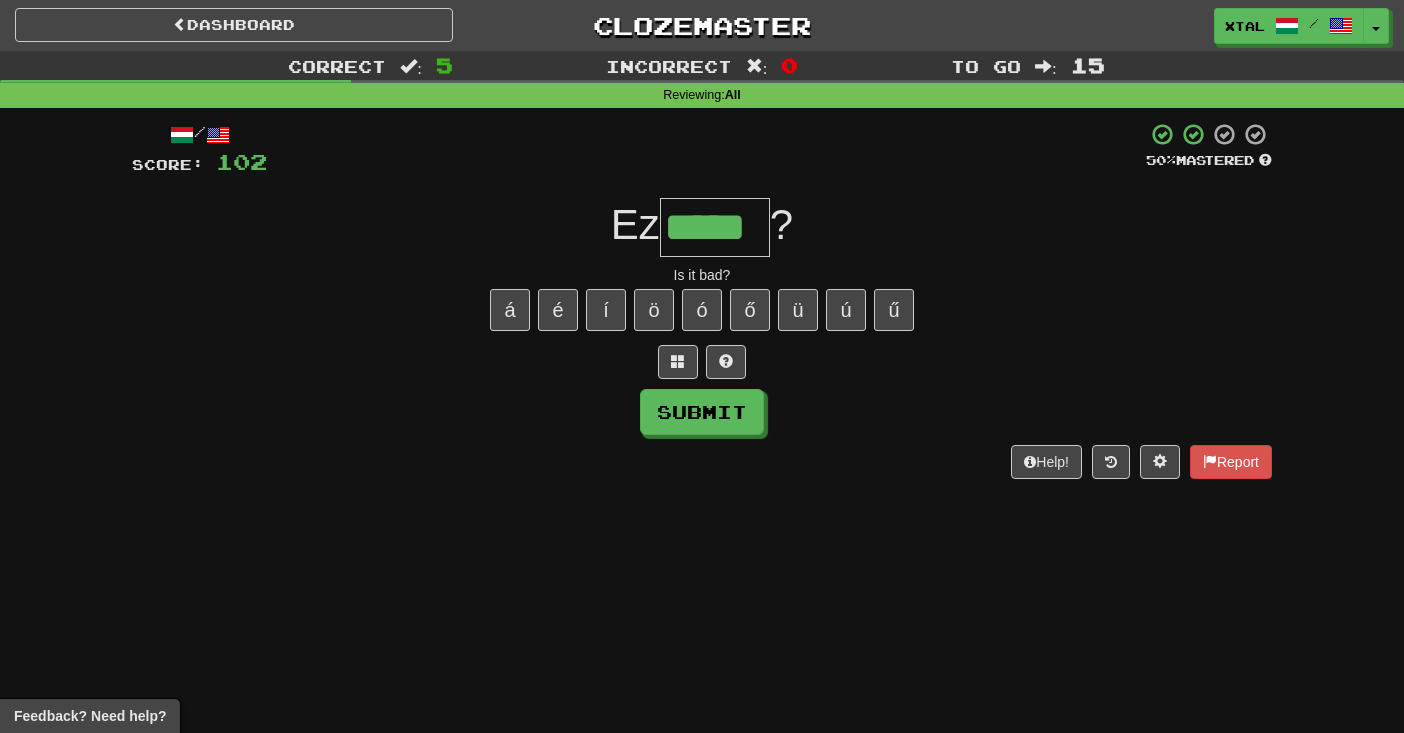 type on "*****" 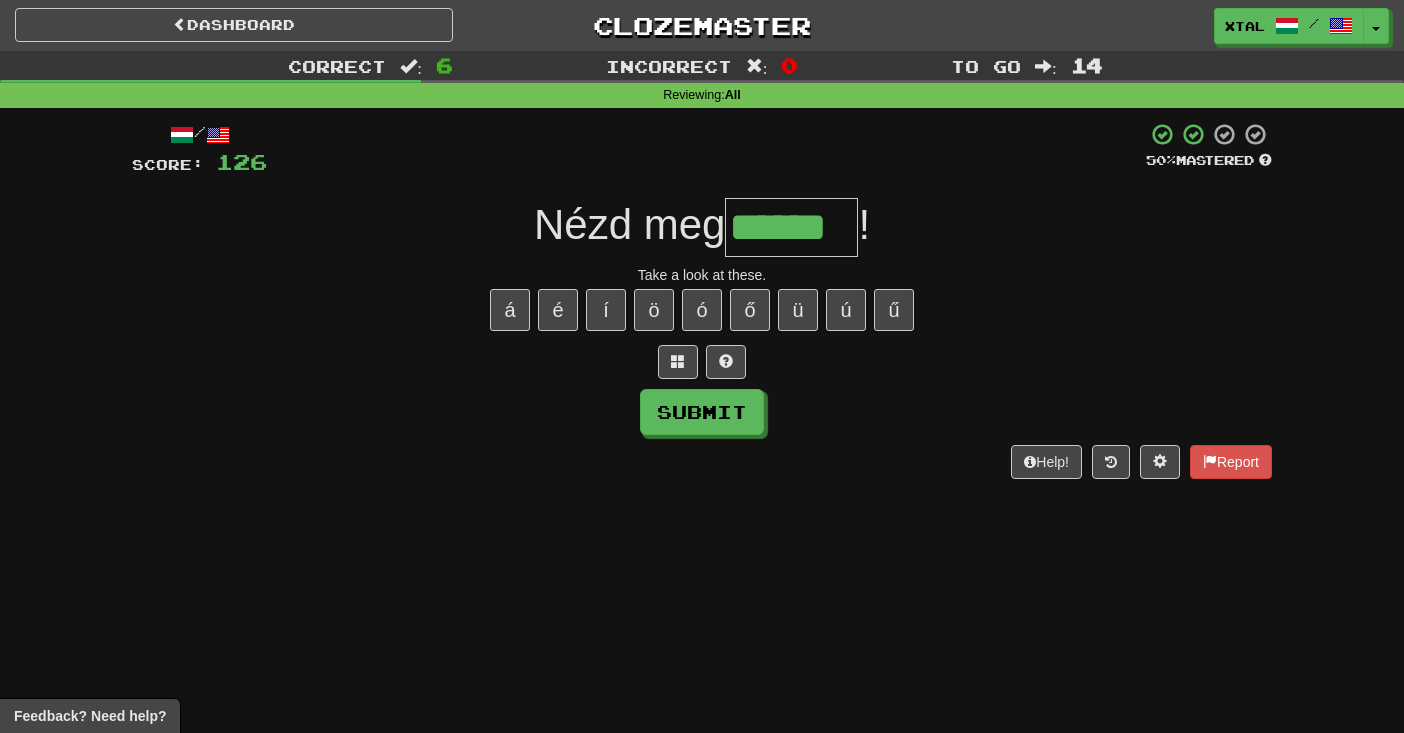 type on "******" 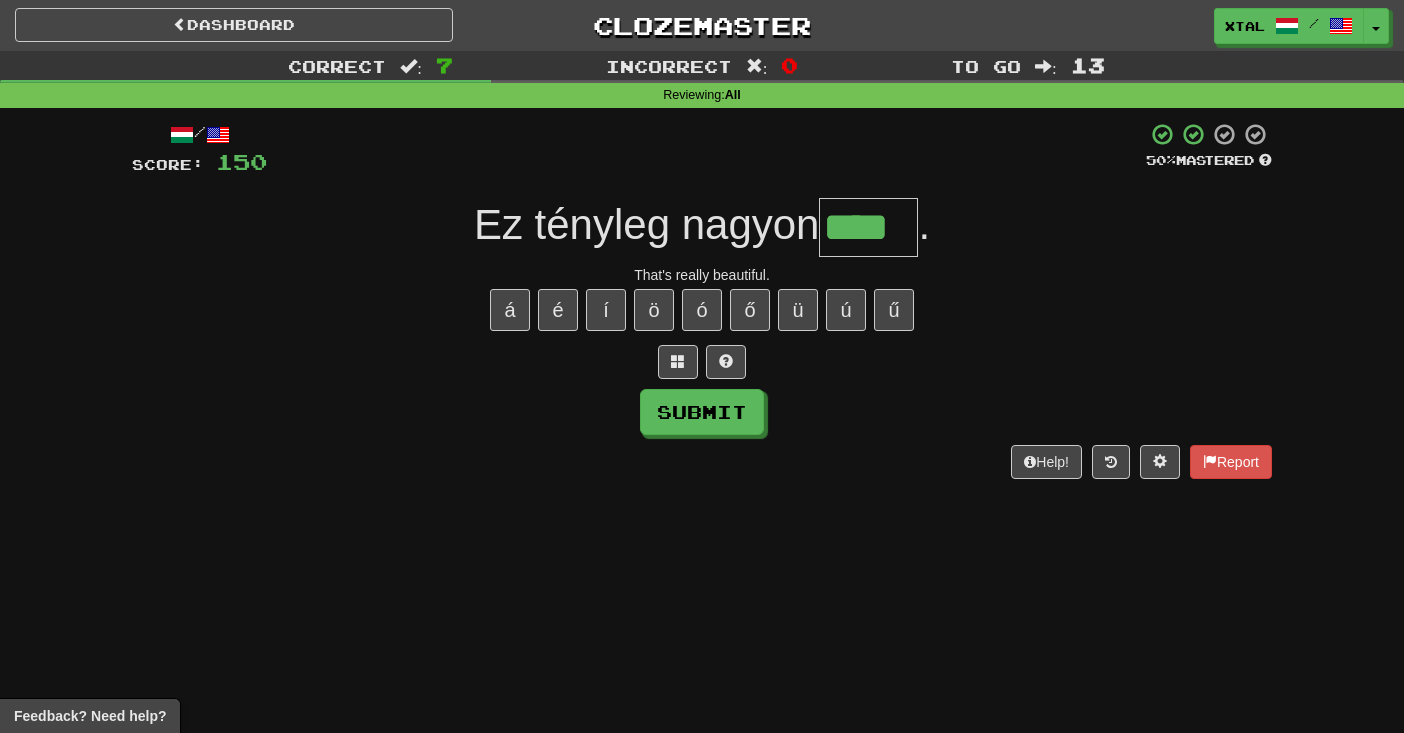 type on "****" 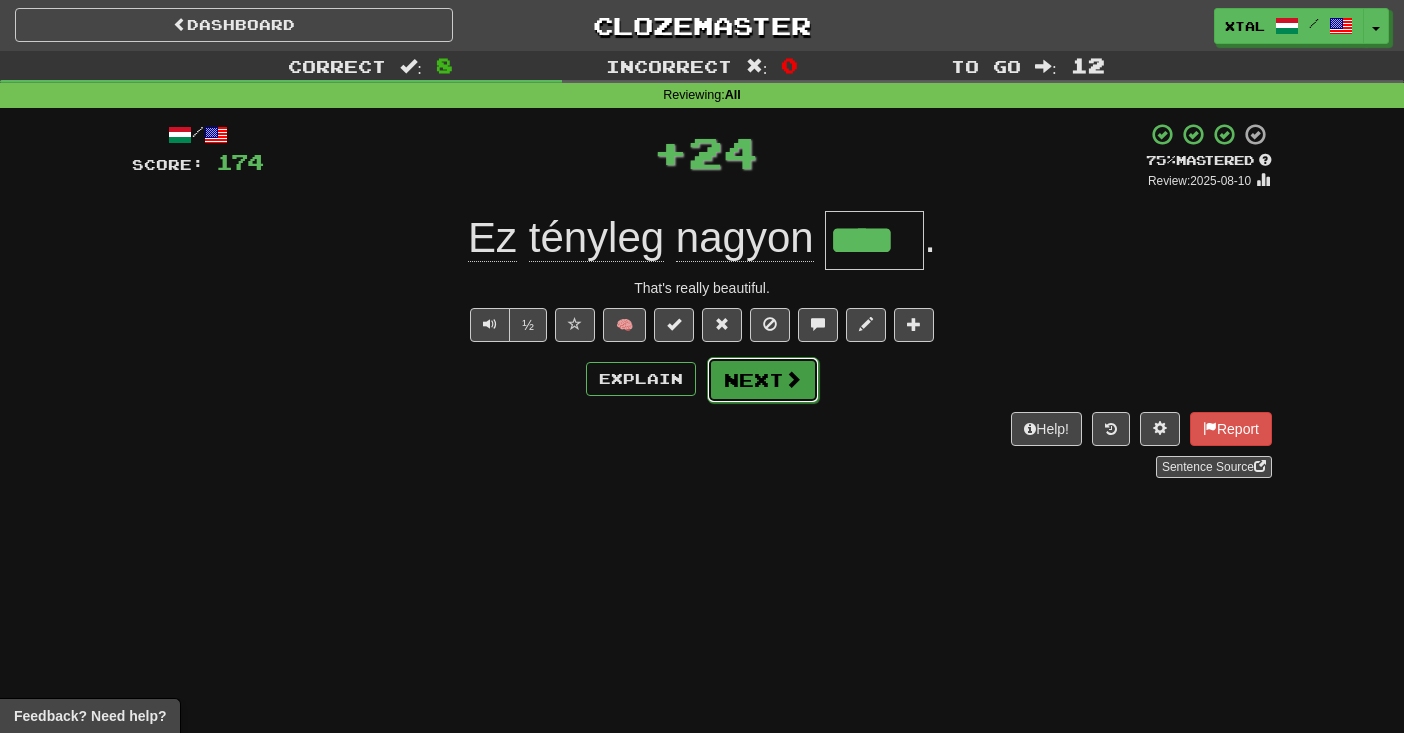 click on "Next" at bounding box center (763, 380) 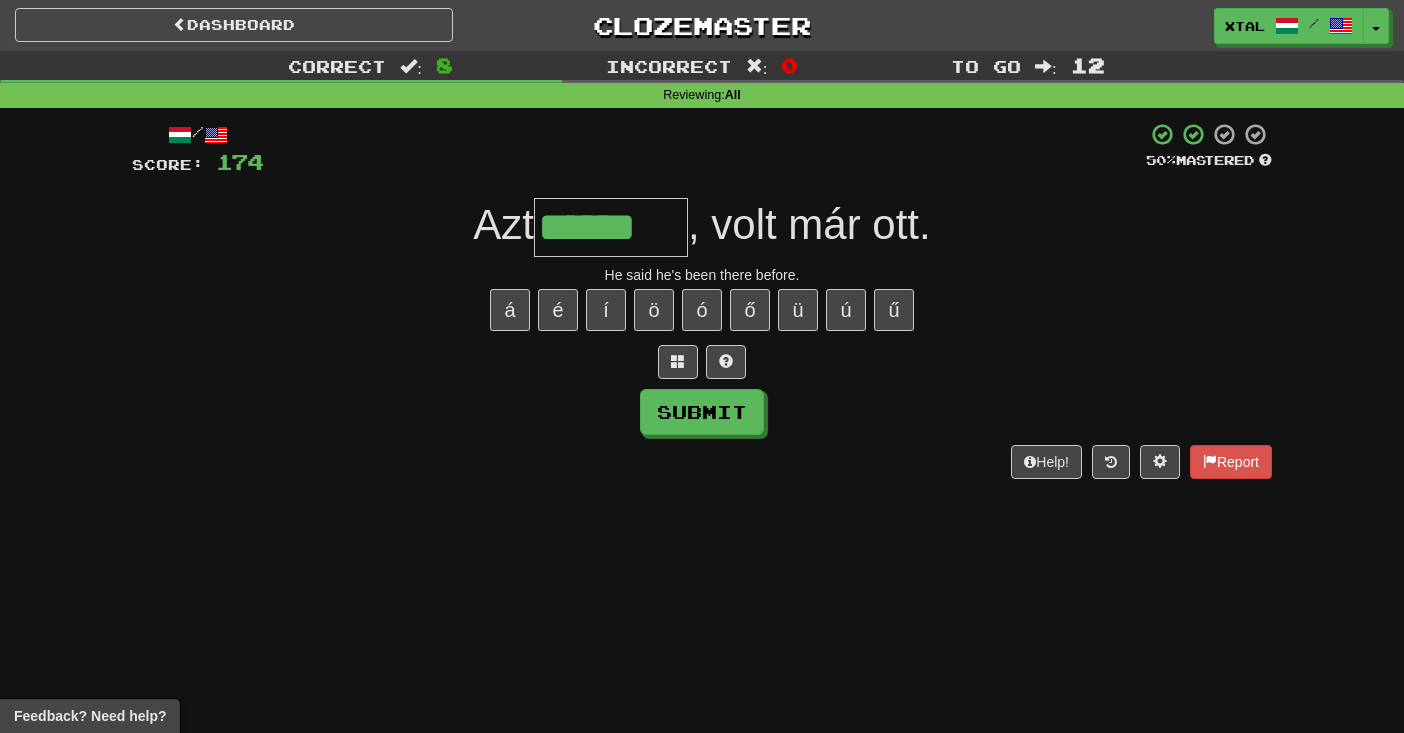 type on "******" 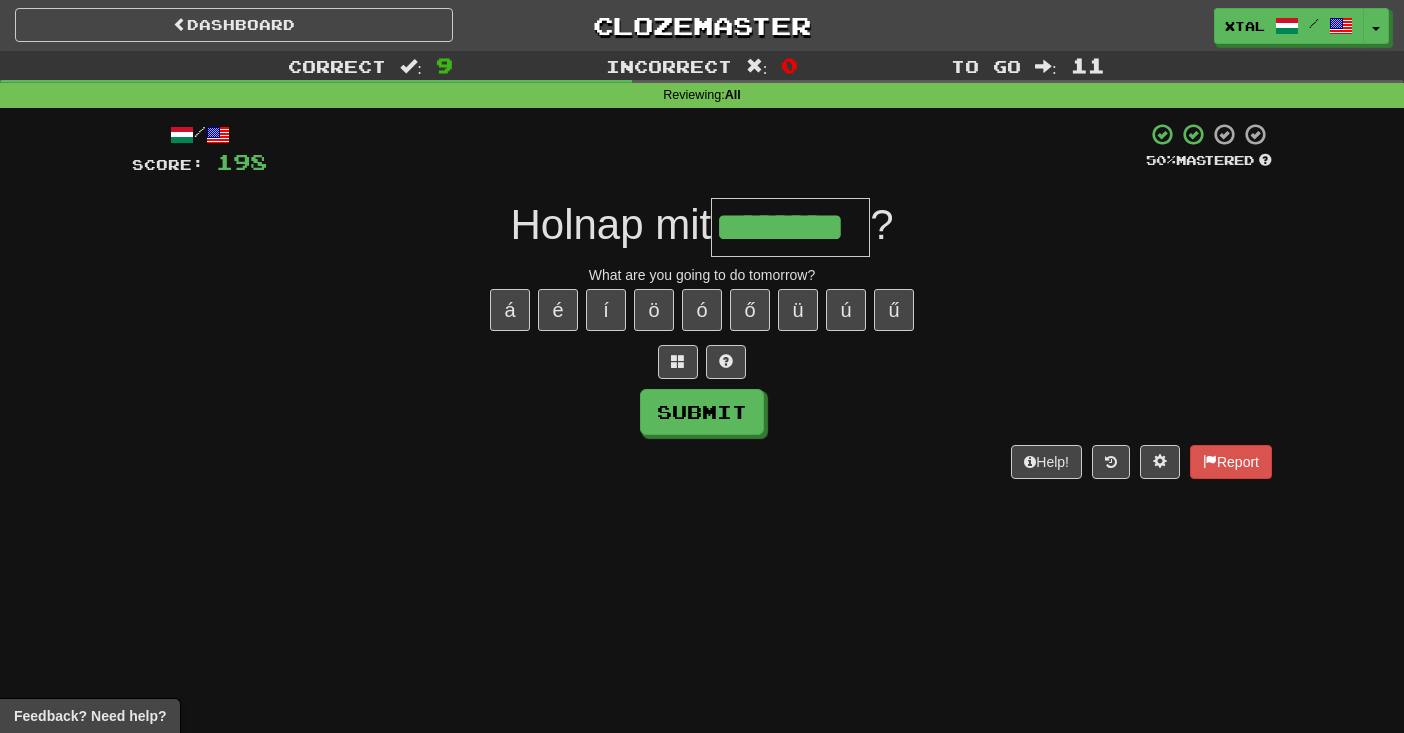 type on "********" 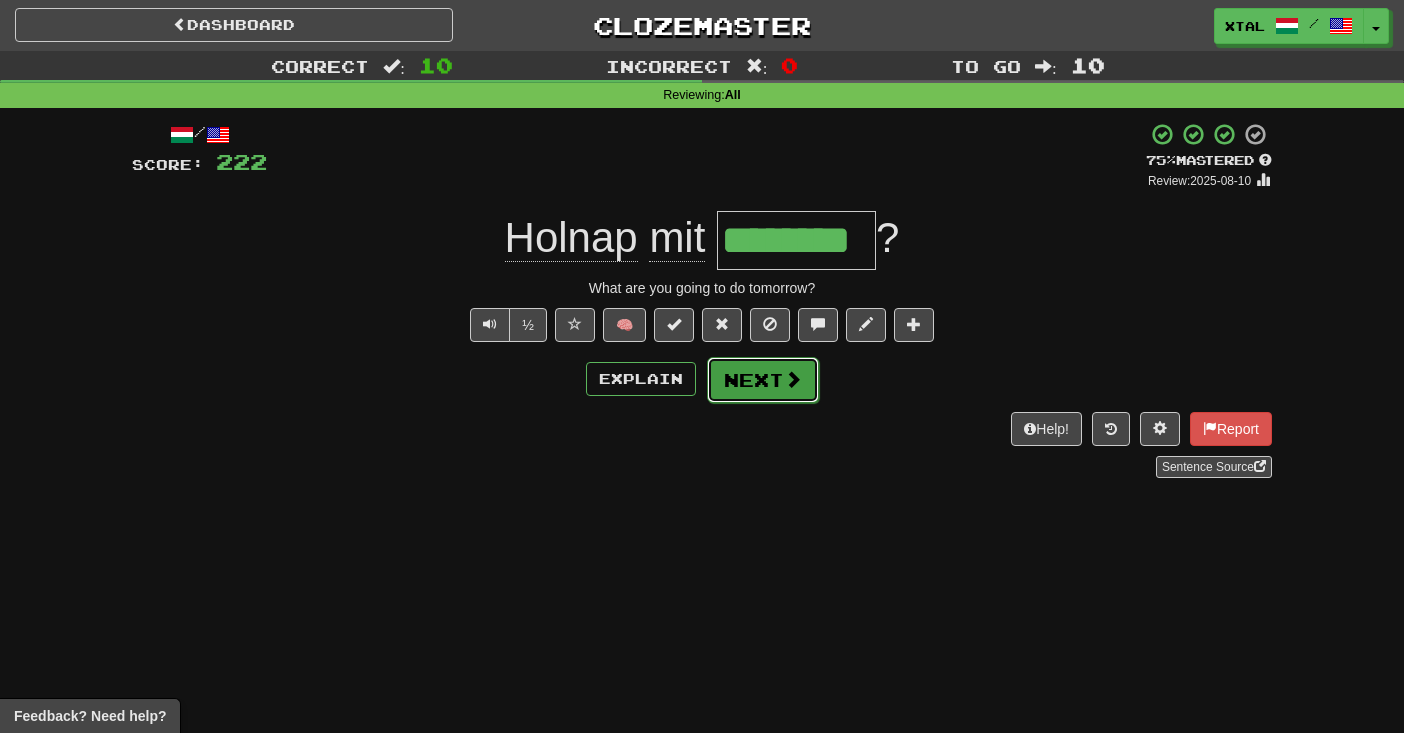 click on "Next" at bounding box center [763, 380] 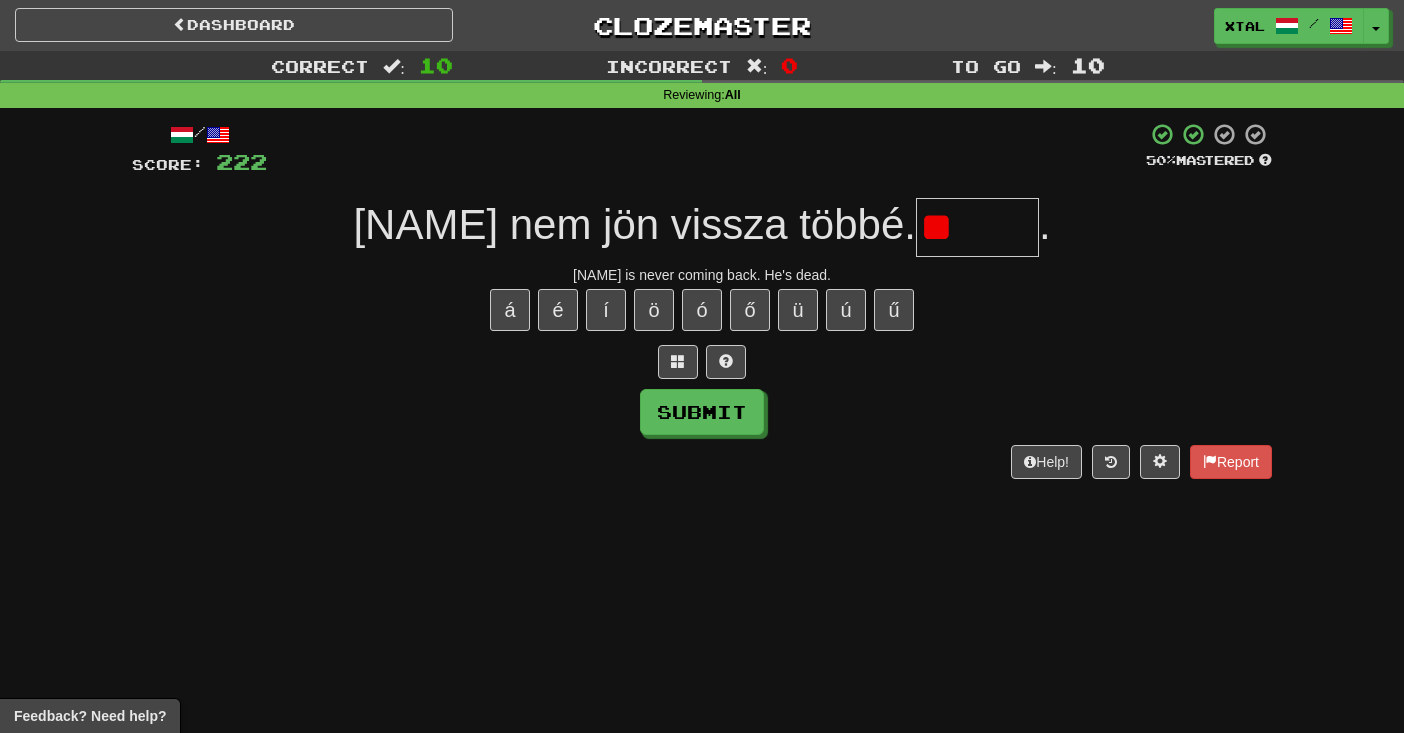type on "*" 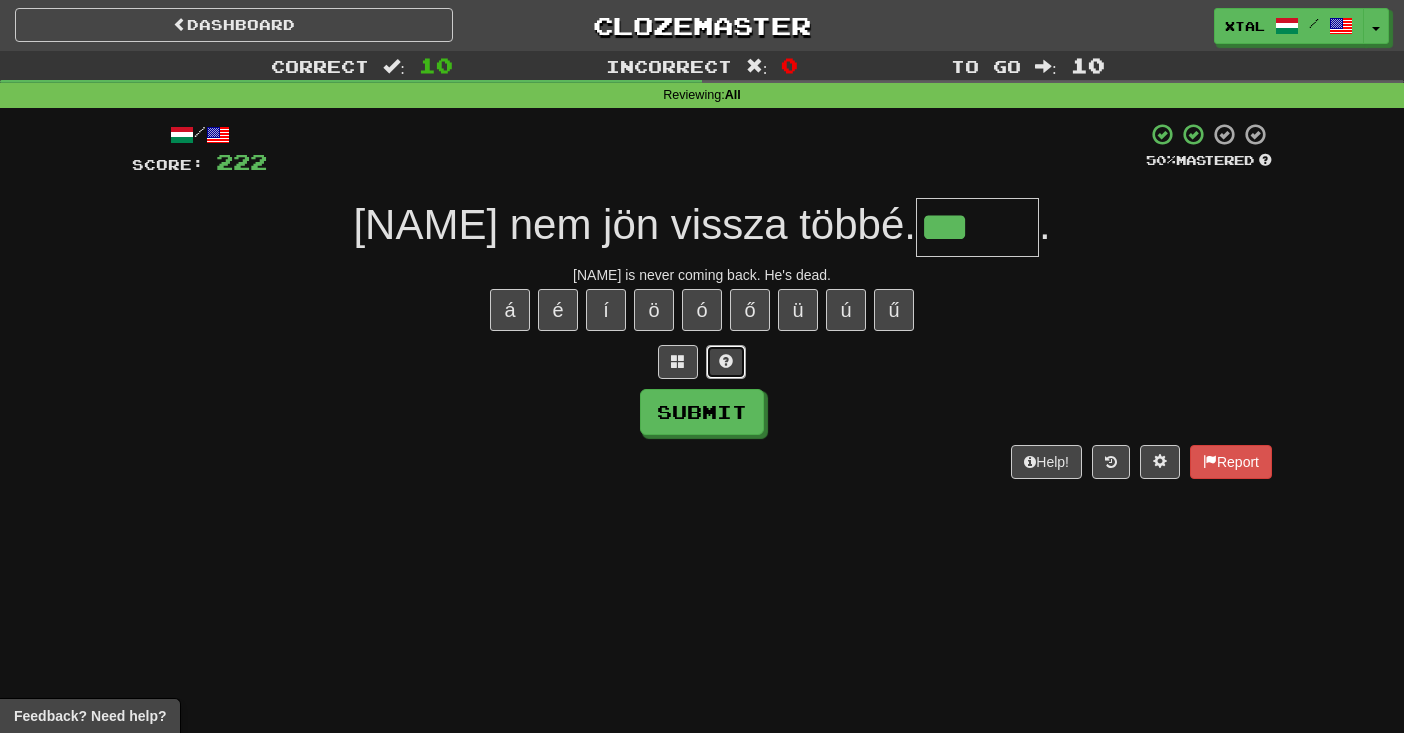click at bounding box center (726, 361) 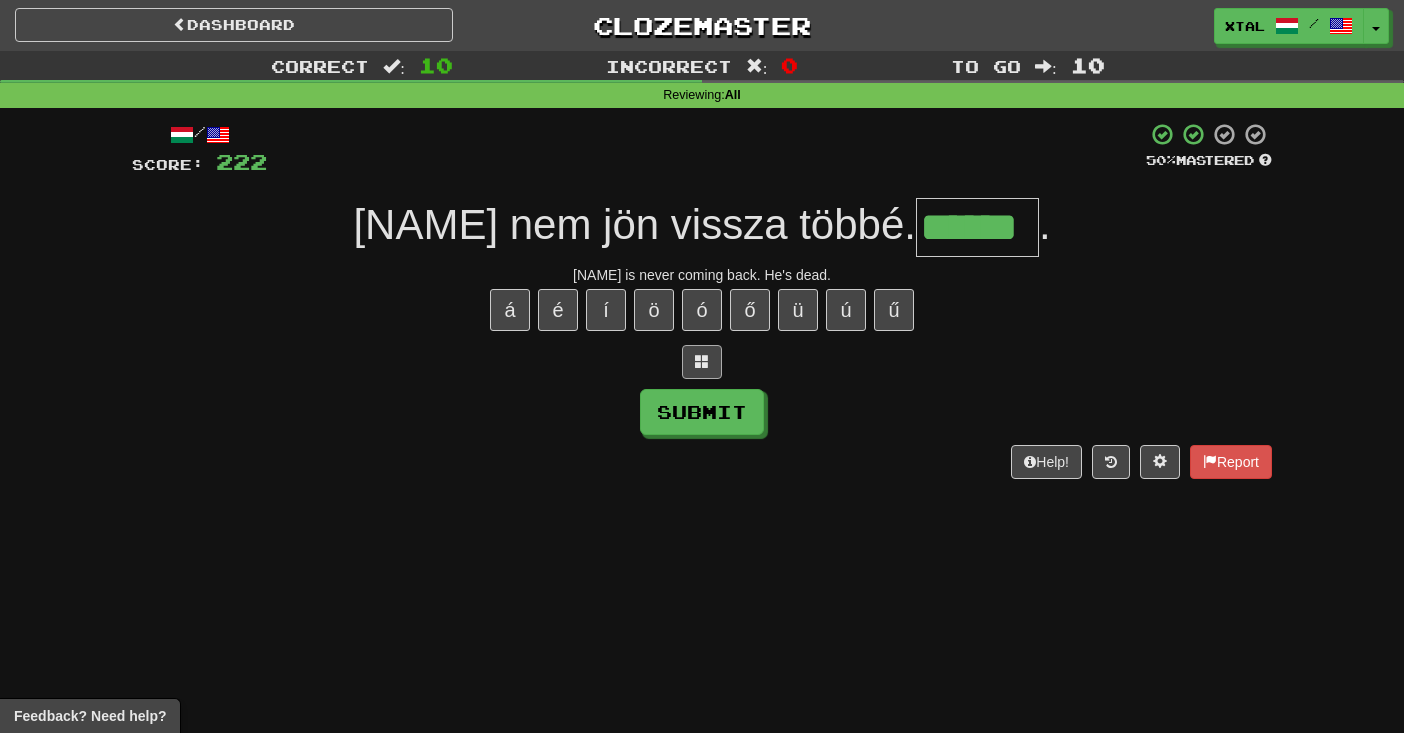 type on "******" 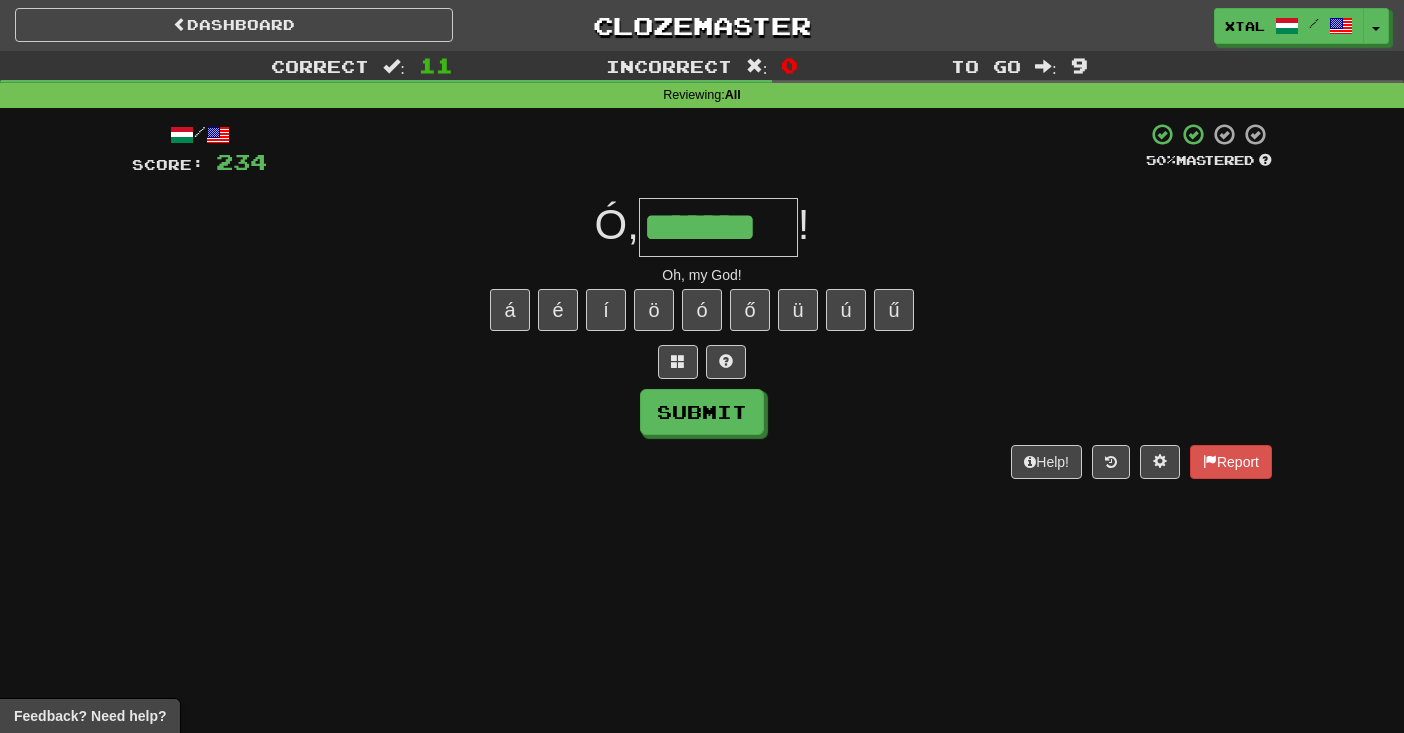 type on "*******" 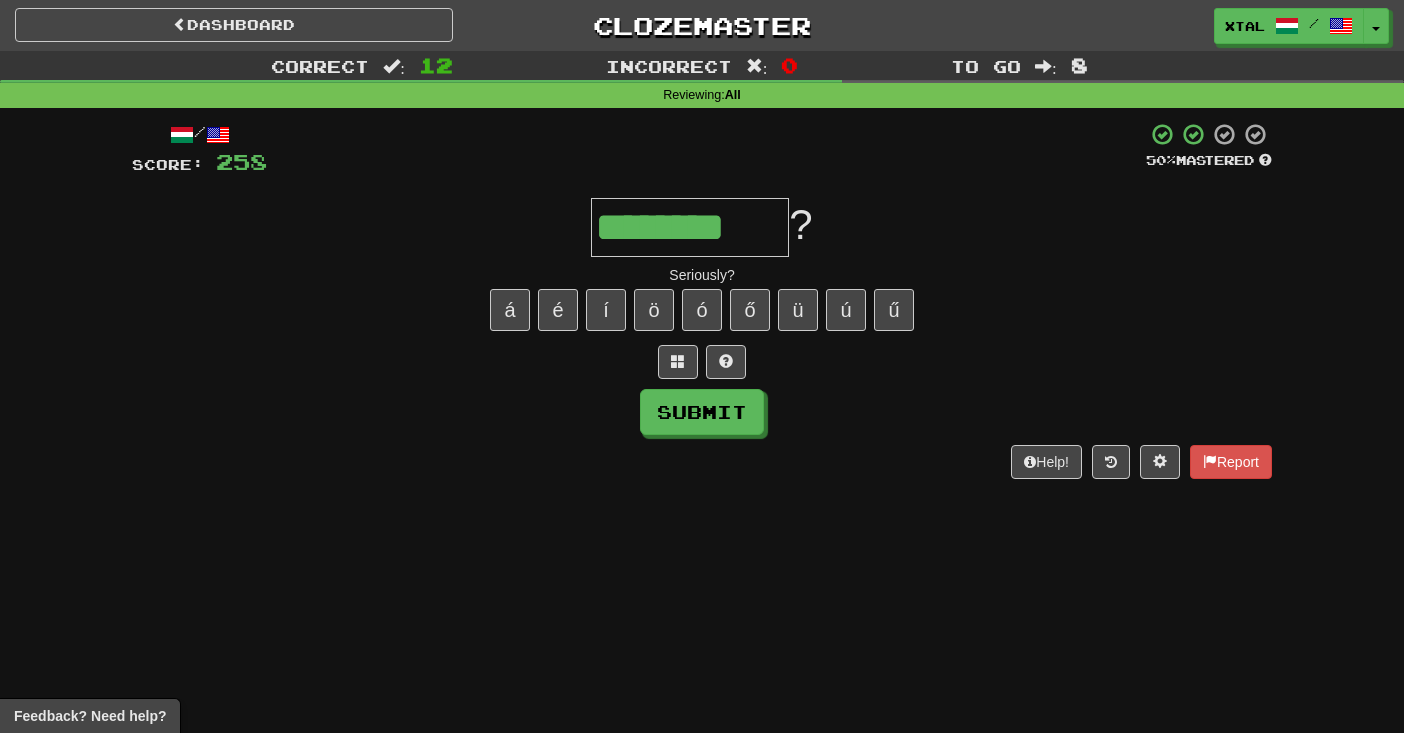 type on "********" 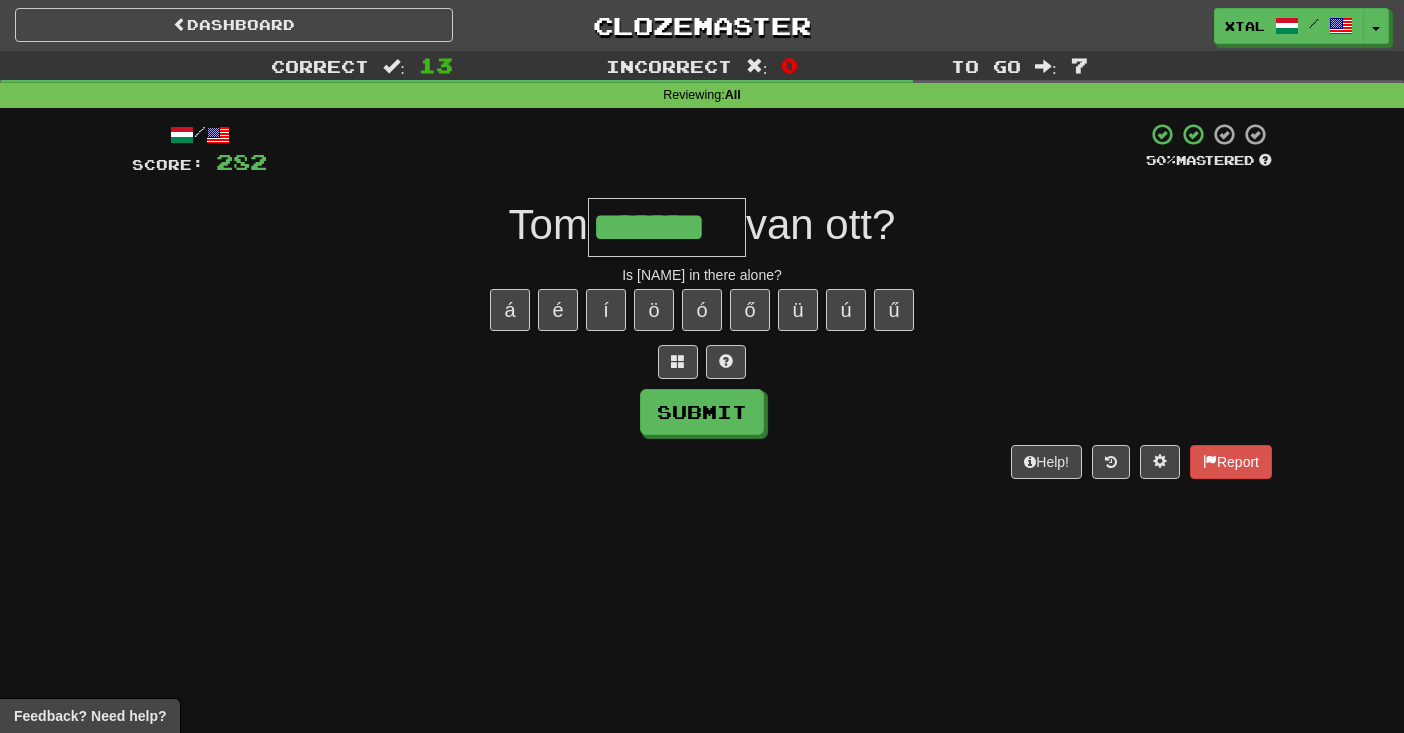 type on "*******" 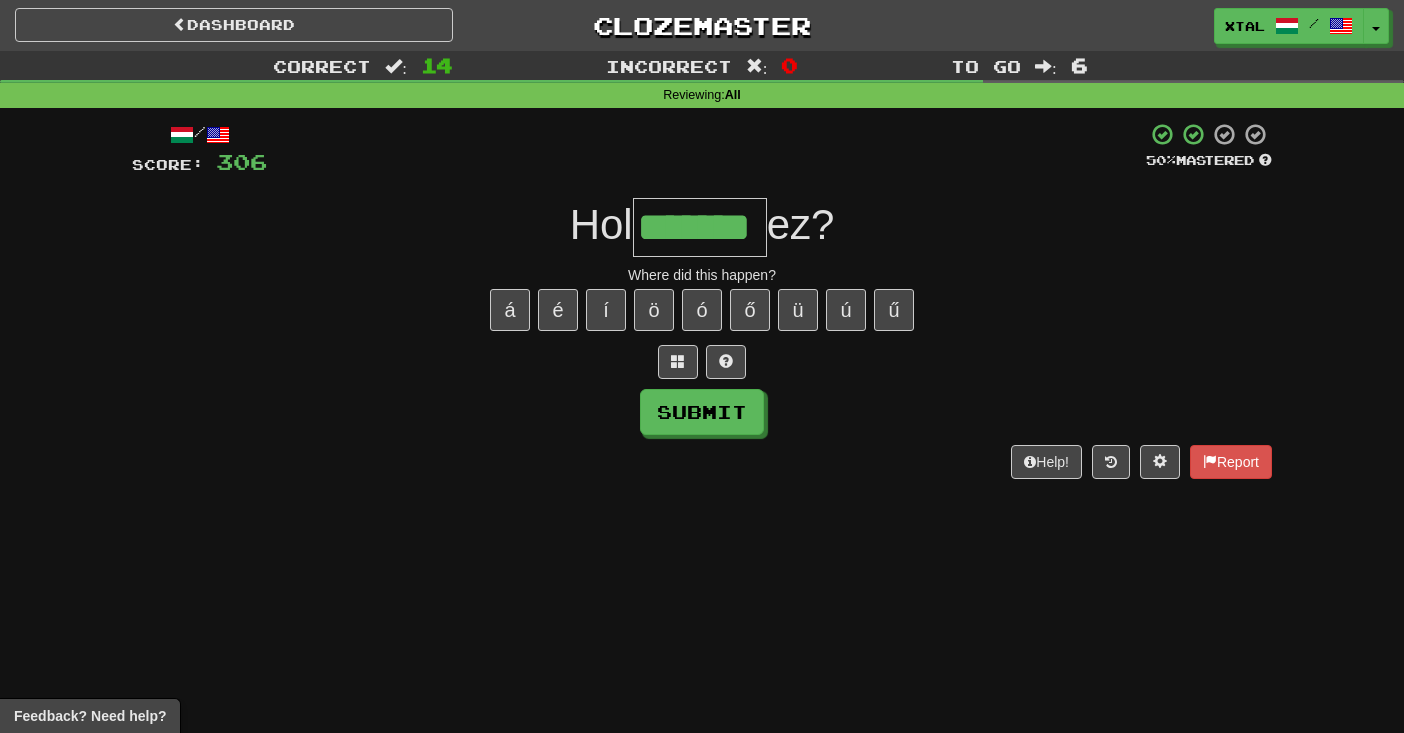 type on "*******" 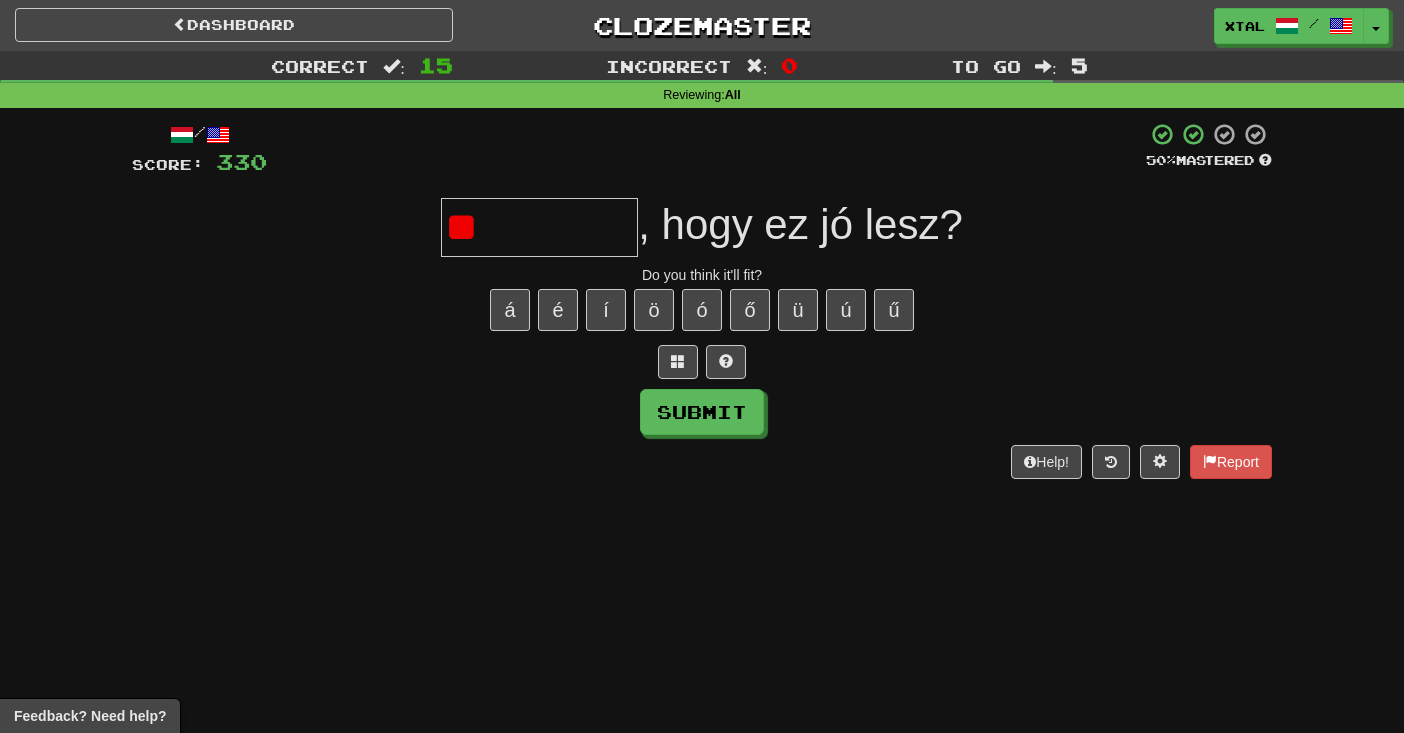 type on "*" 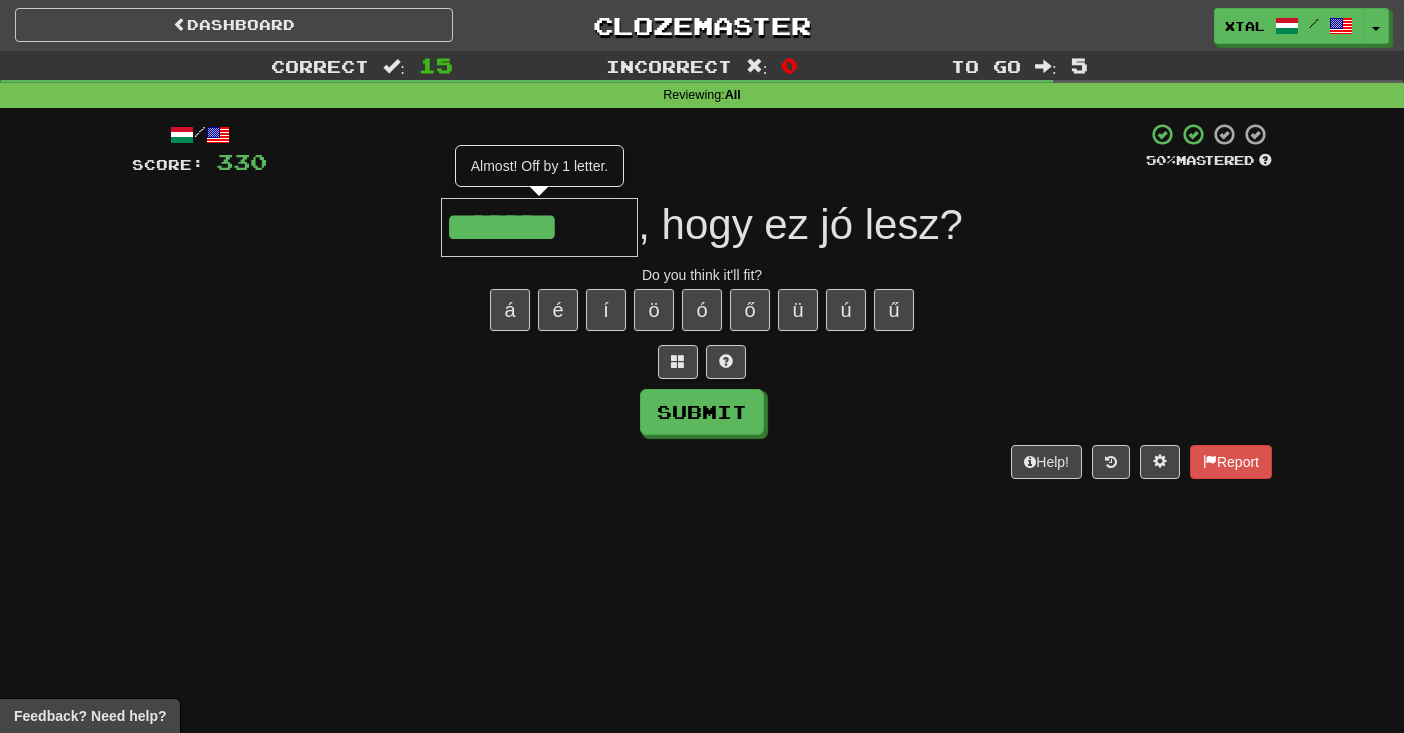 scroll, scrollTop: 0, scrollLeft: 0, axis: both 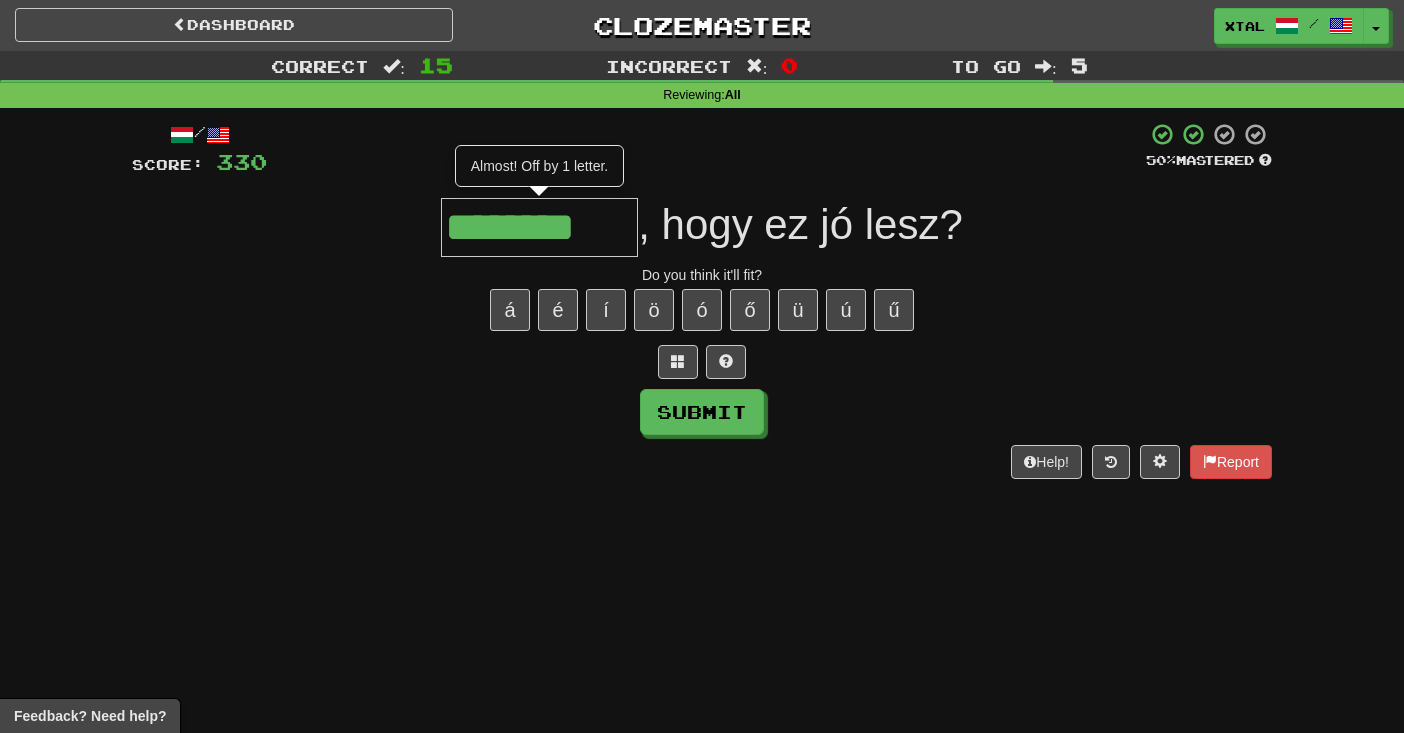 type on "********" 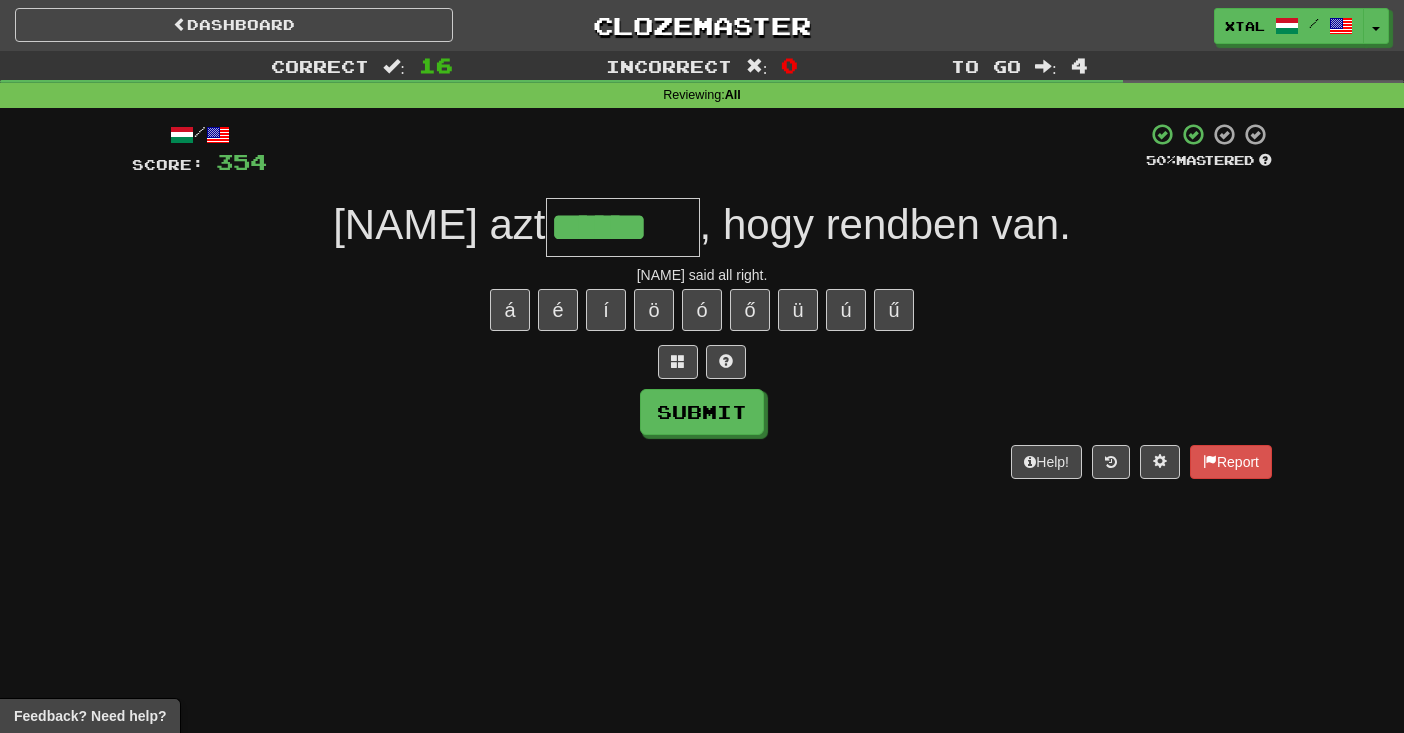 type on "******" 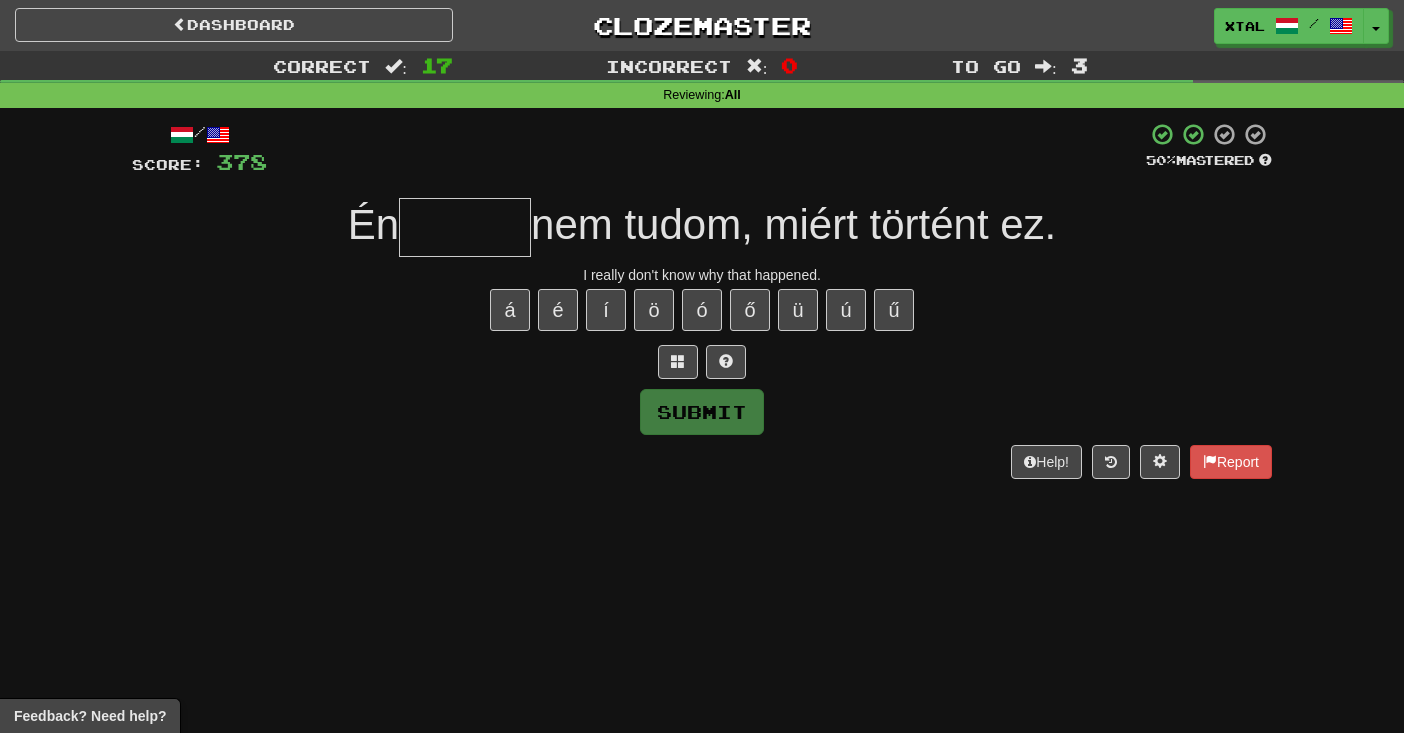 type on "*" 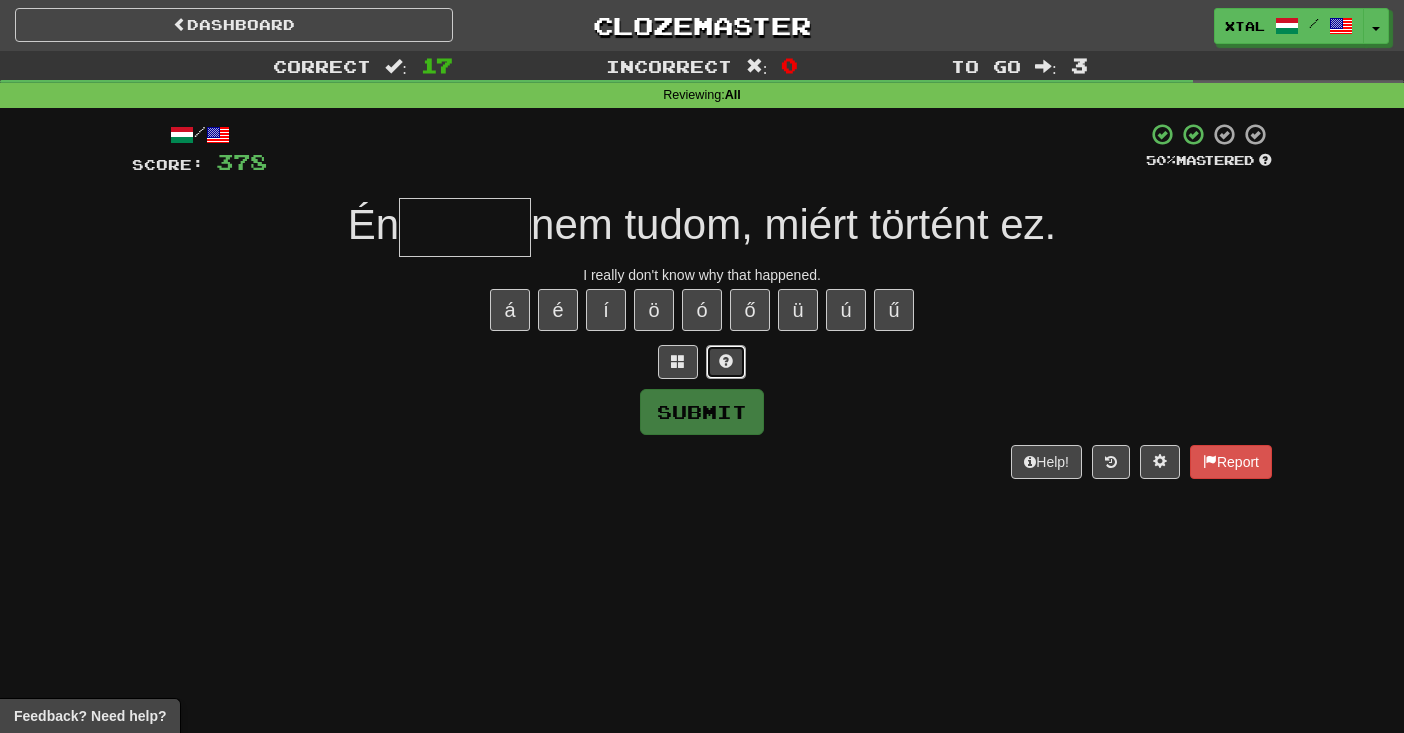 click at bounding box center (726, 362) 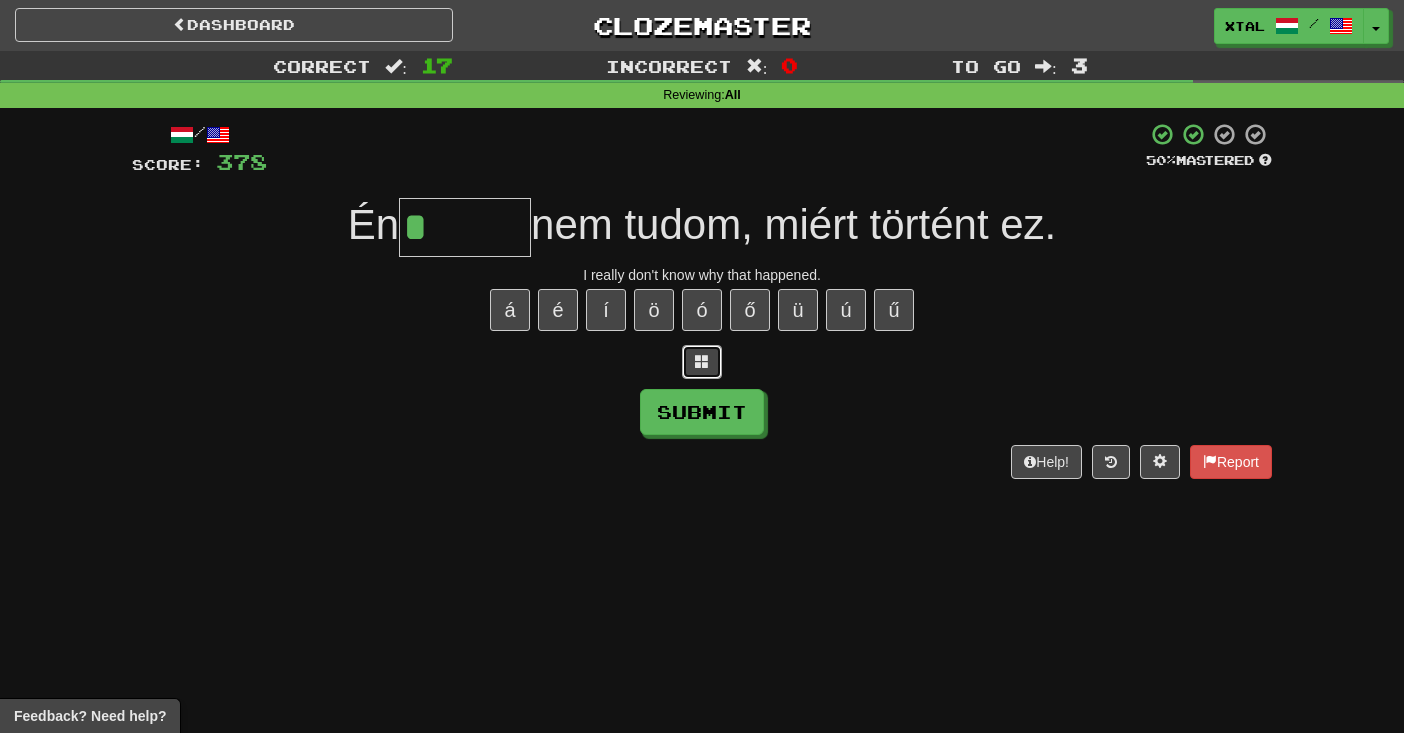 click at bounding box center (702, 361) 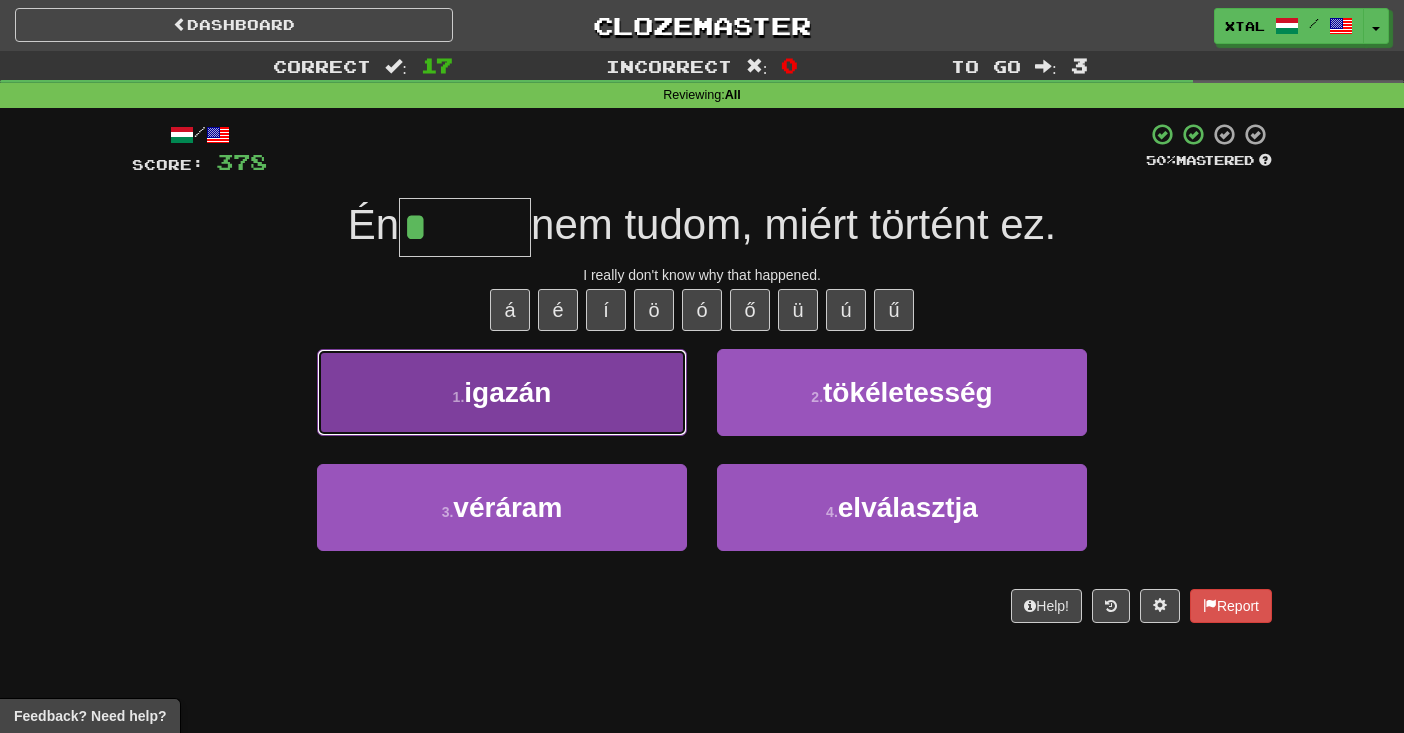 click on "1 .  igazán" at bounding box center (502, 392) 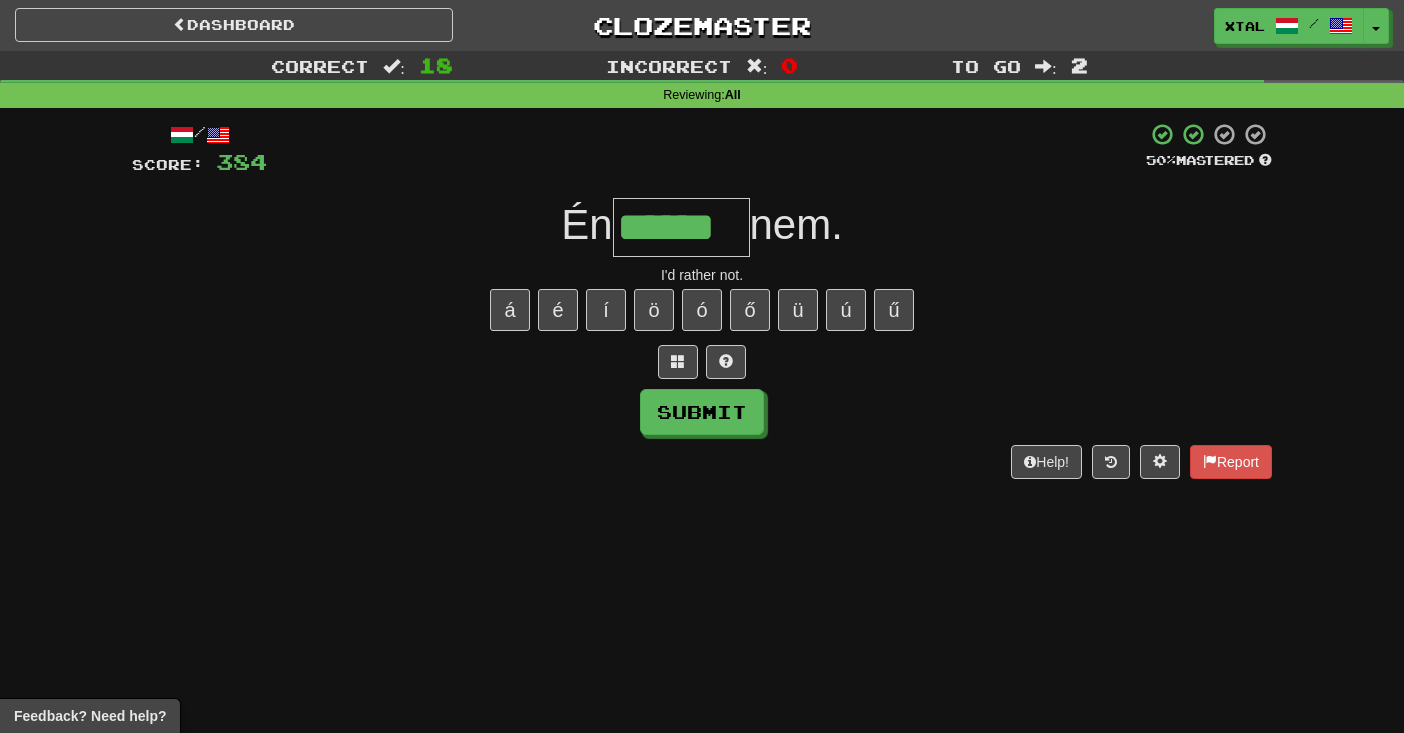 type on "******" 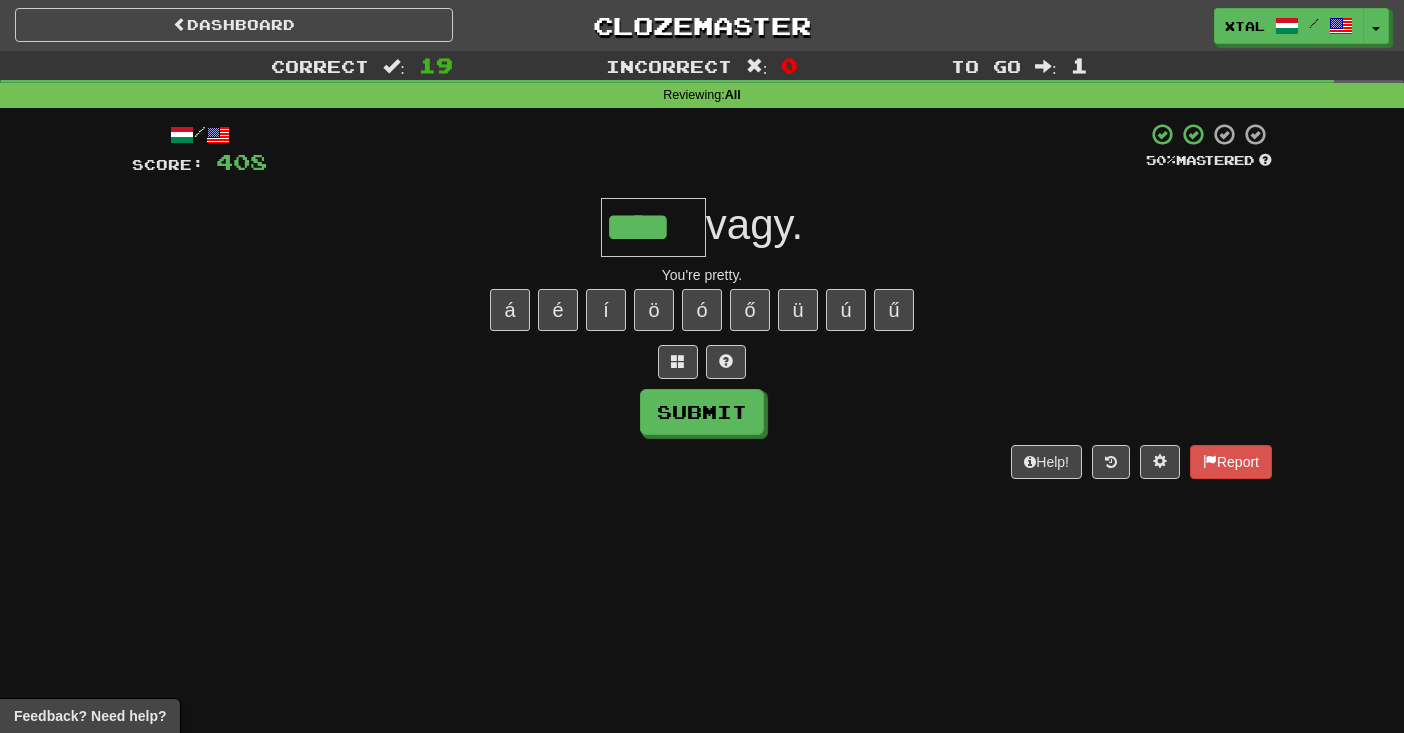 type on "****" 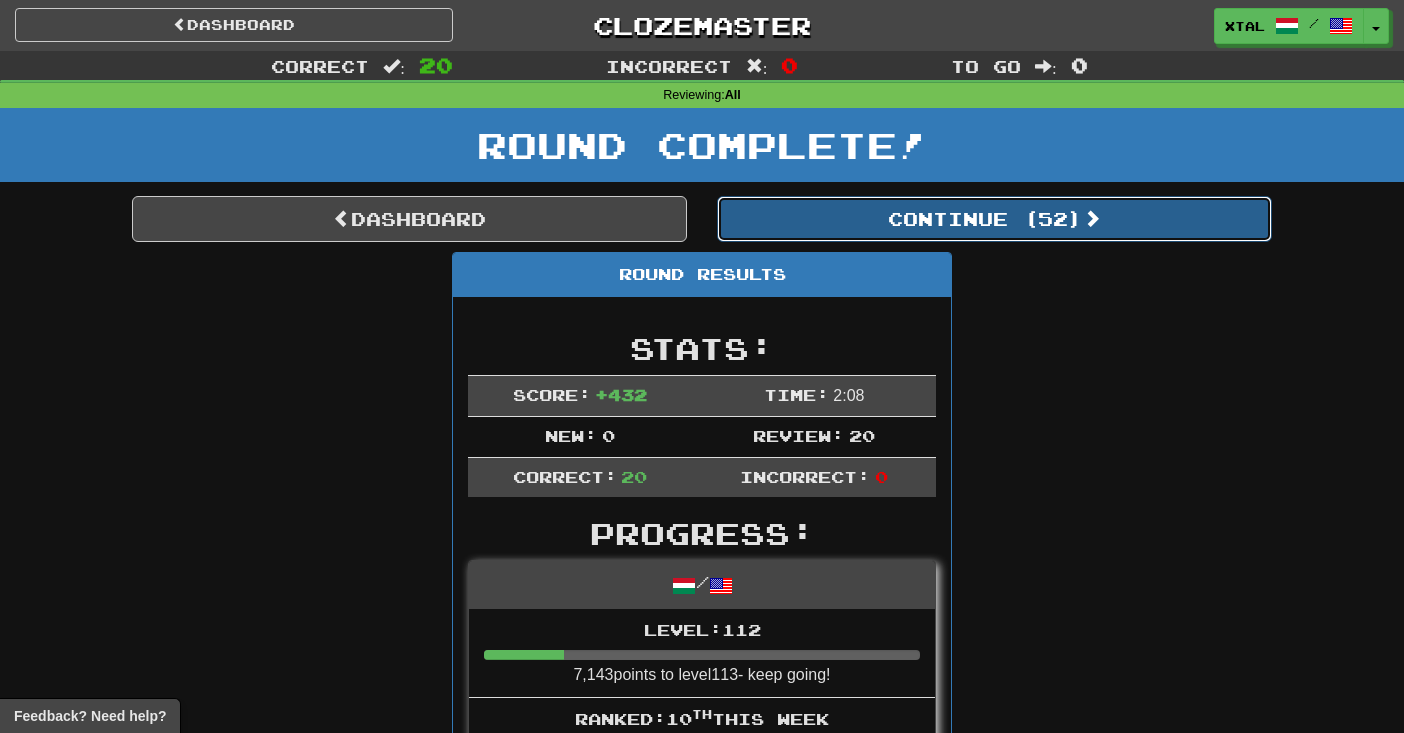 click on "Continue ( 52 )" at bounding box center [994, 219] 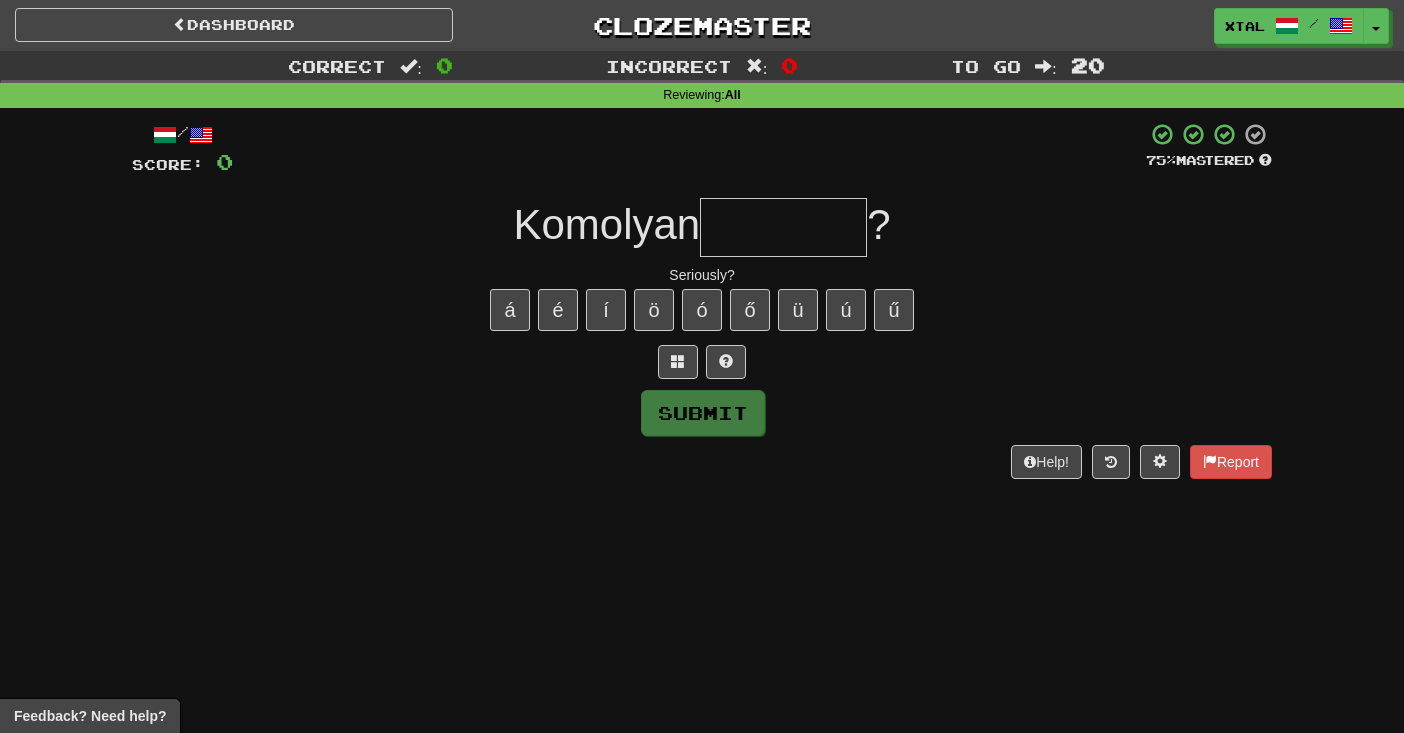 type on "*" 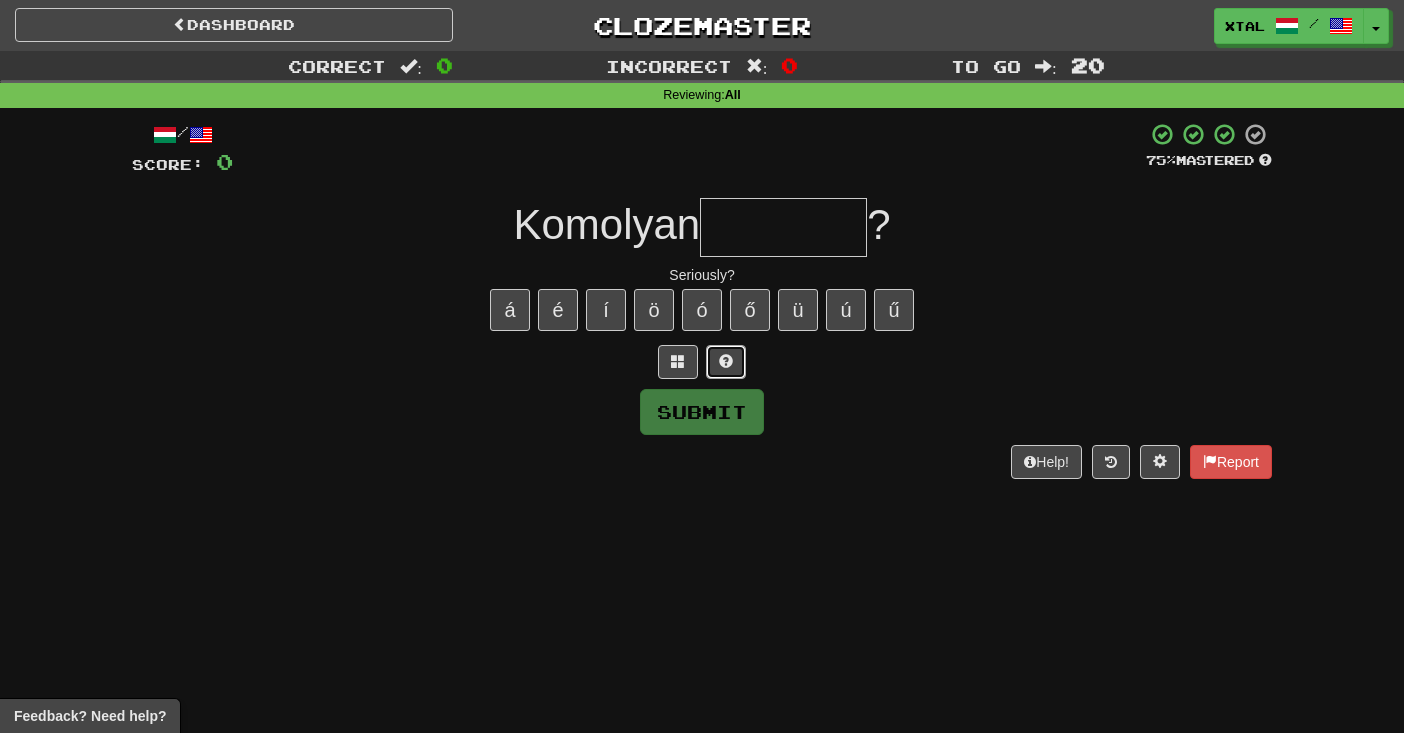 click at bounding box center (726, 361) 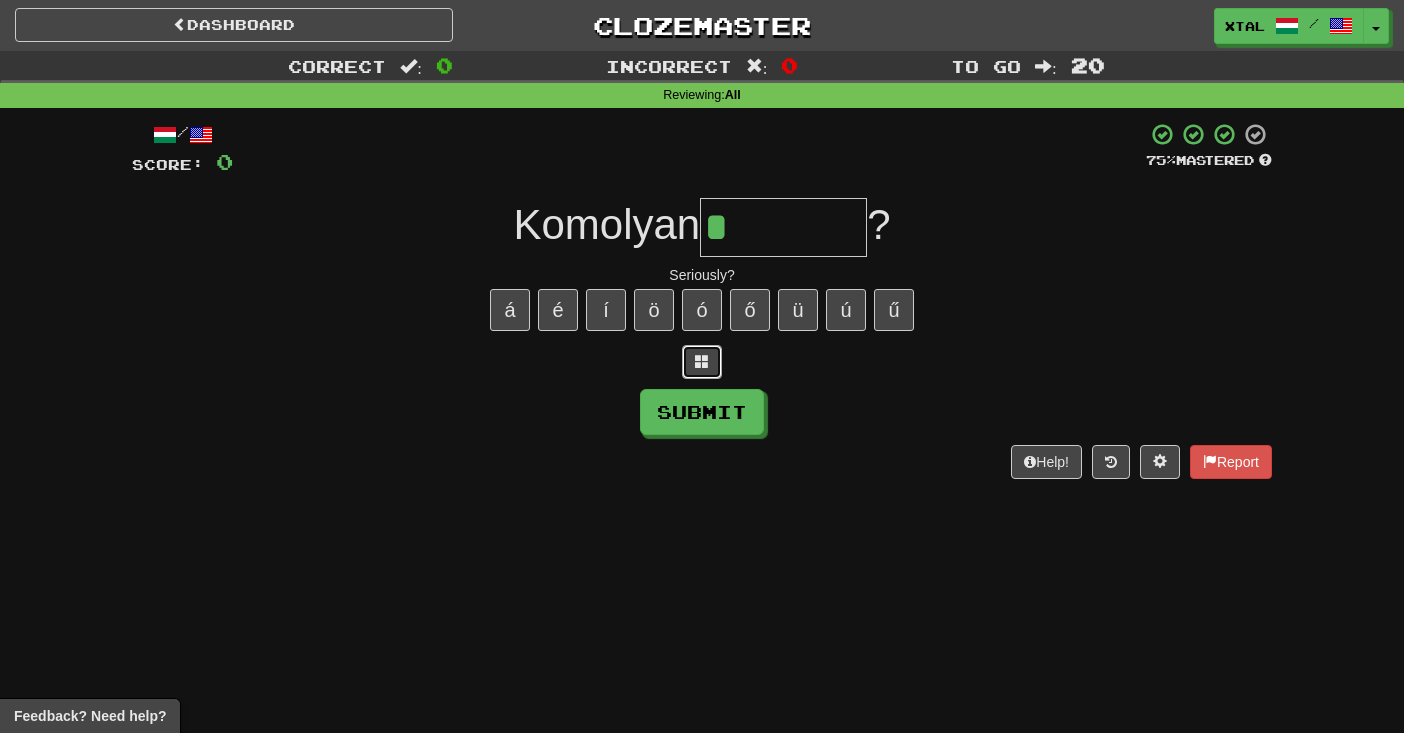 click at bounding box center [702, 361] 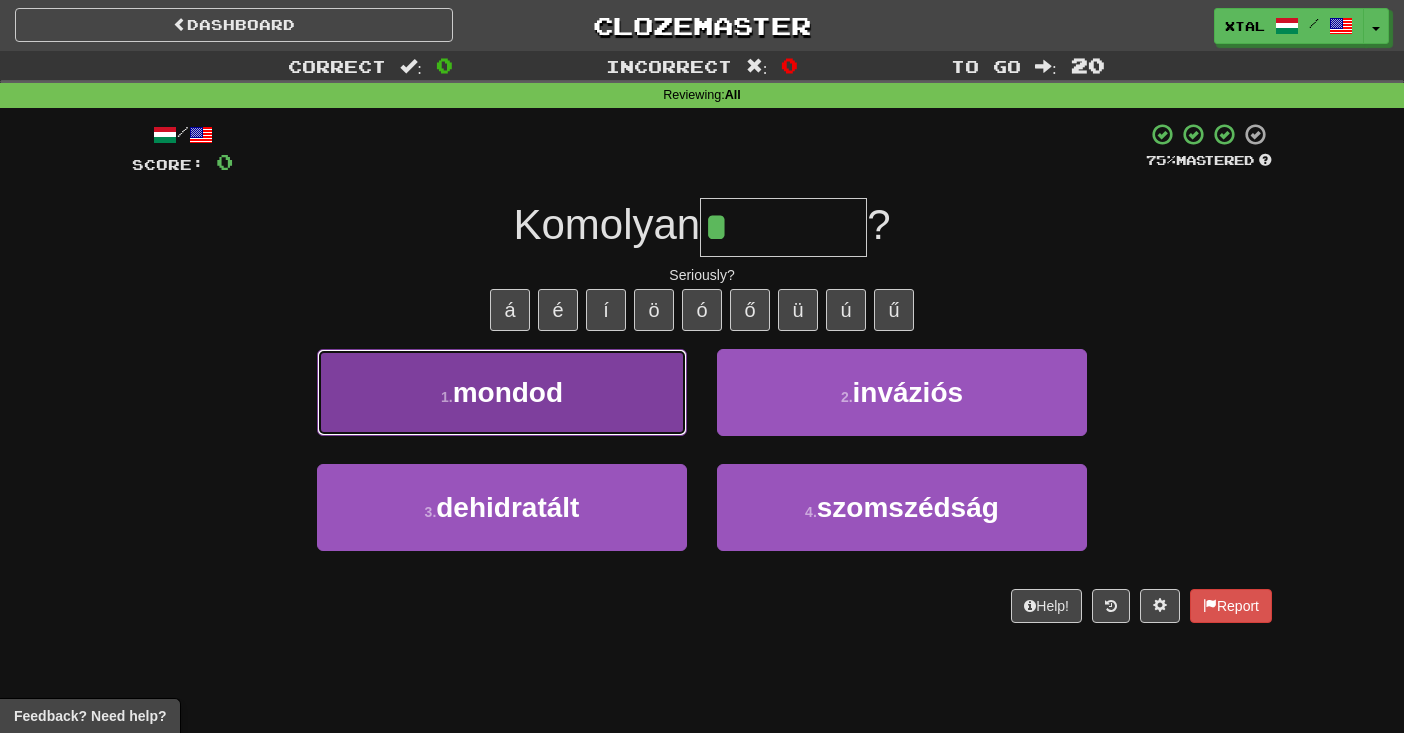 click on "1 .  mondod" at bounding box center [502, 392] 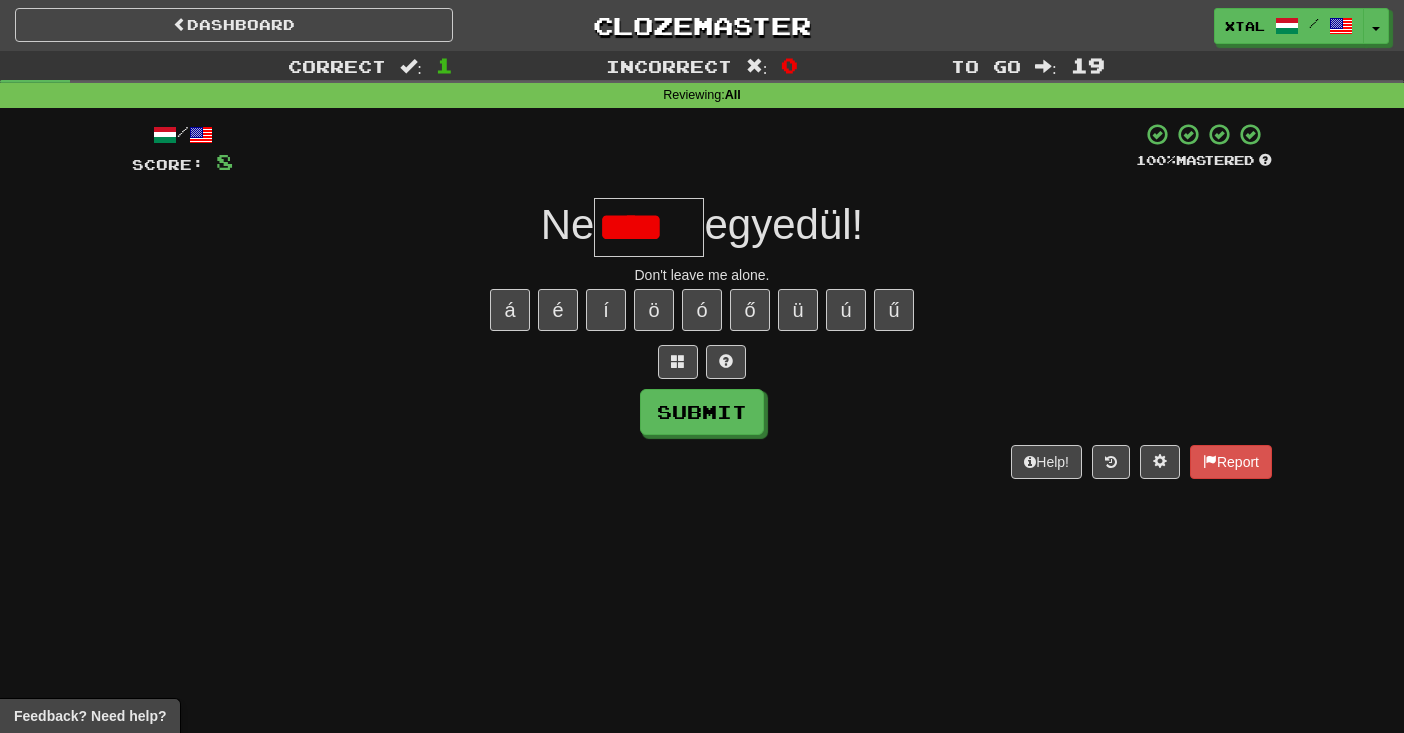 scroll, scrollTop: 0, scrollLeft: 0, axis: both 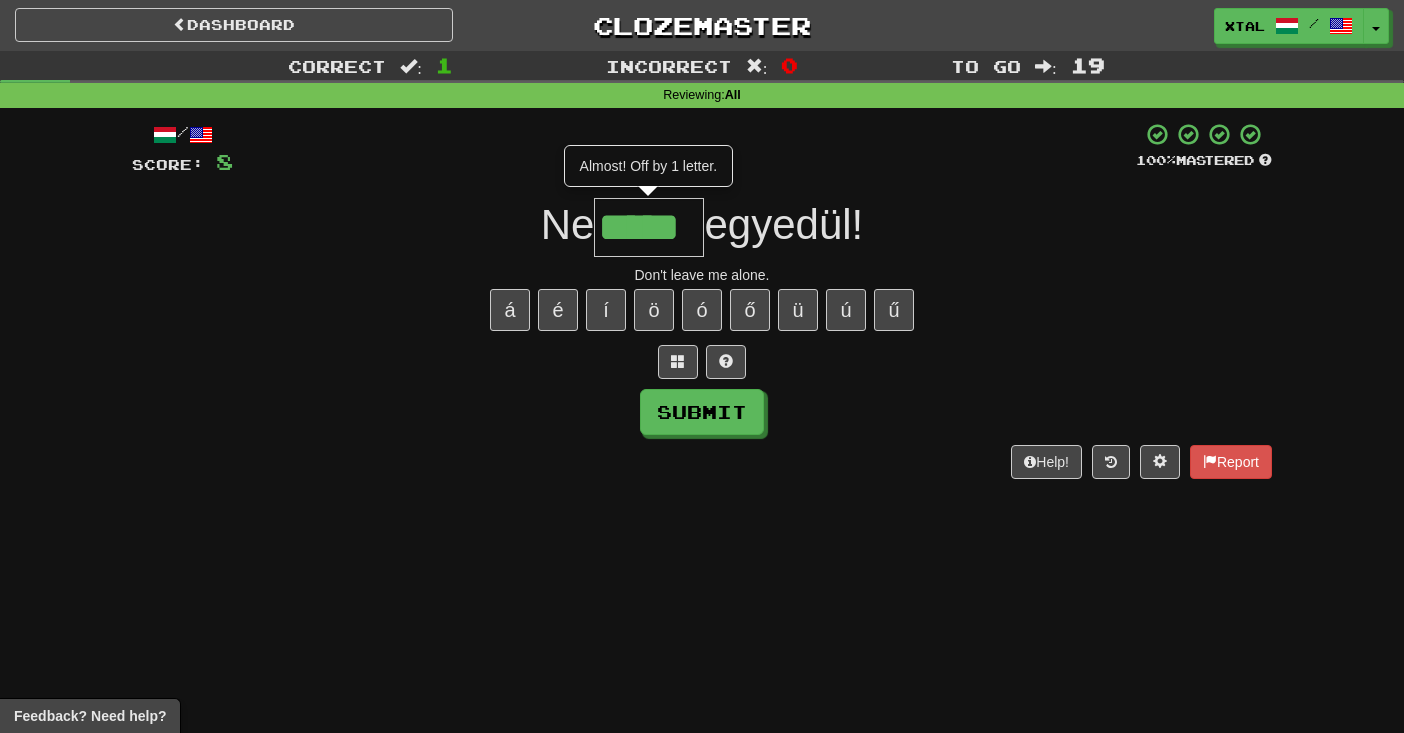 type on "*****" 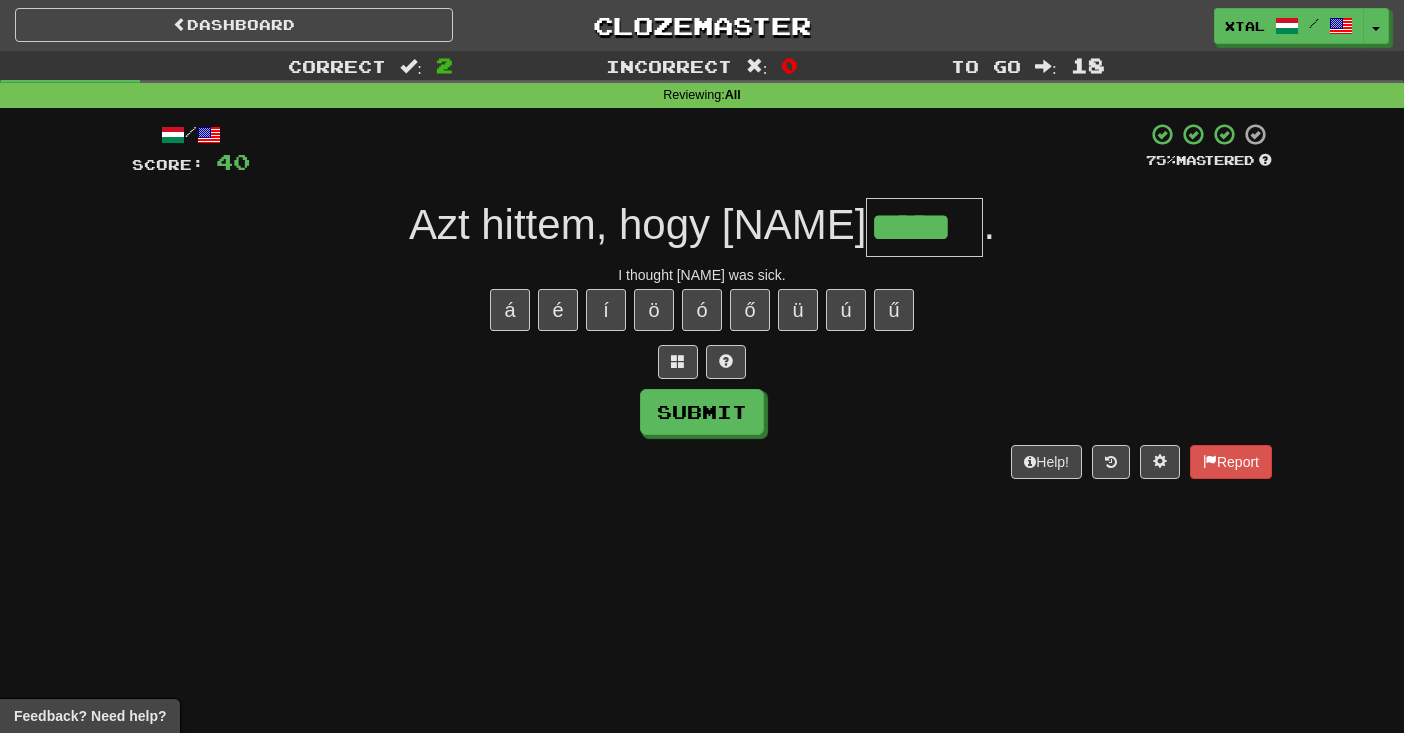 type on "*****" 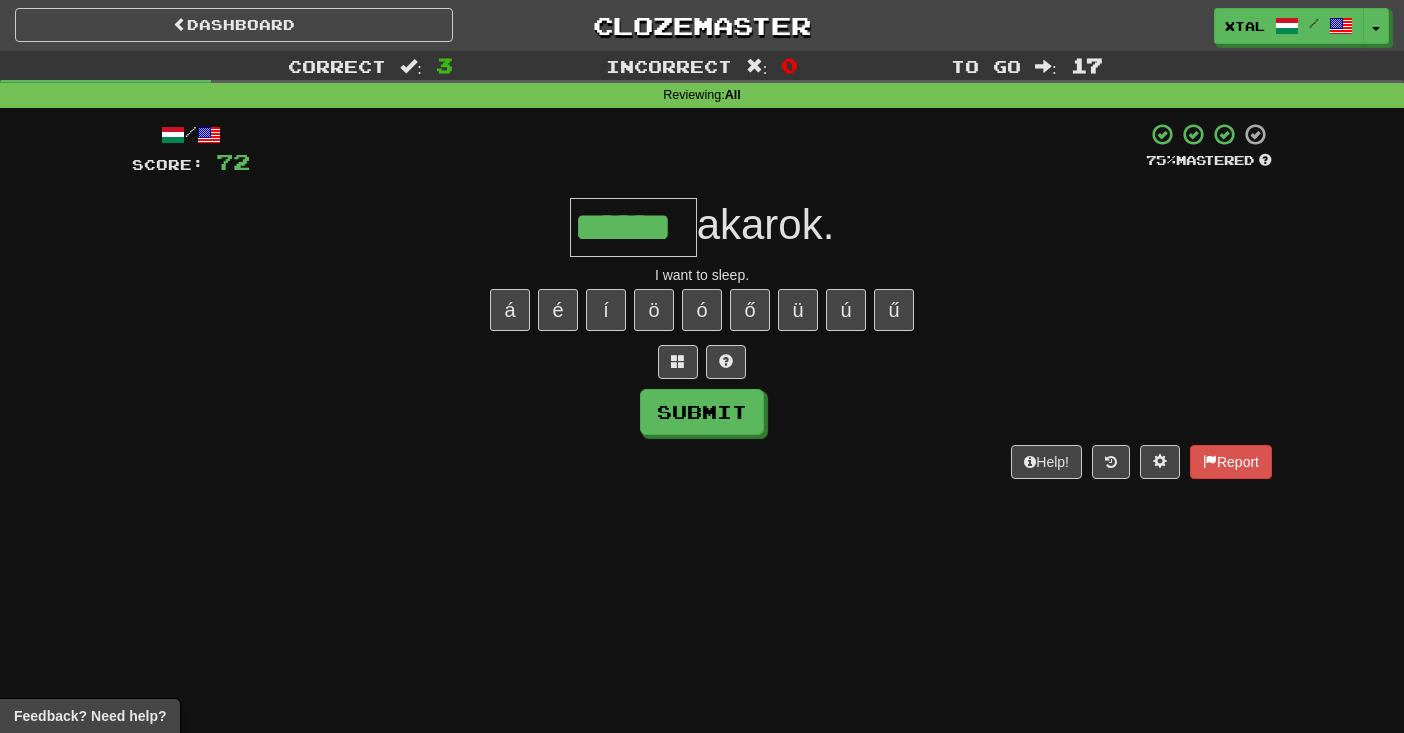 type on "******" 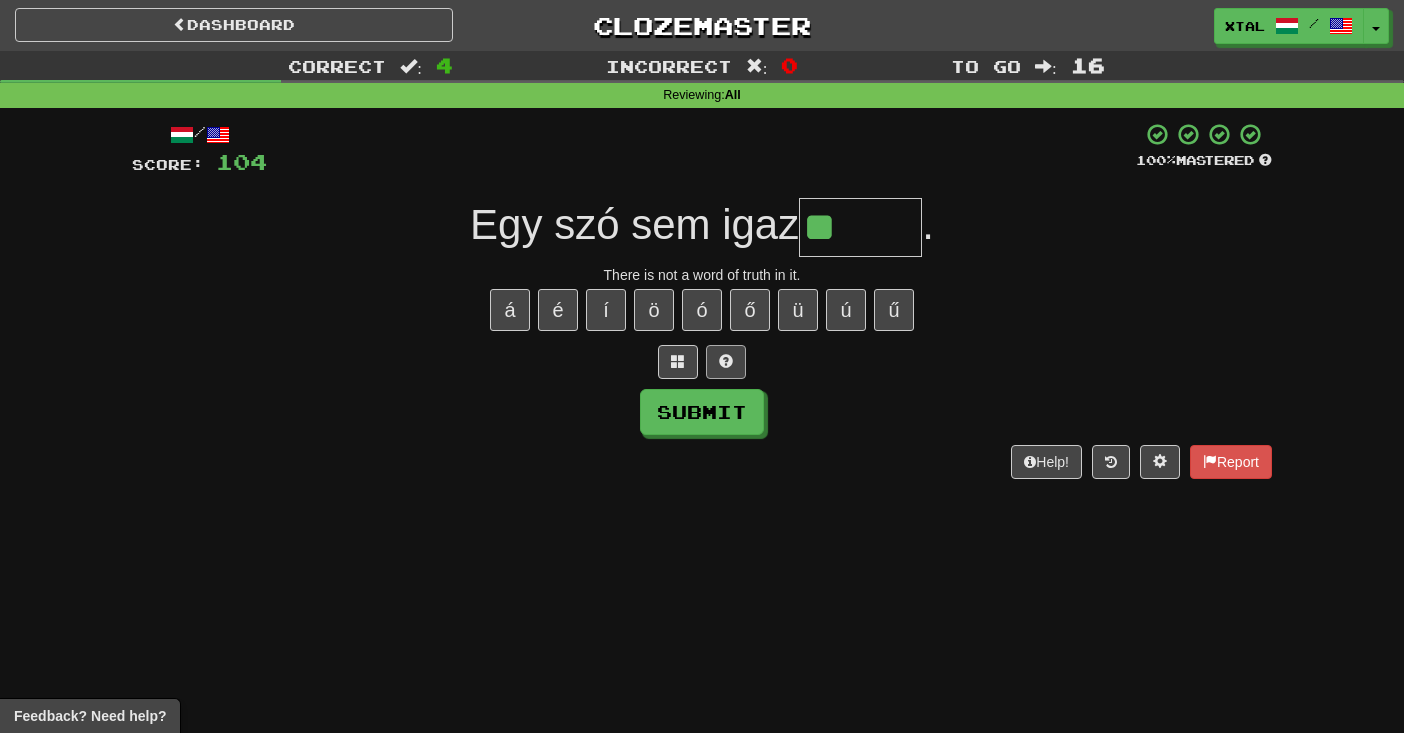 click at bounding box center [726, 362] 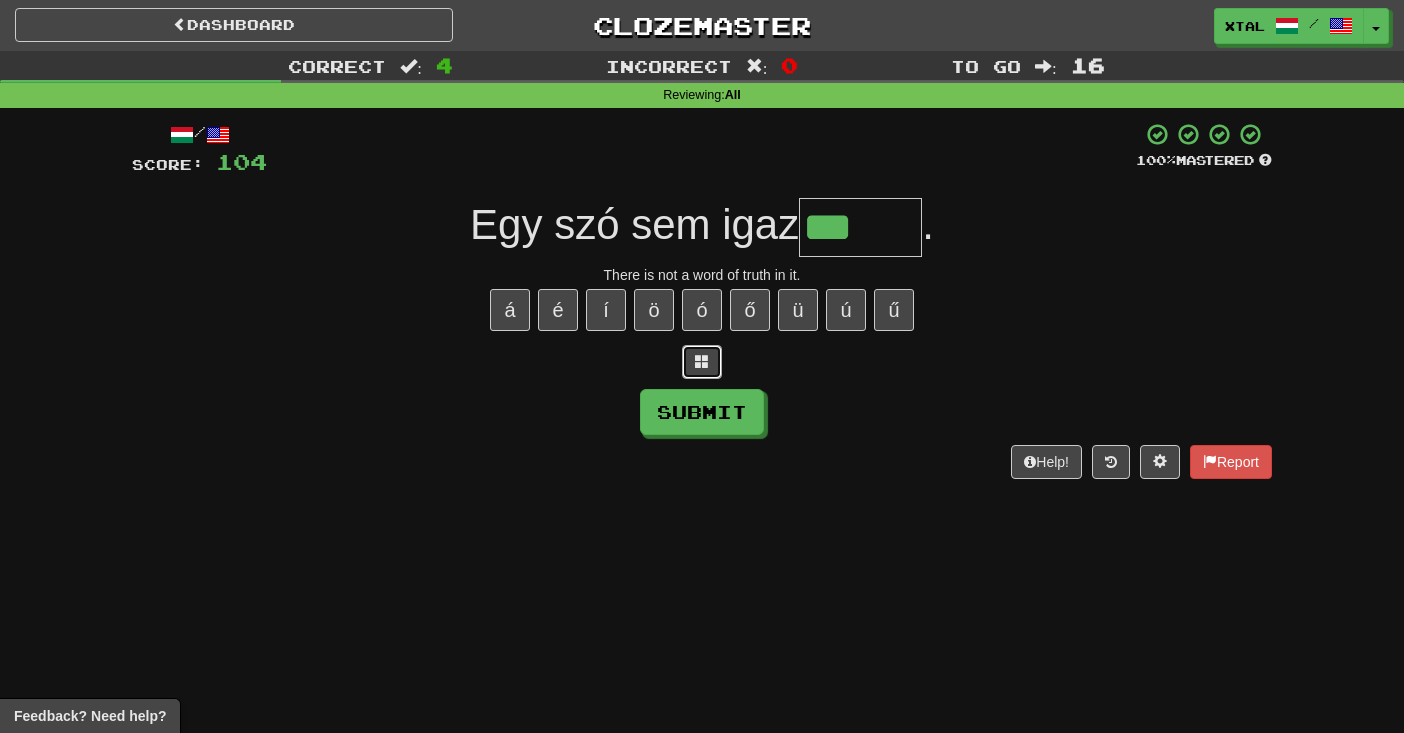 click at bounding box center [702, 361] 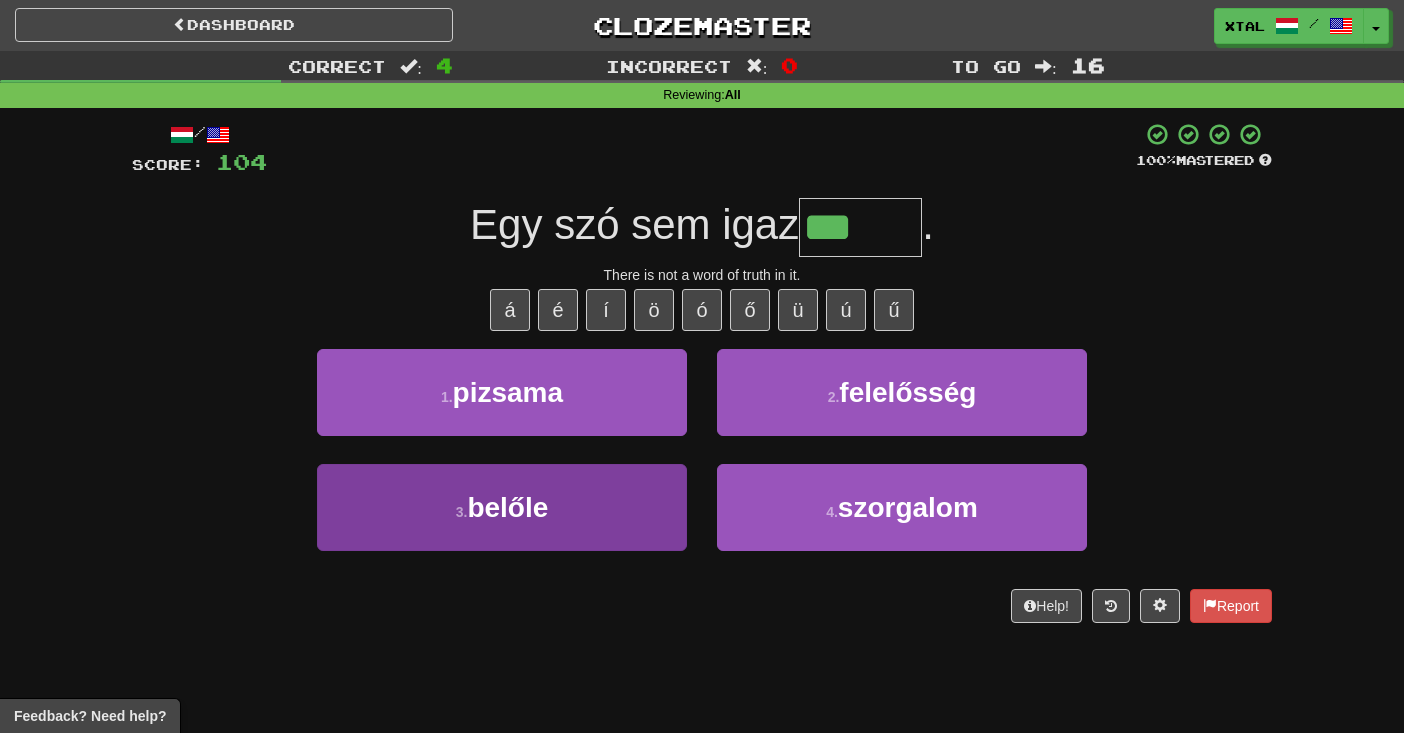 click on "3 .  belőle" at bounding box center (502, 507) 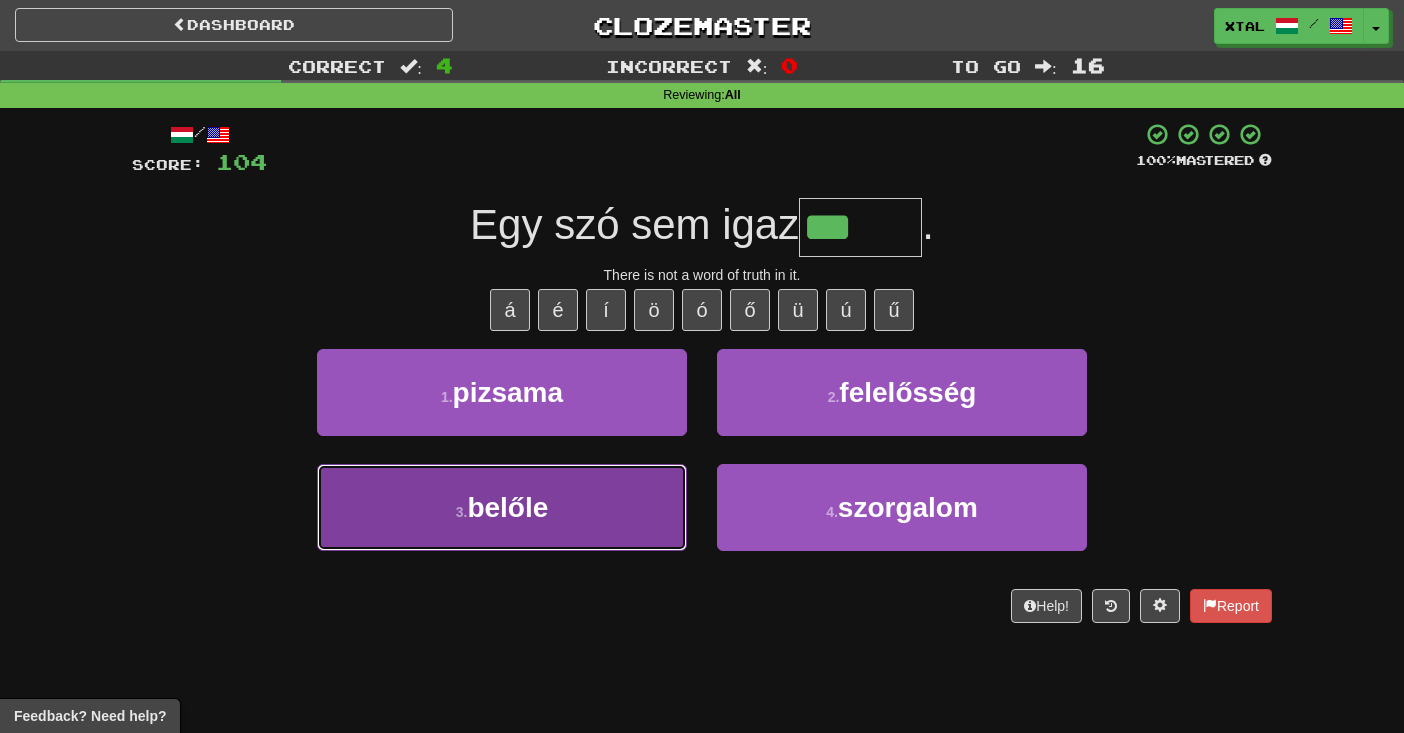 type on "******" 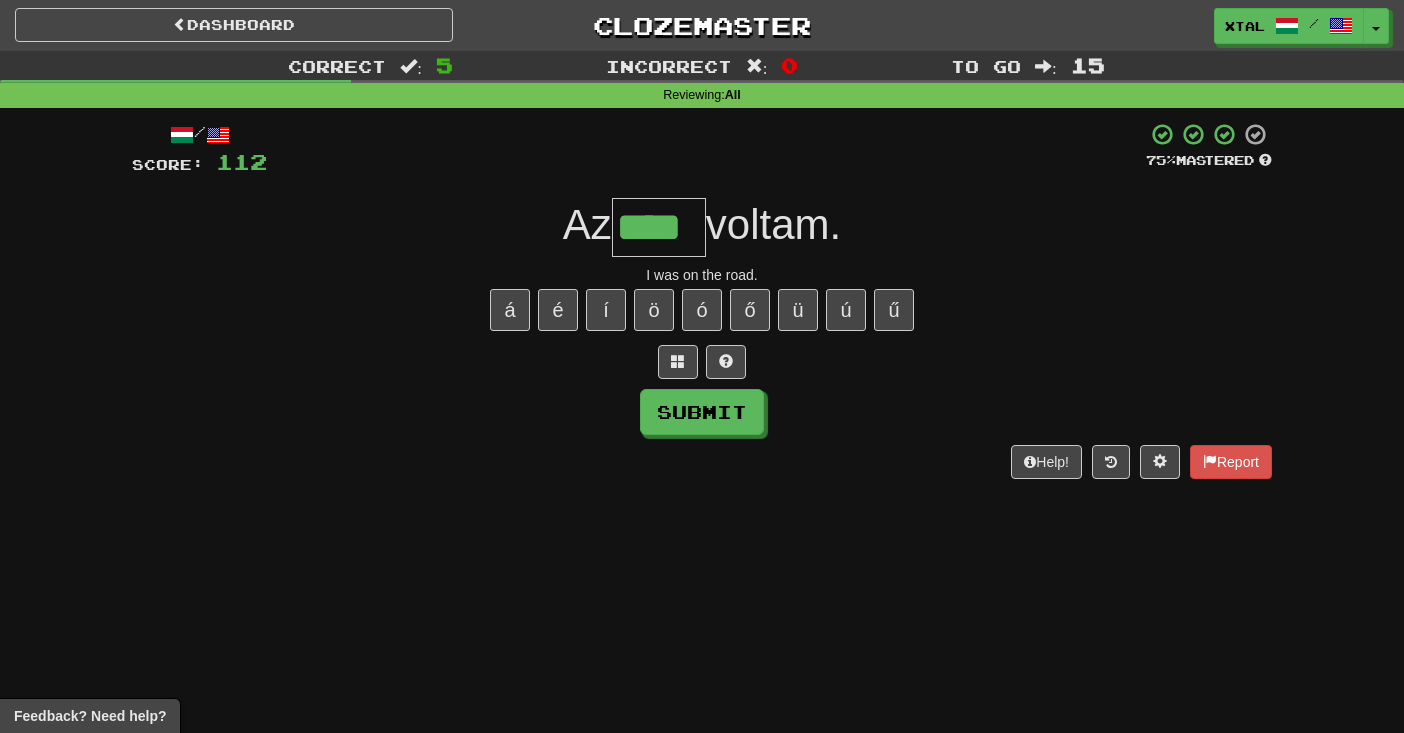 type on "****" 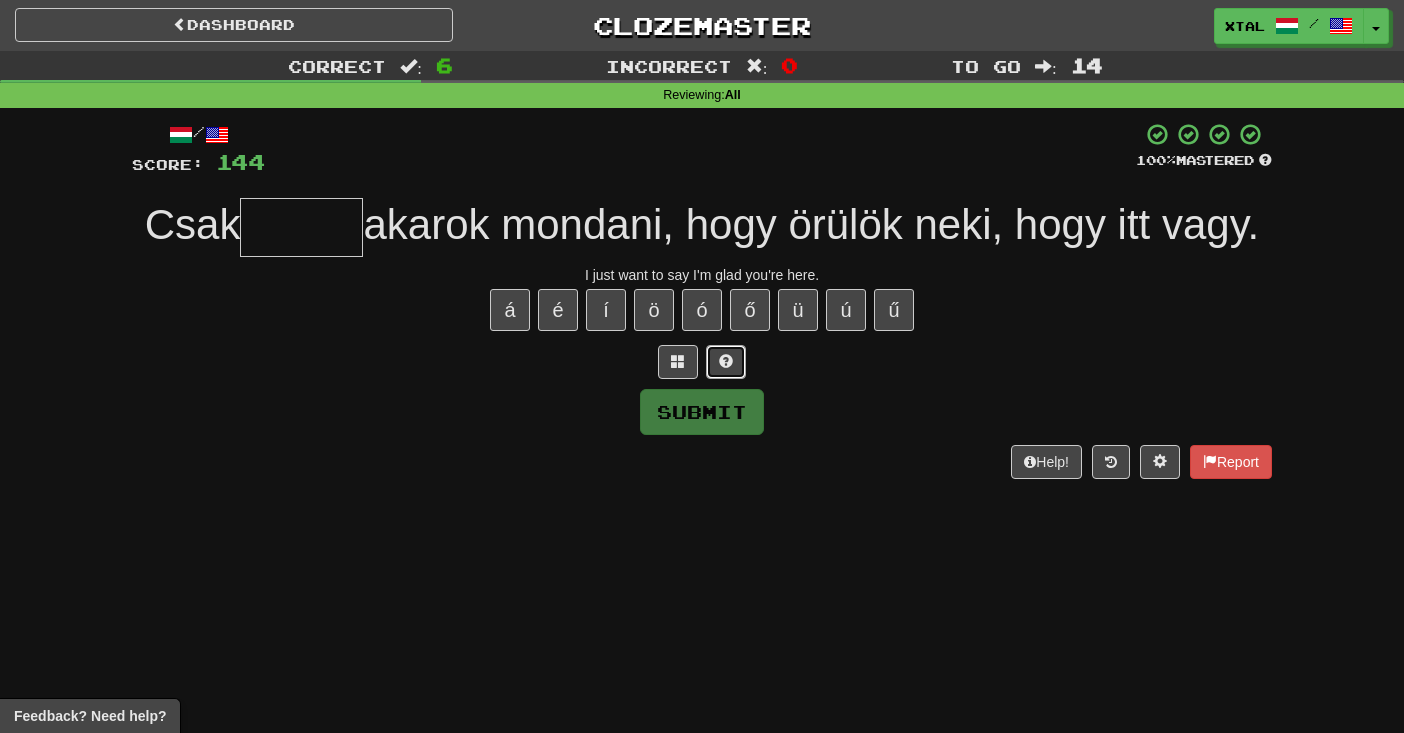 click at bounding box center (726, 361) 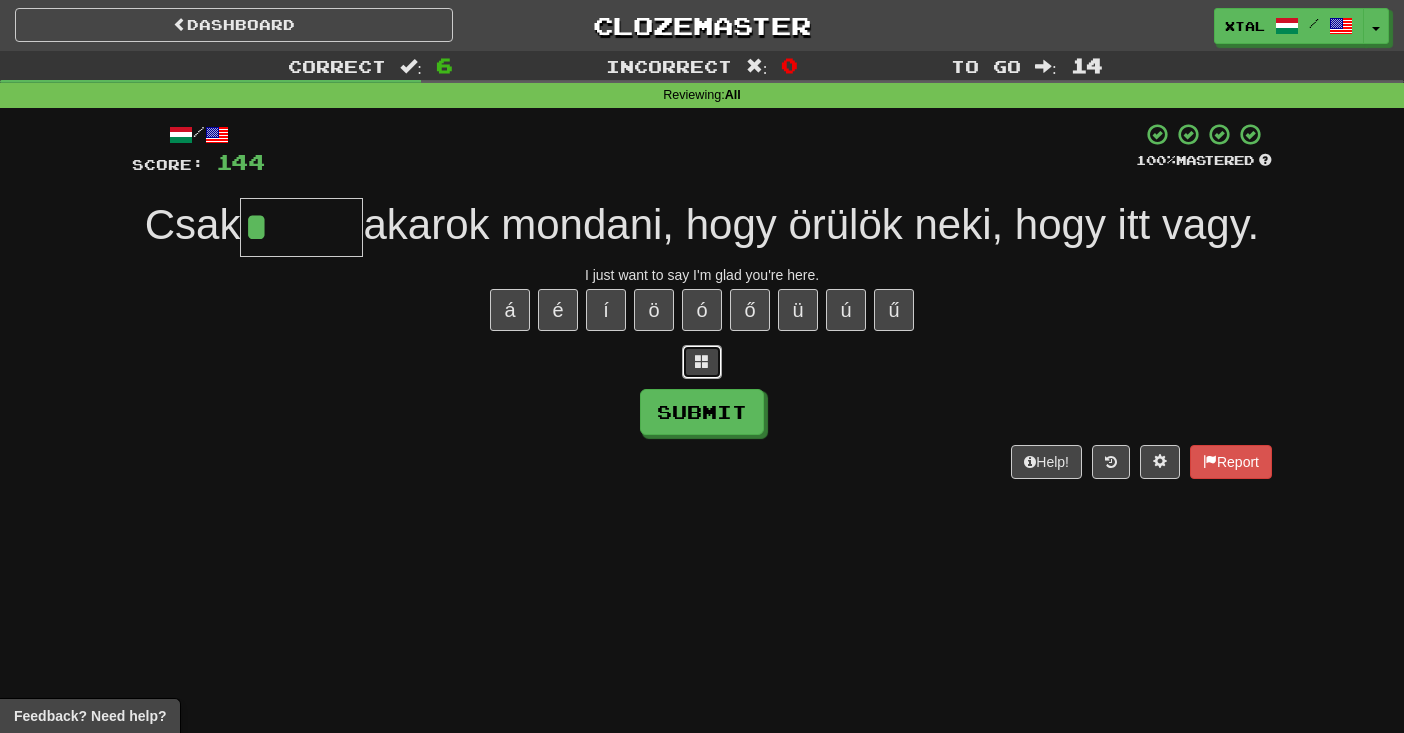 click at bounding box center [702, 361] 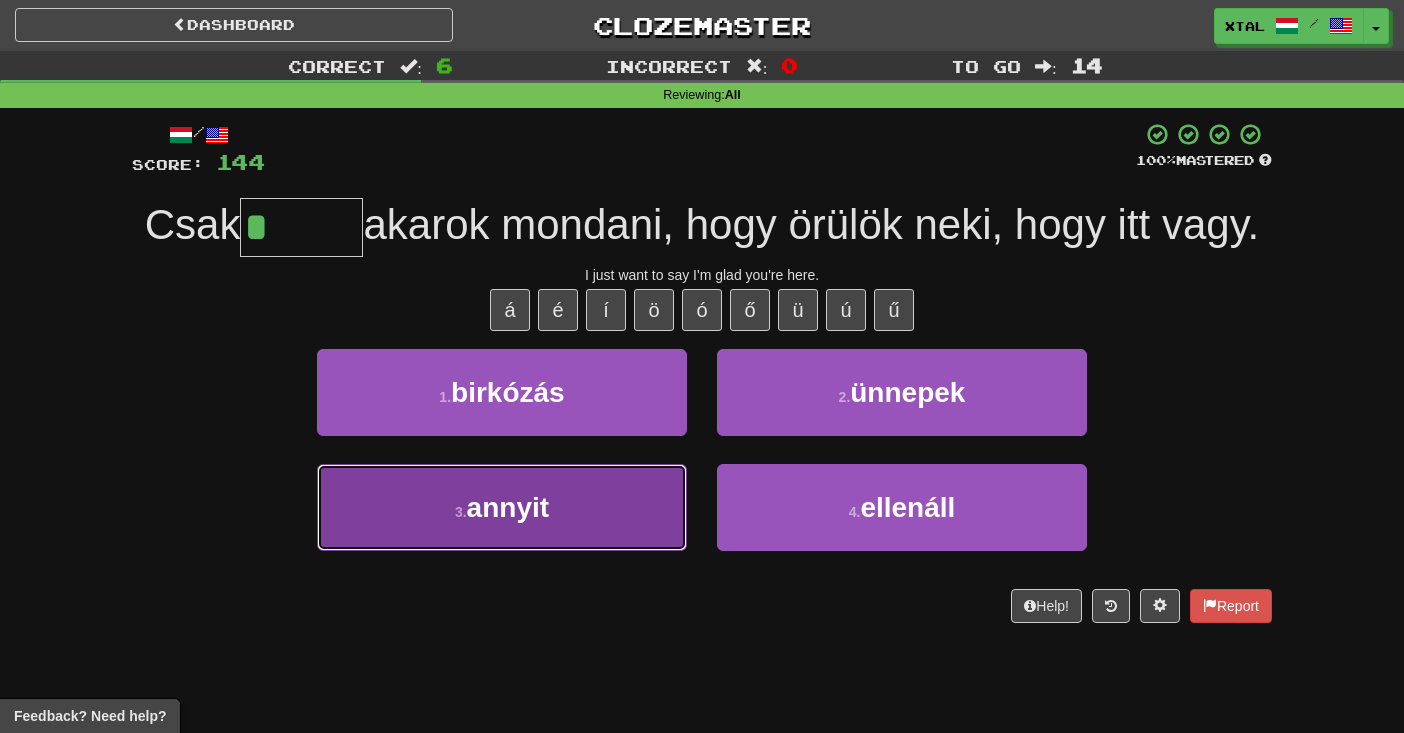 click on "3 .  annyit" at bounding box center (502, 507) 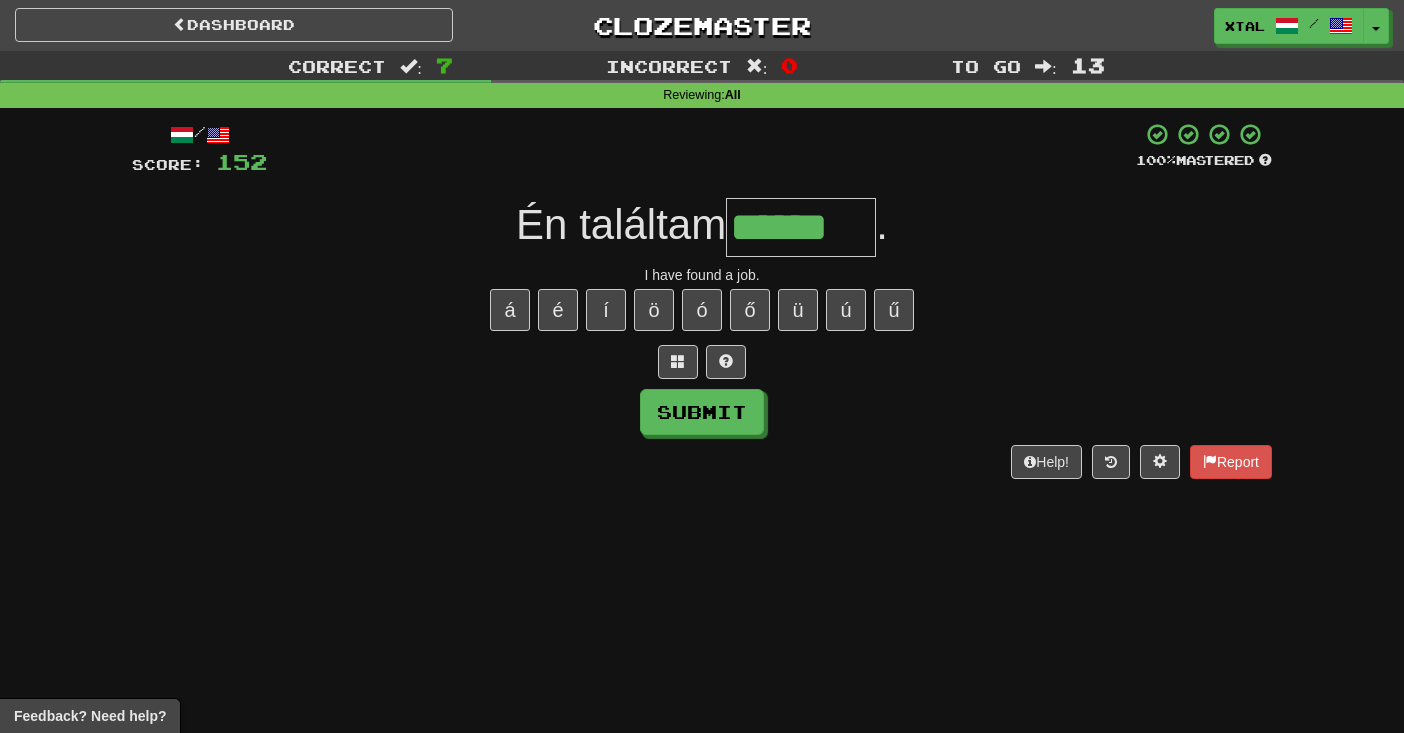 type on "******" 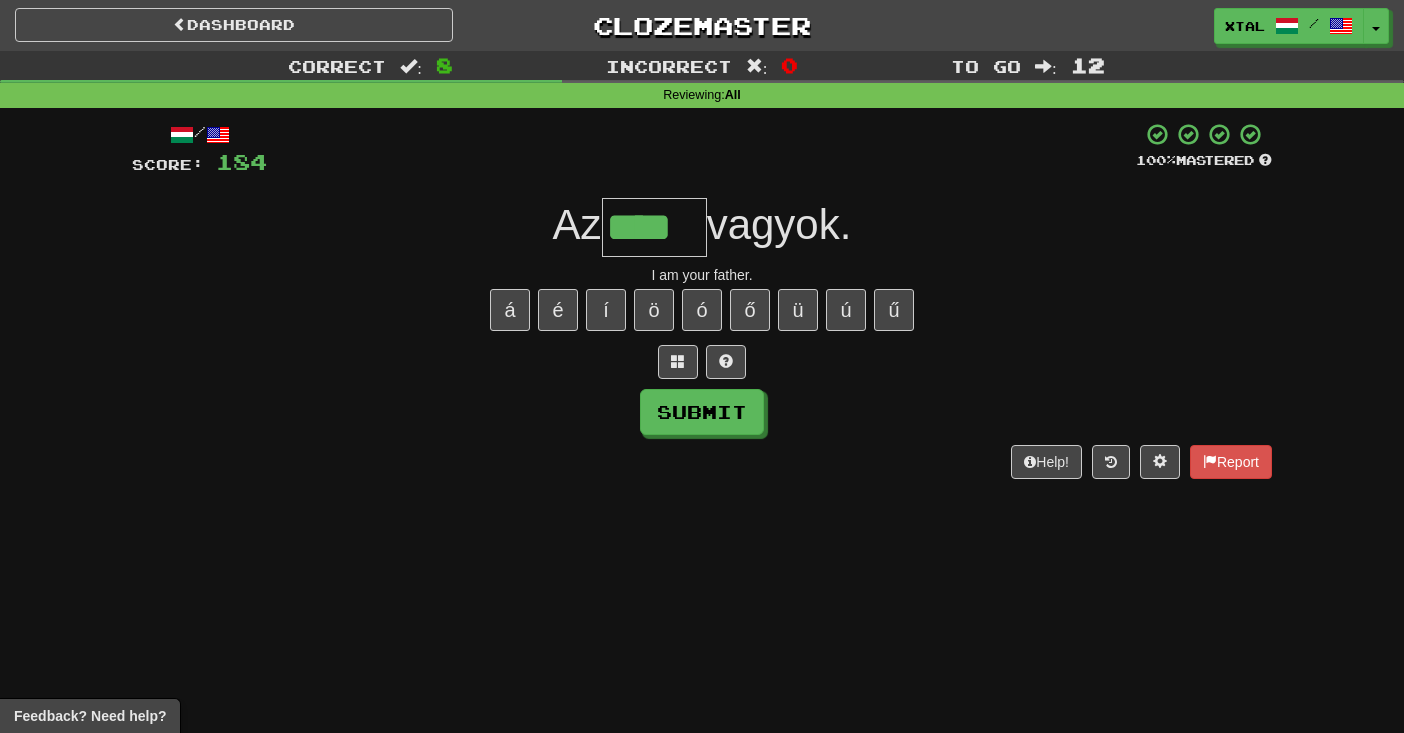 type on "****" 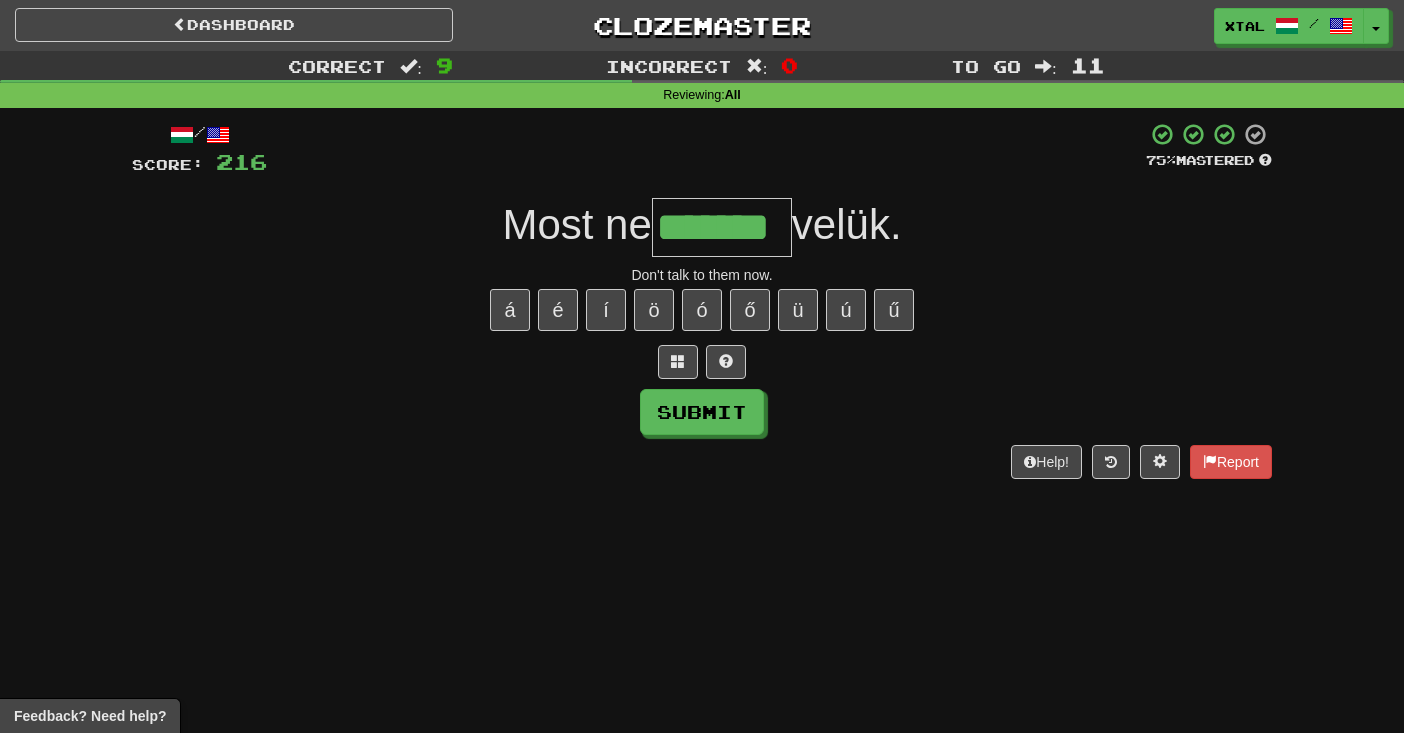 type on "*******" 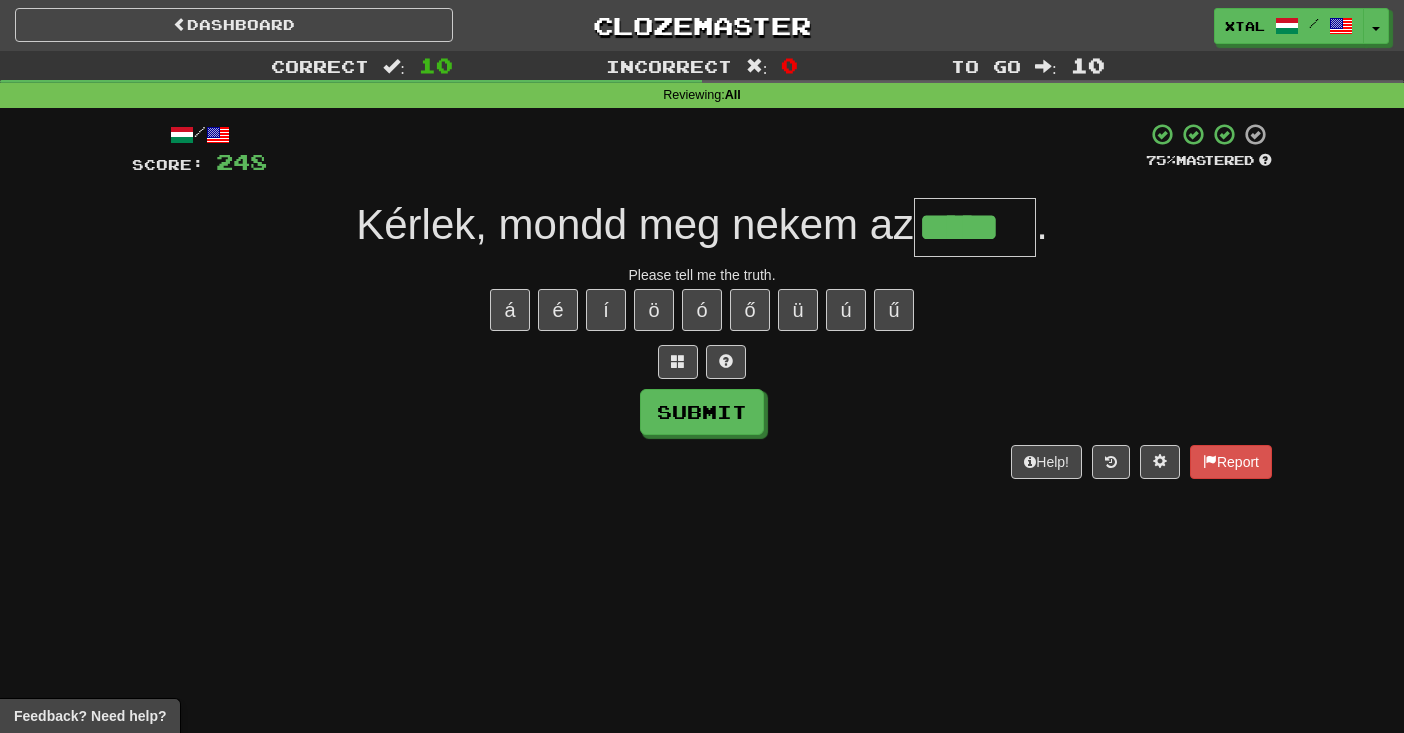scroll, scrollTop: 0, scrollLeft: 0, axis: both 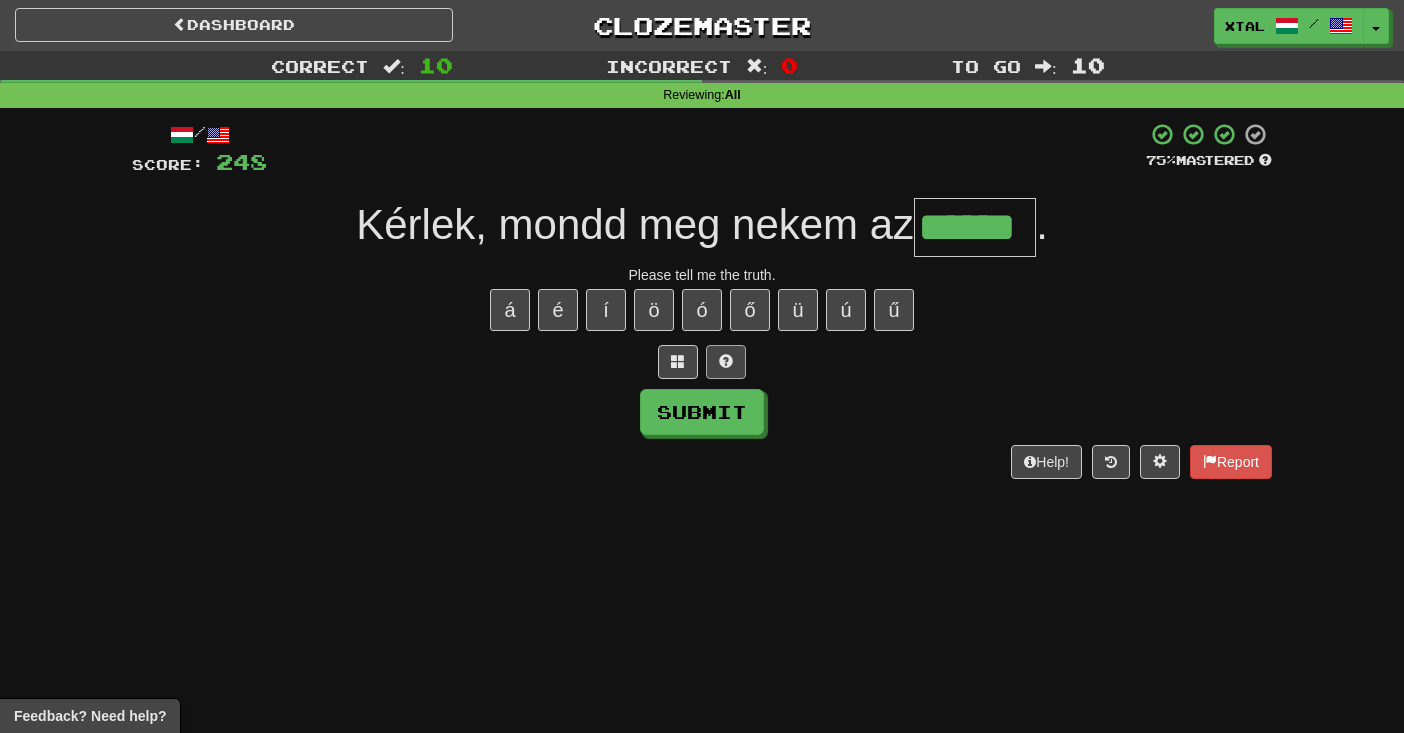 type on "******" 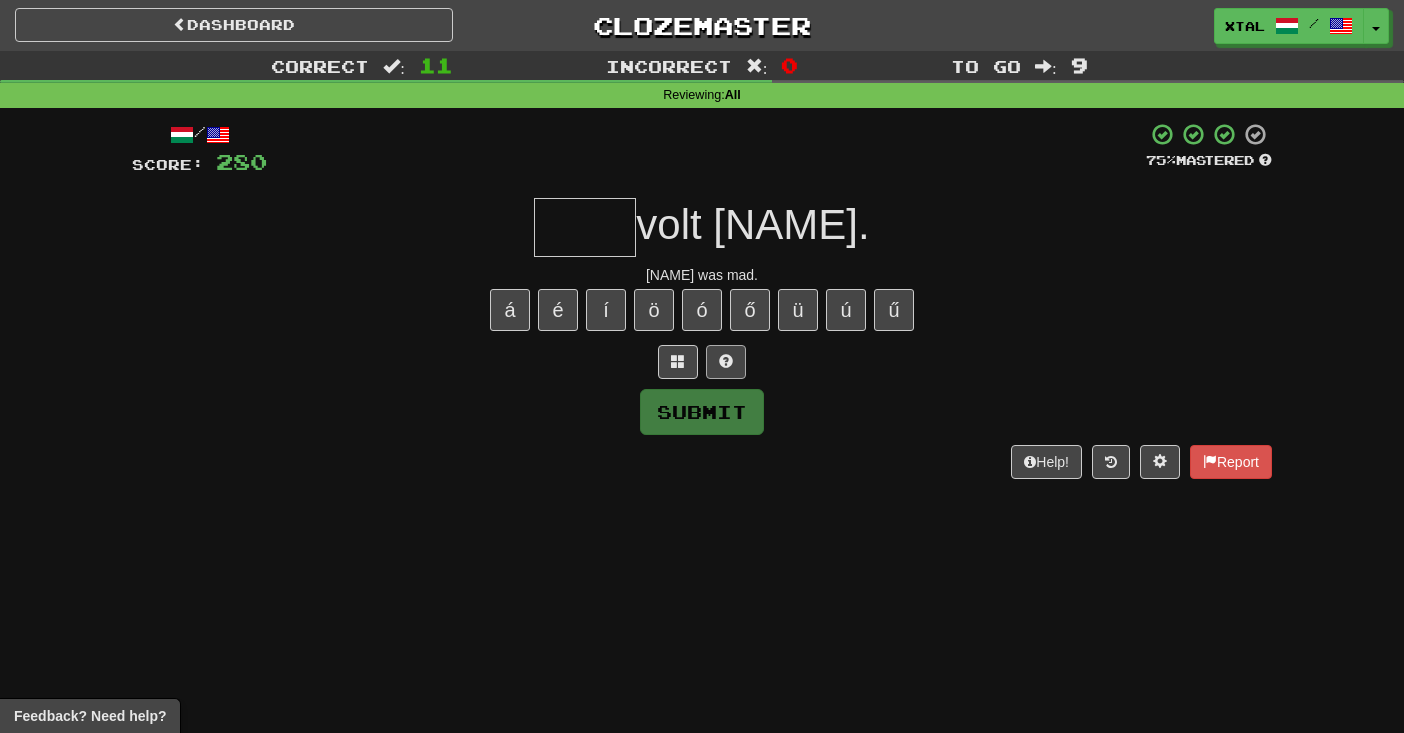 type on "*" 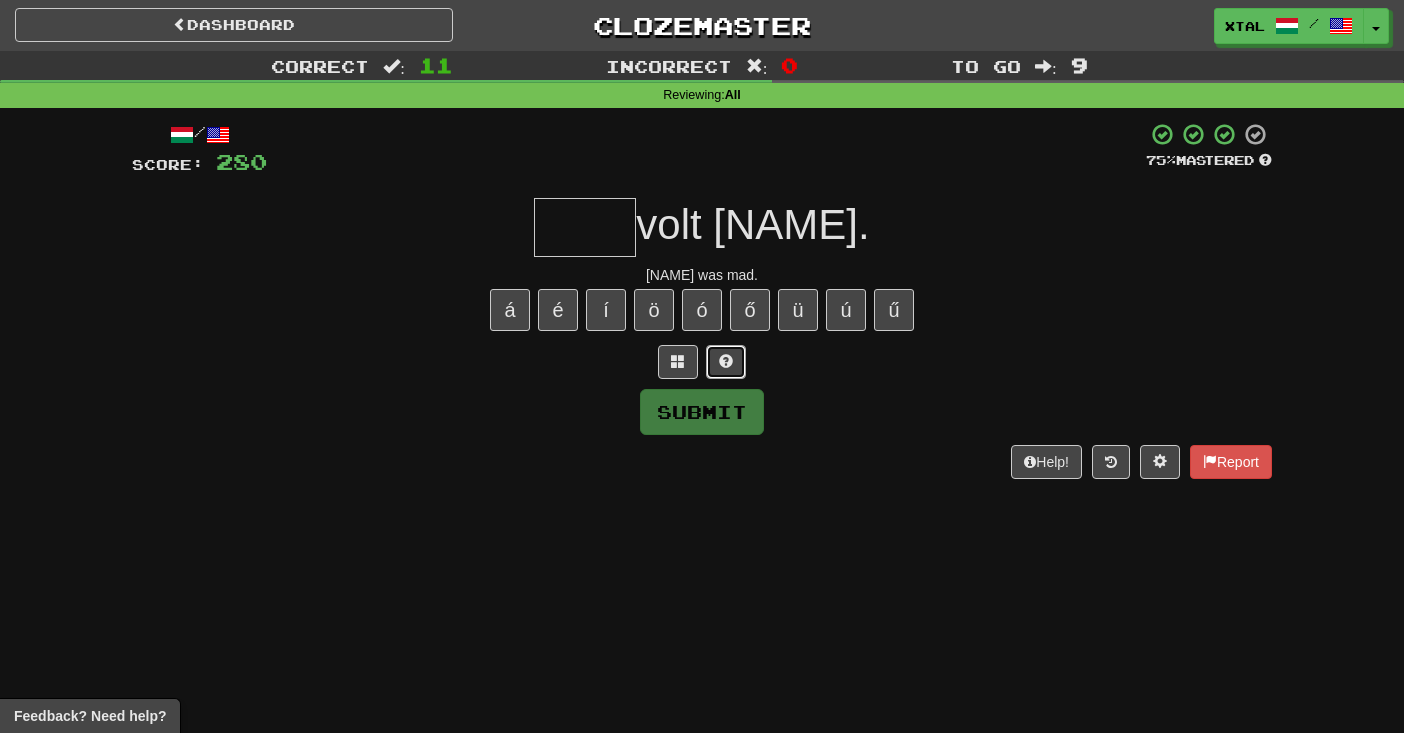 click at bounding box center [726, 361] 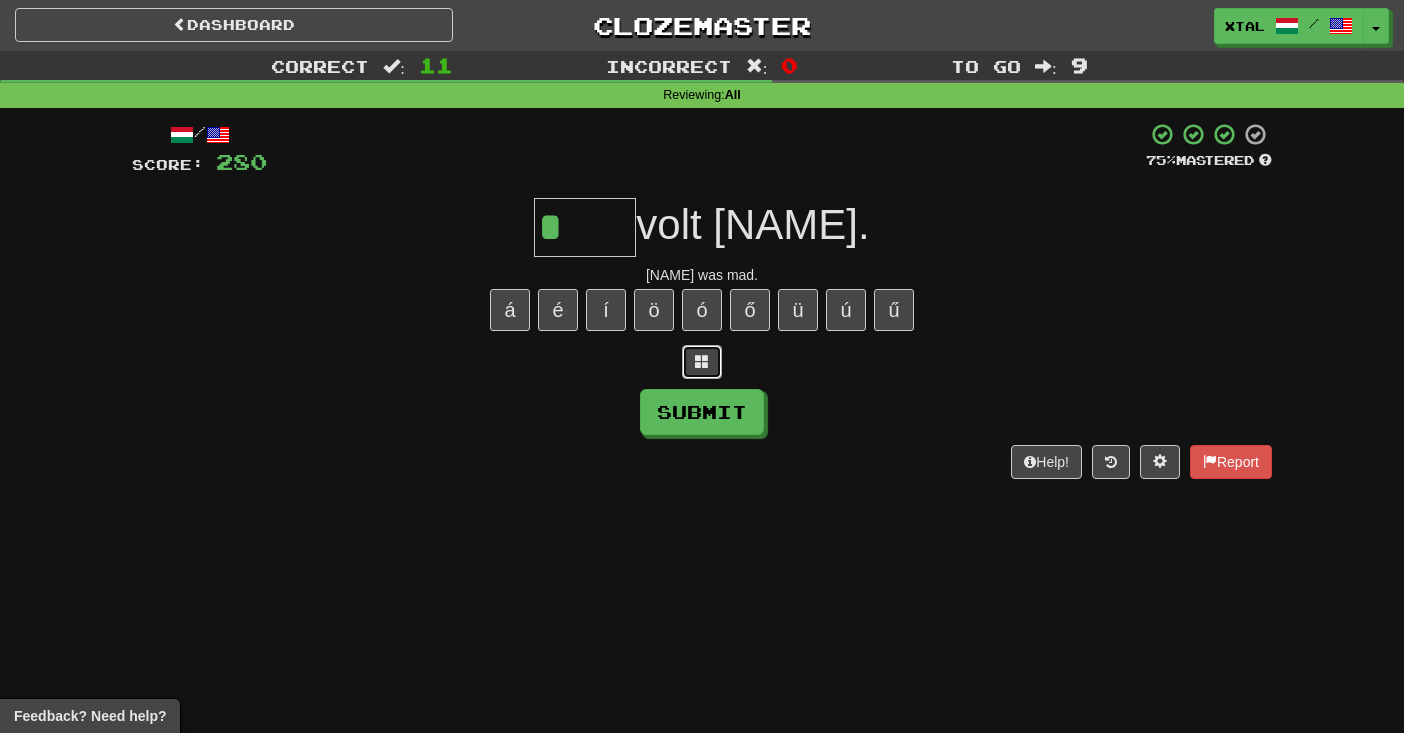 click at bounding box center [702, 361] 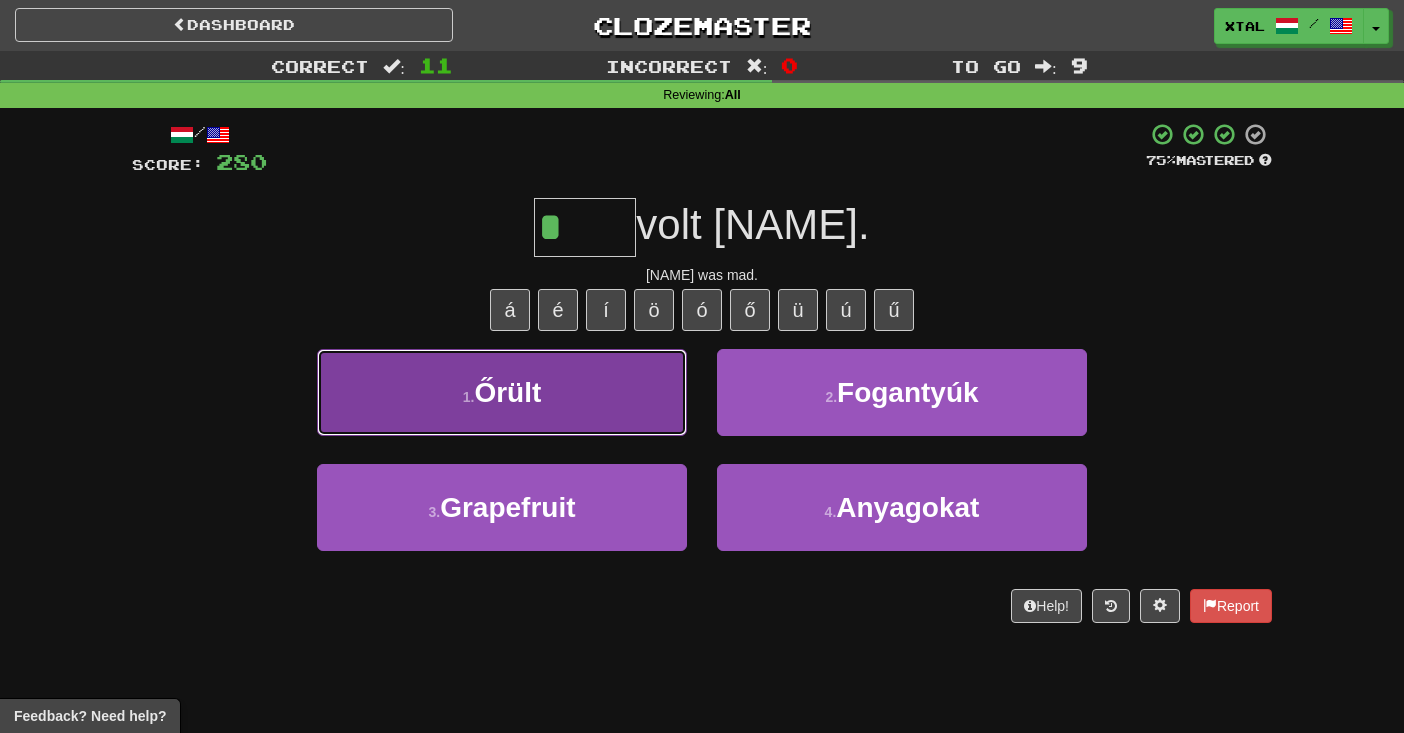 click on "1 .  Őrült" at bounding box center (502, 392) 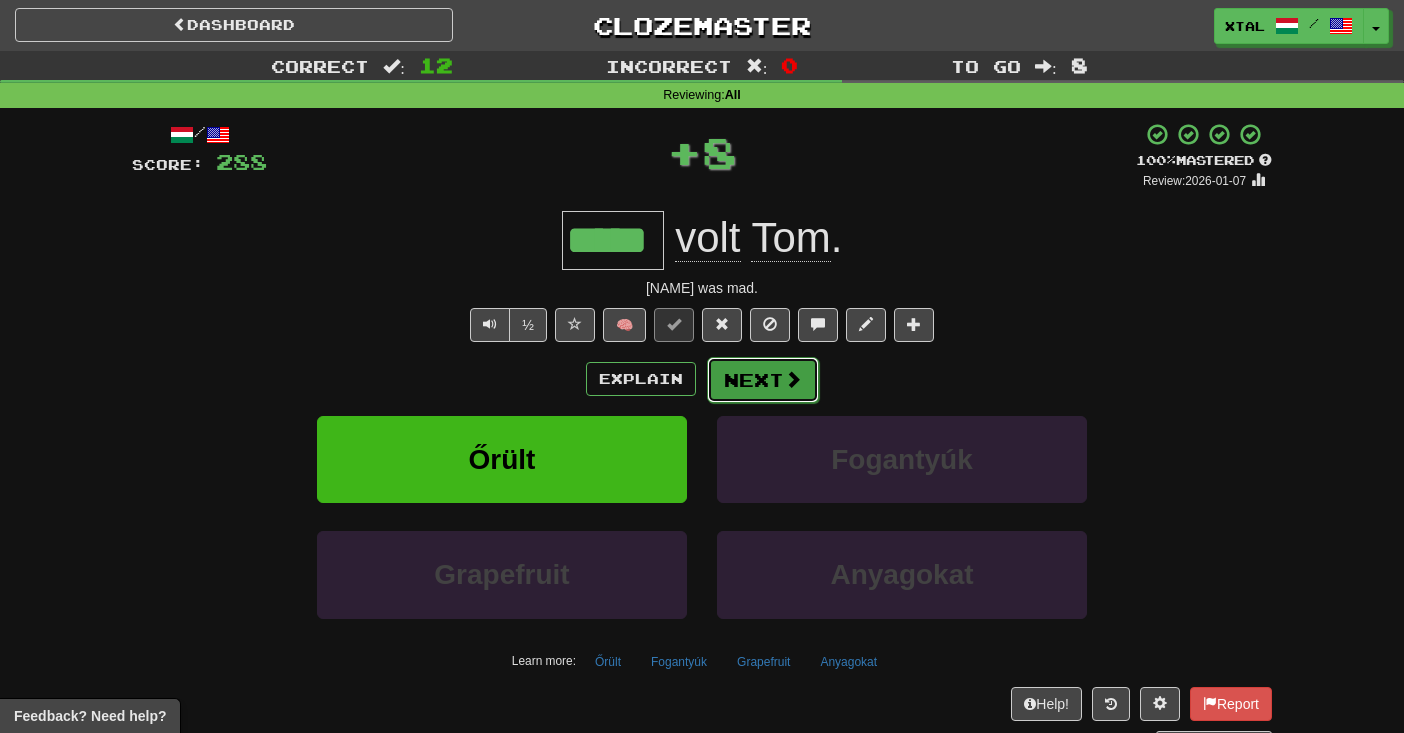 click on "Next" at bounding box center (763, 380) 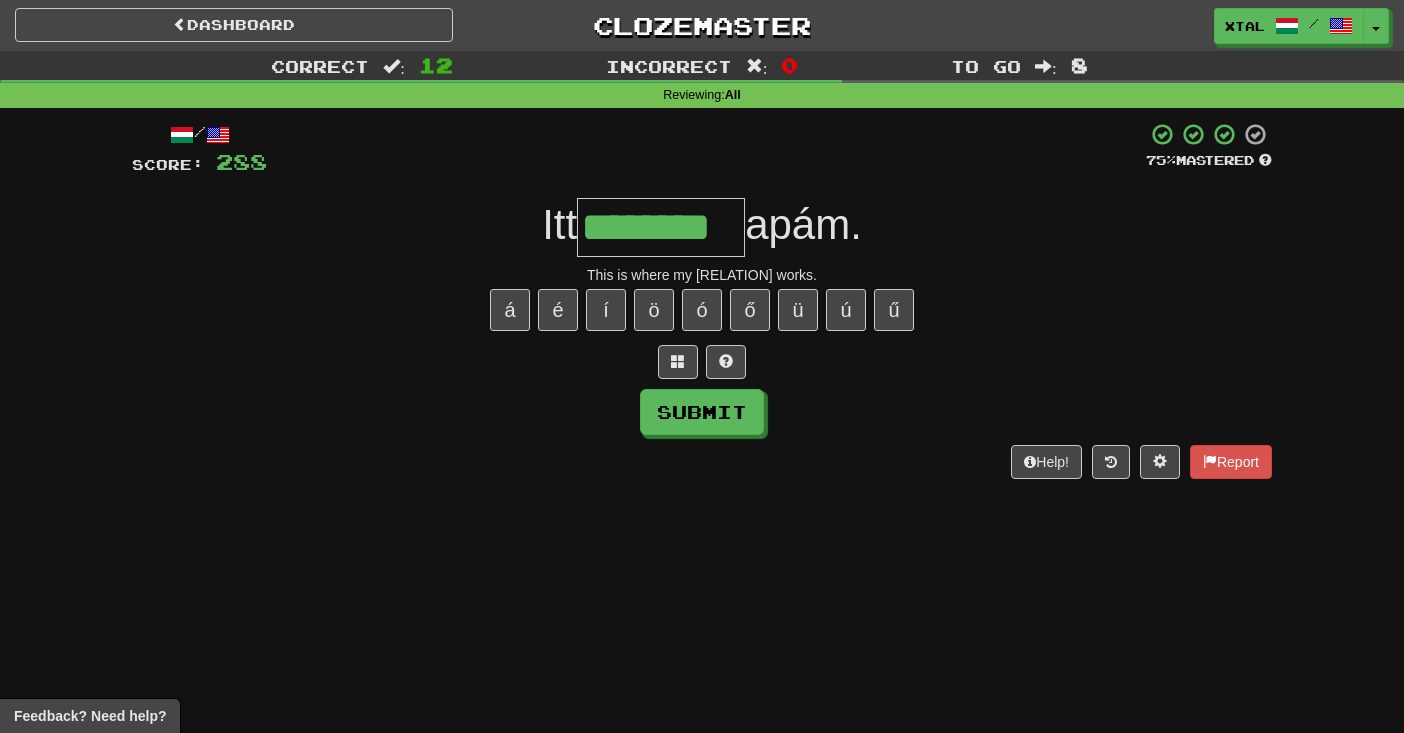 type on "********" 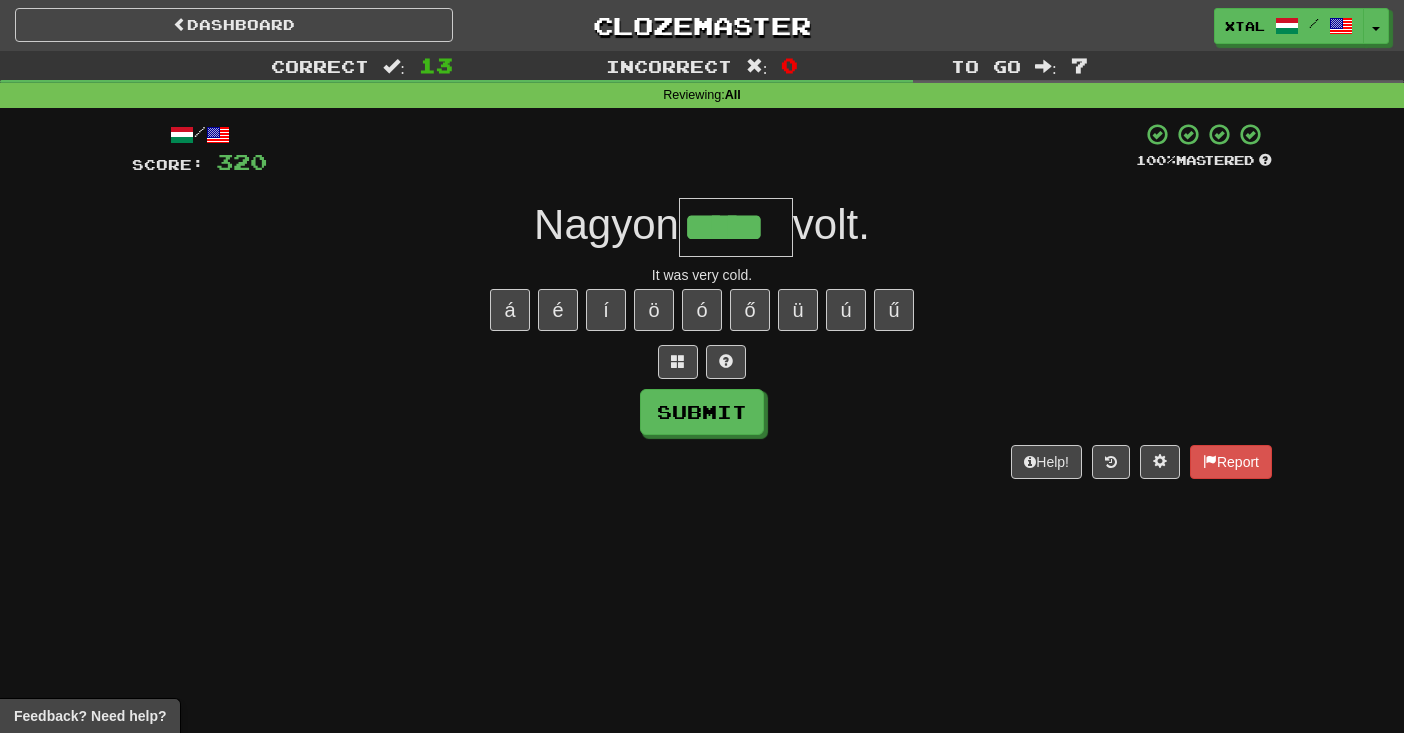 type on "*****" 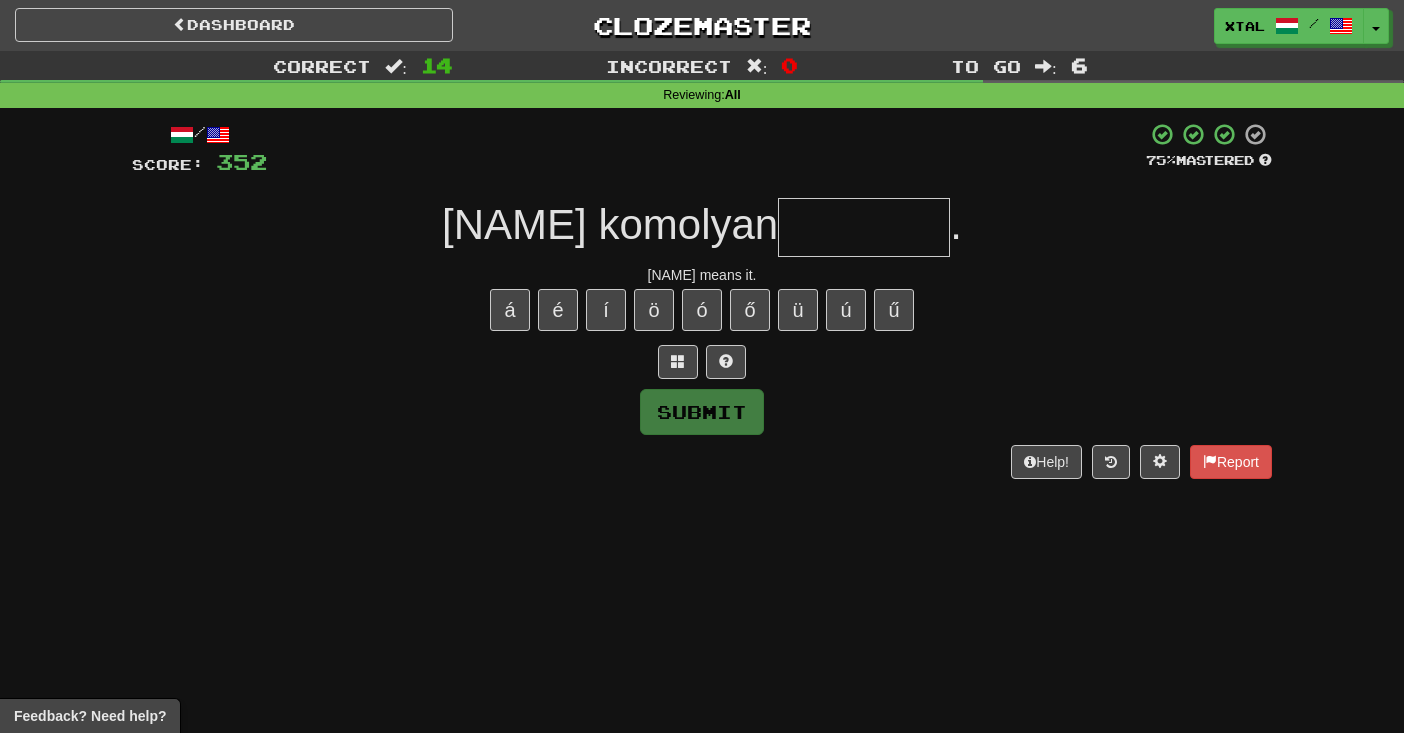type on "*" 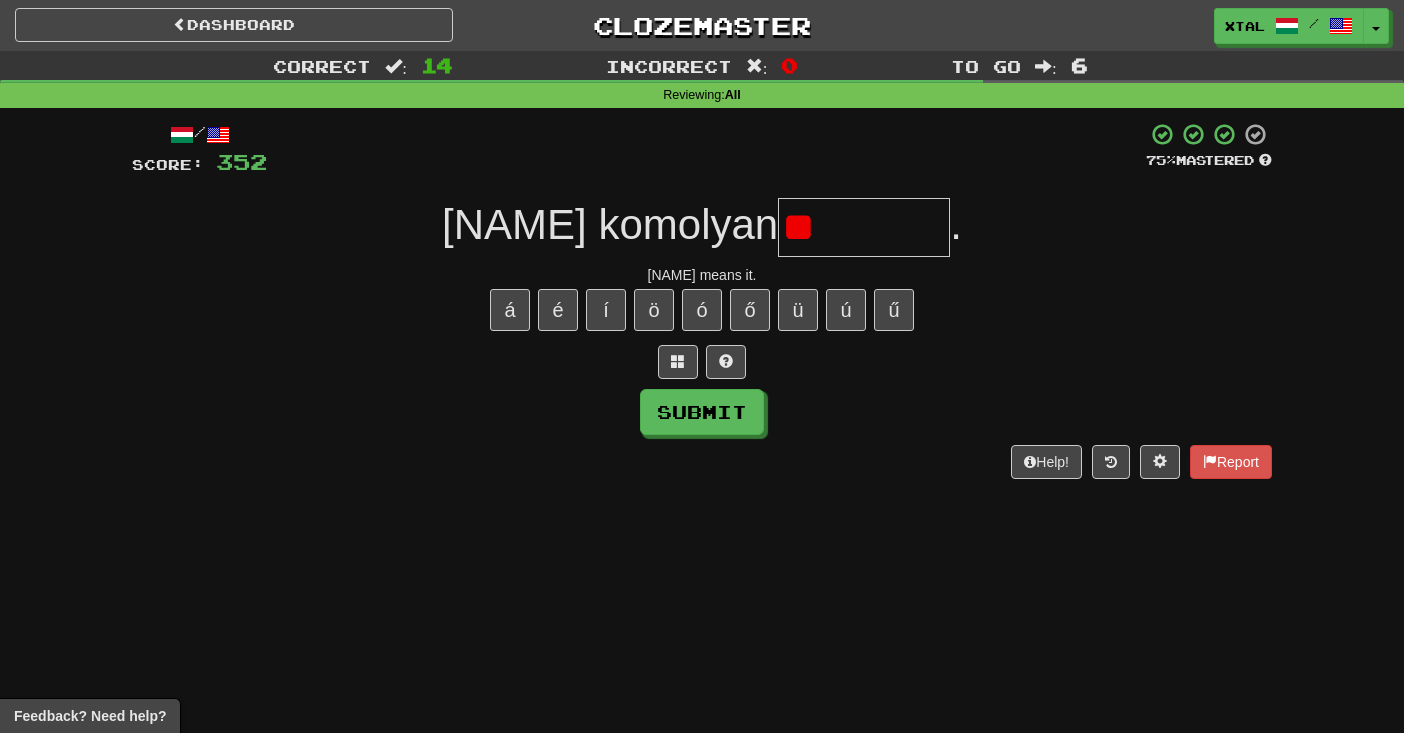 type on "*" 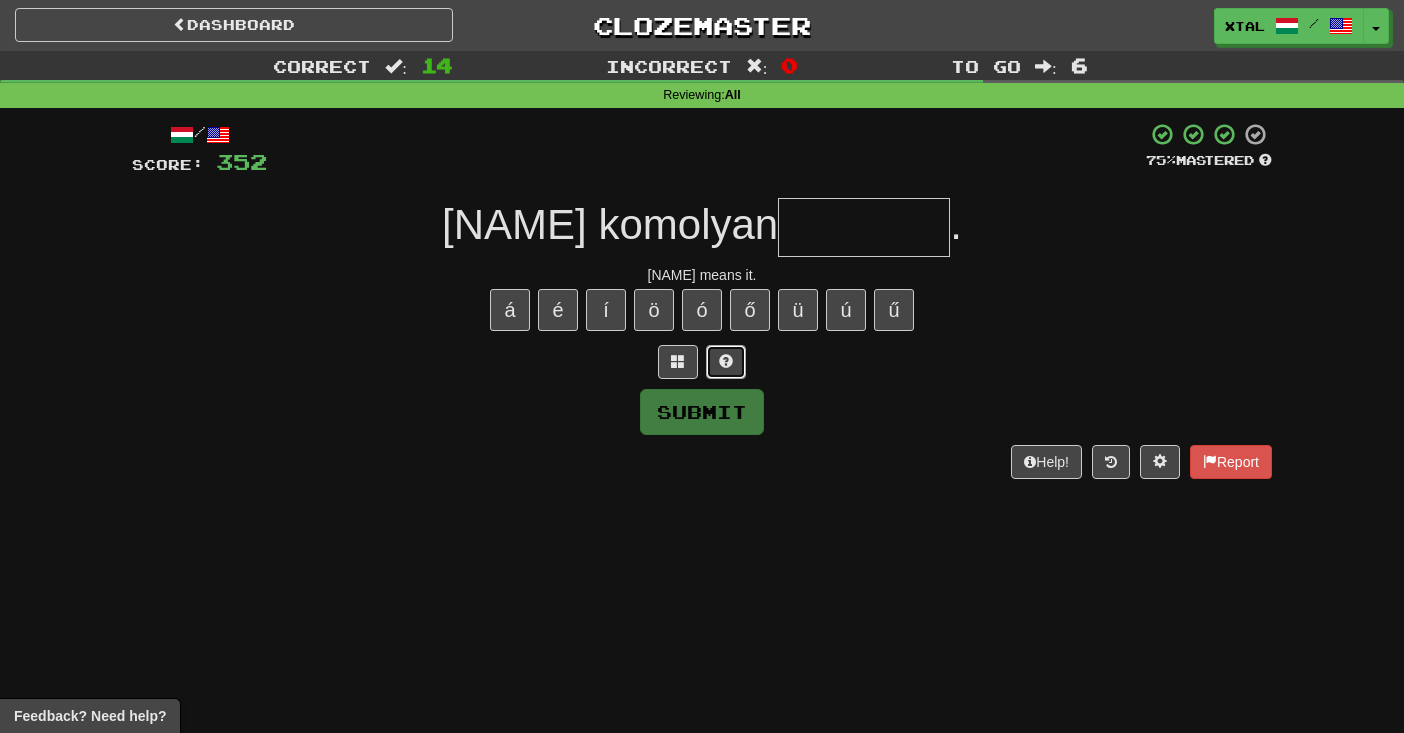 click at bounding box center [726, 361] 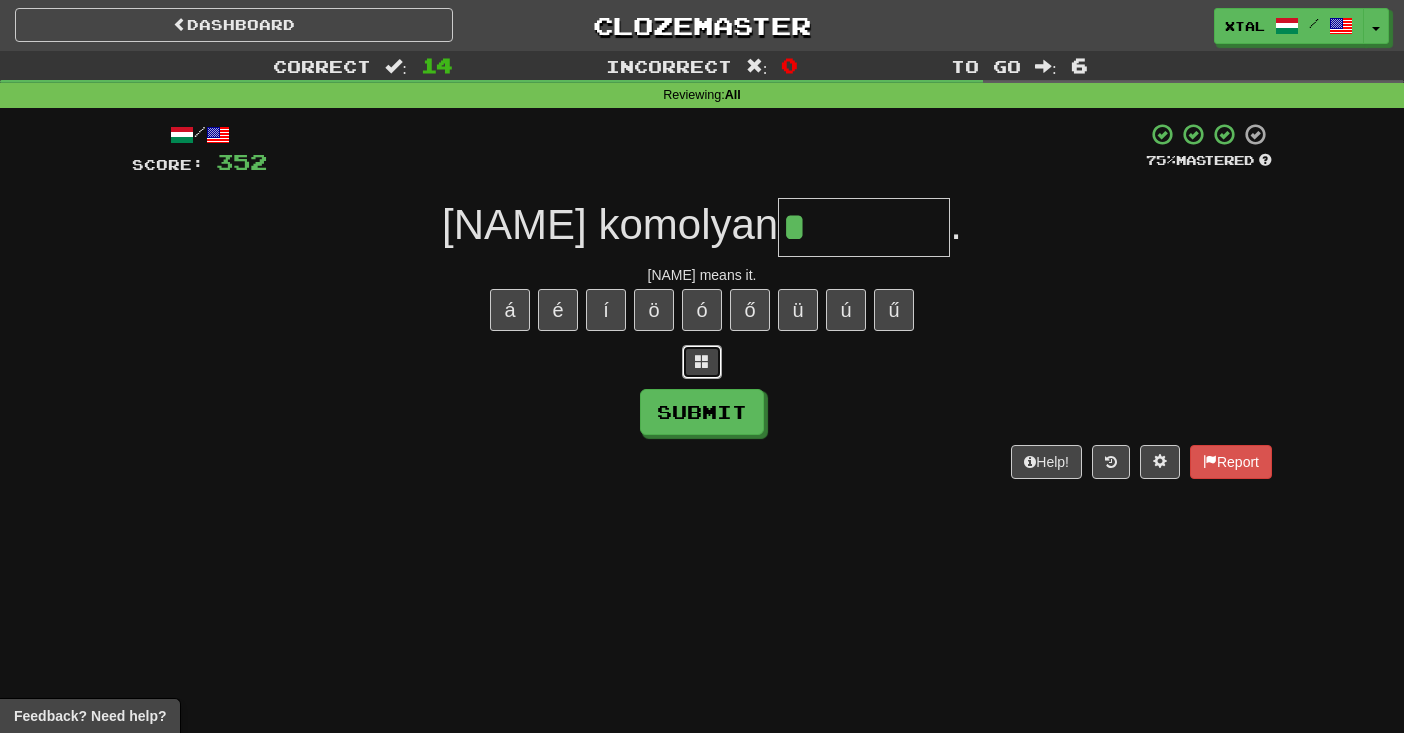 click at bounding box center (702, 362) 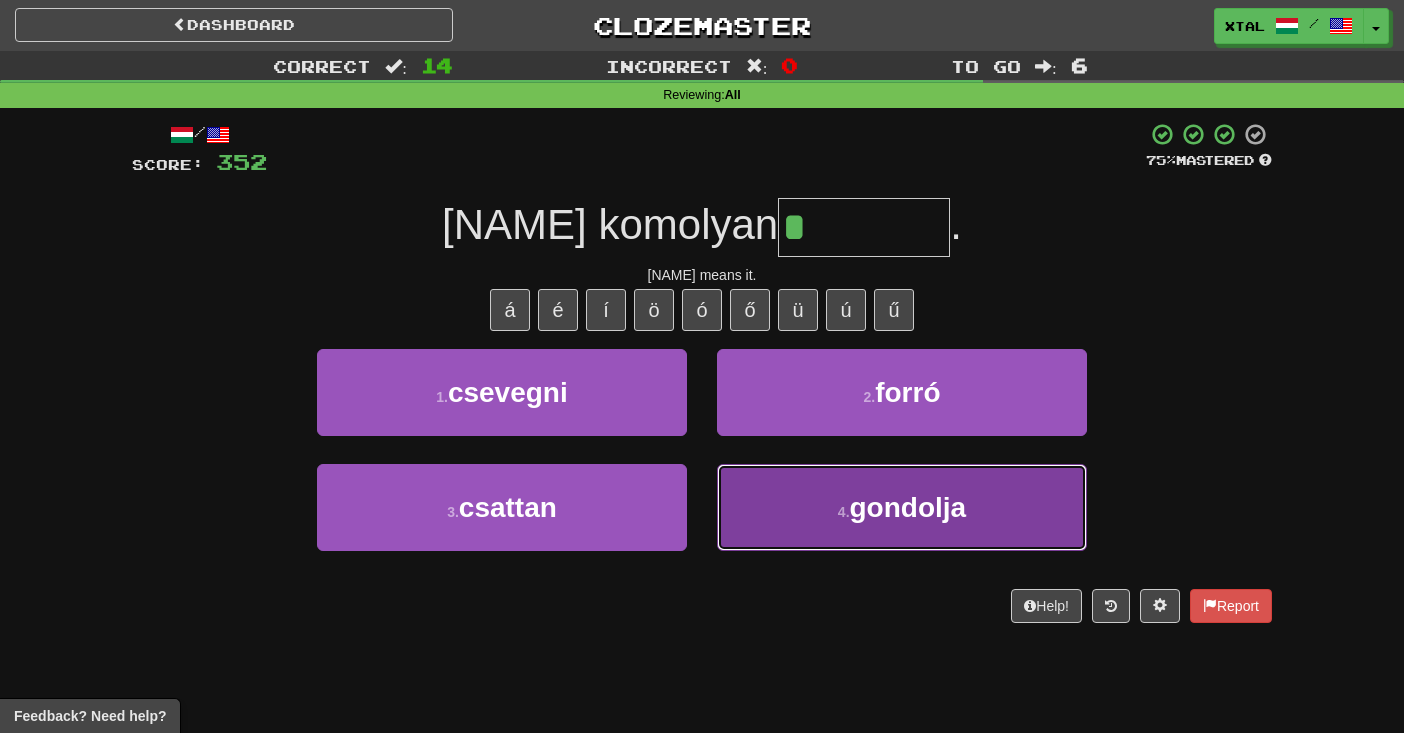 click on "4 .  gondolja" at bounding box center [902, 507] 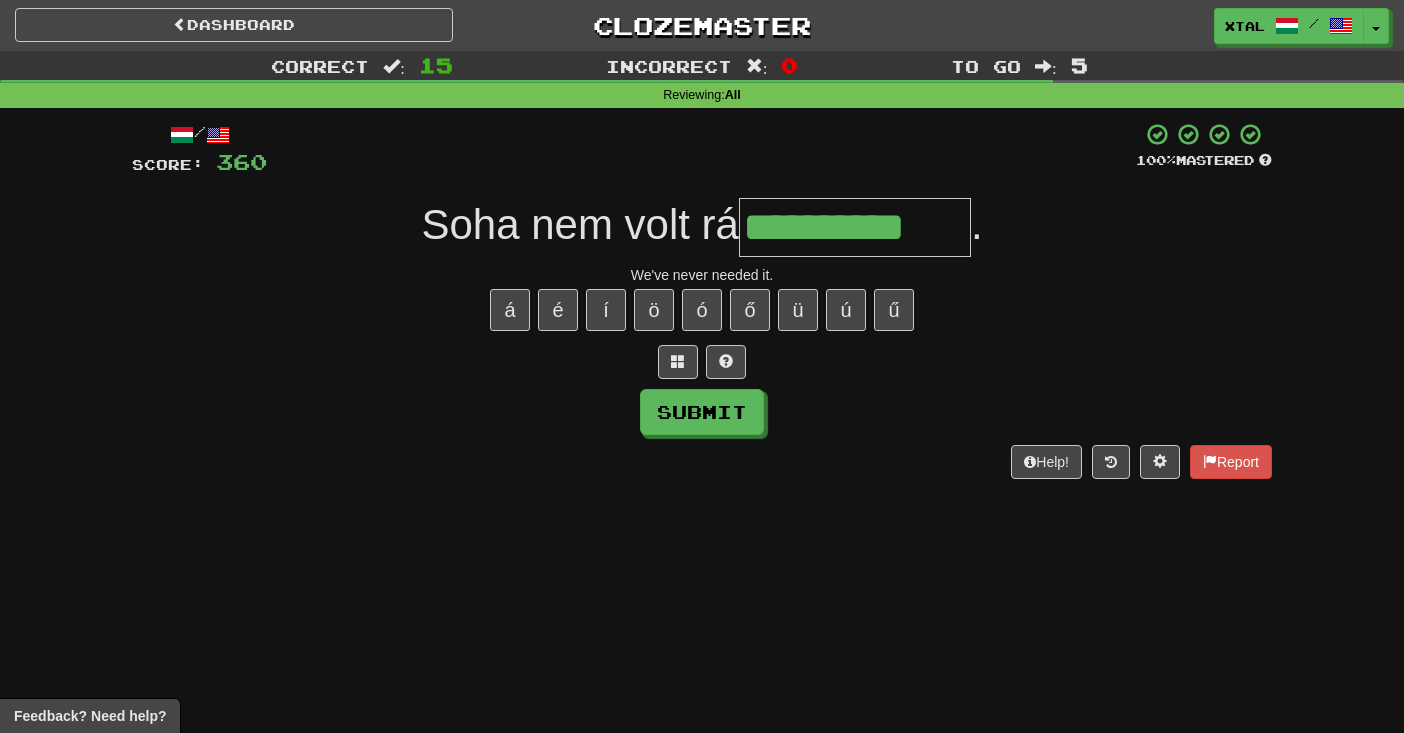 type on "**********" 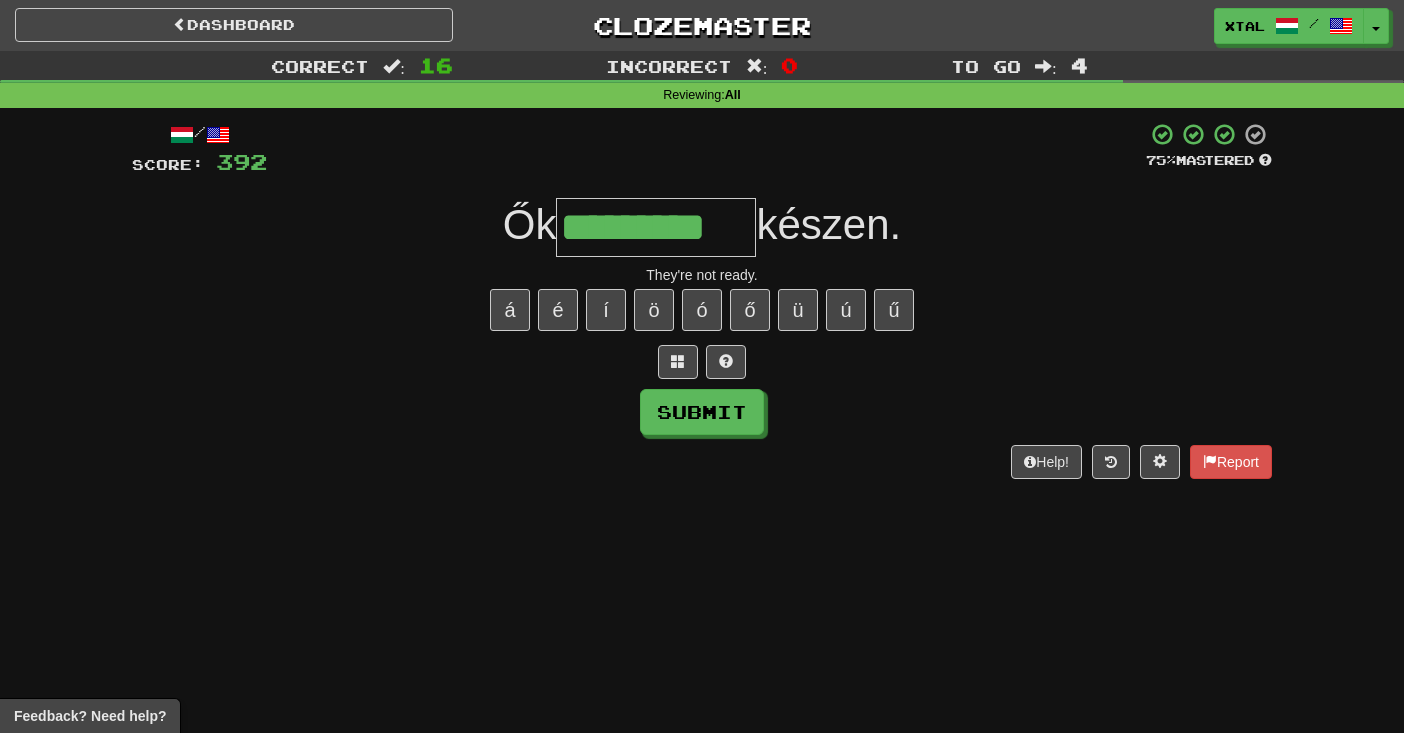 type on "*********" 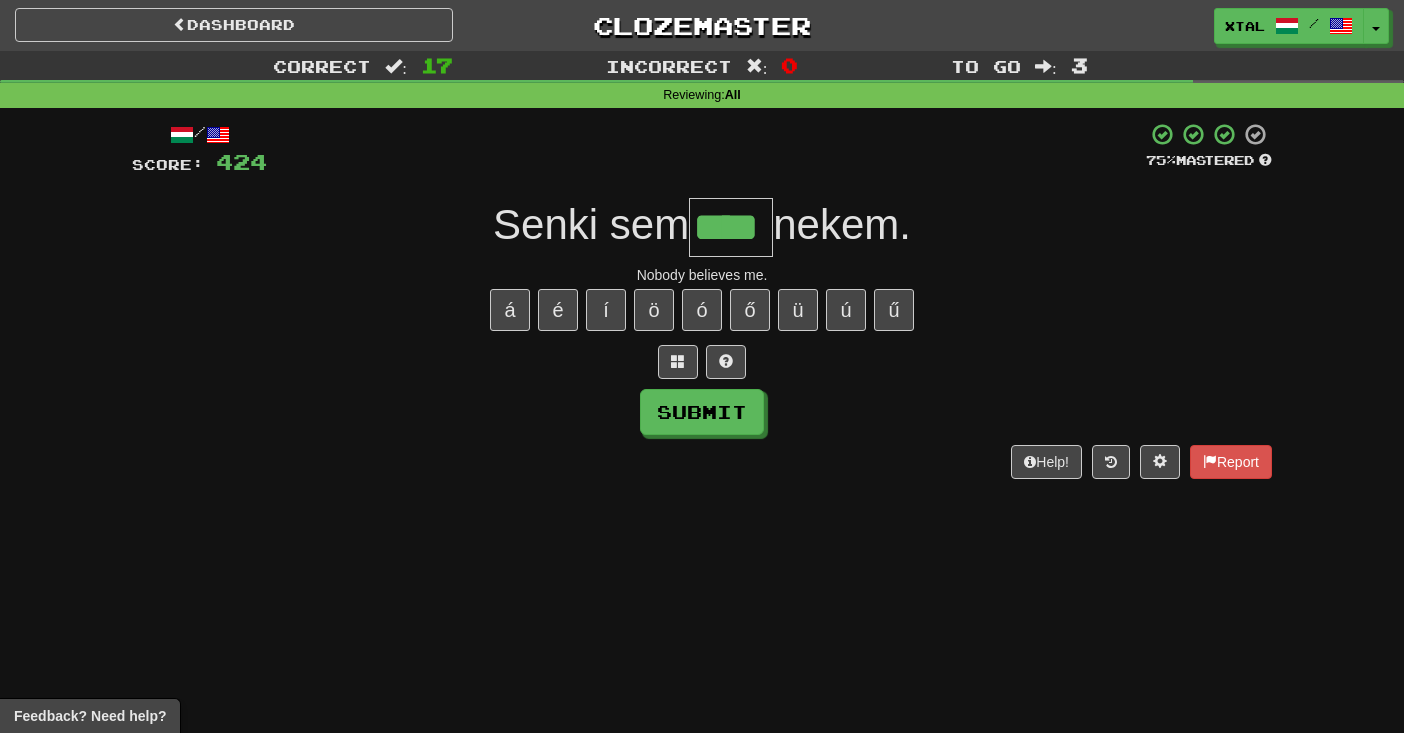 type on "****" 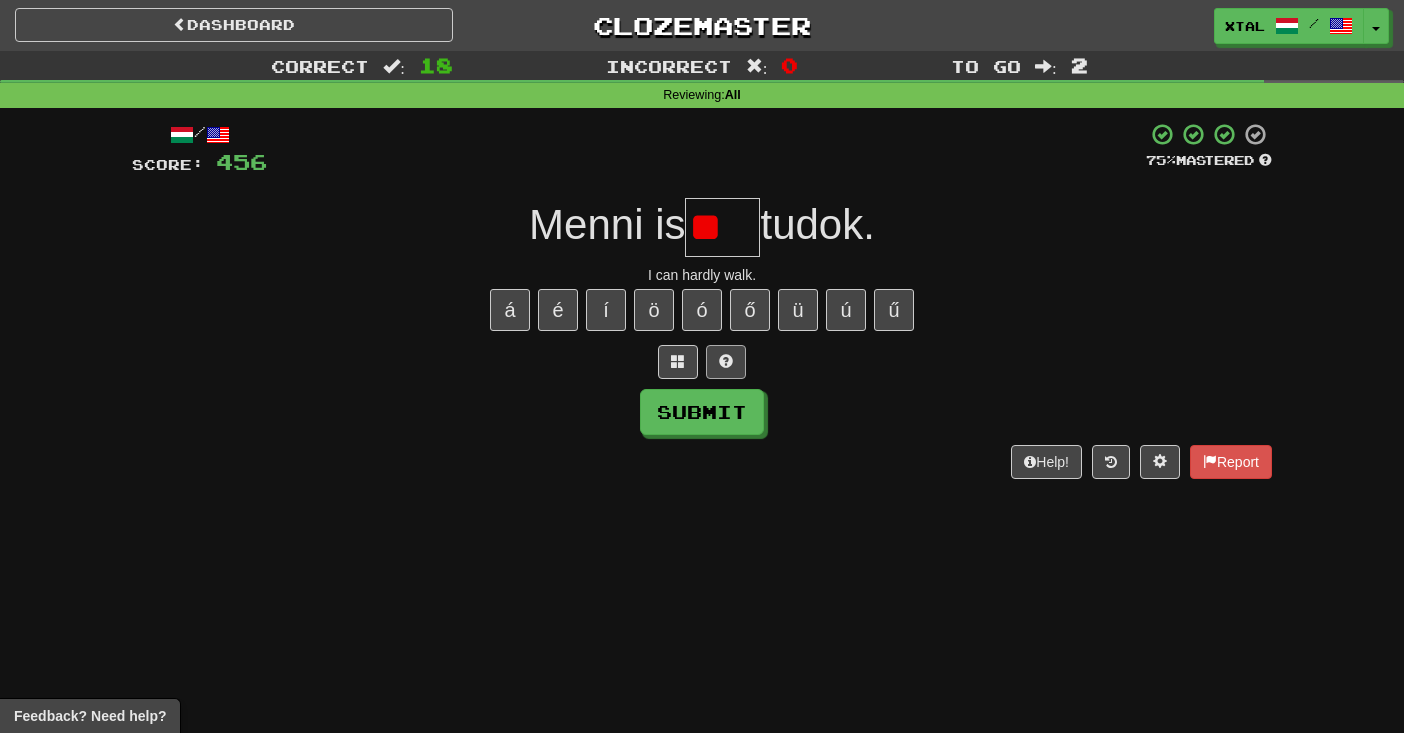 type on "*" 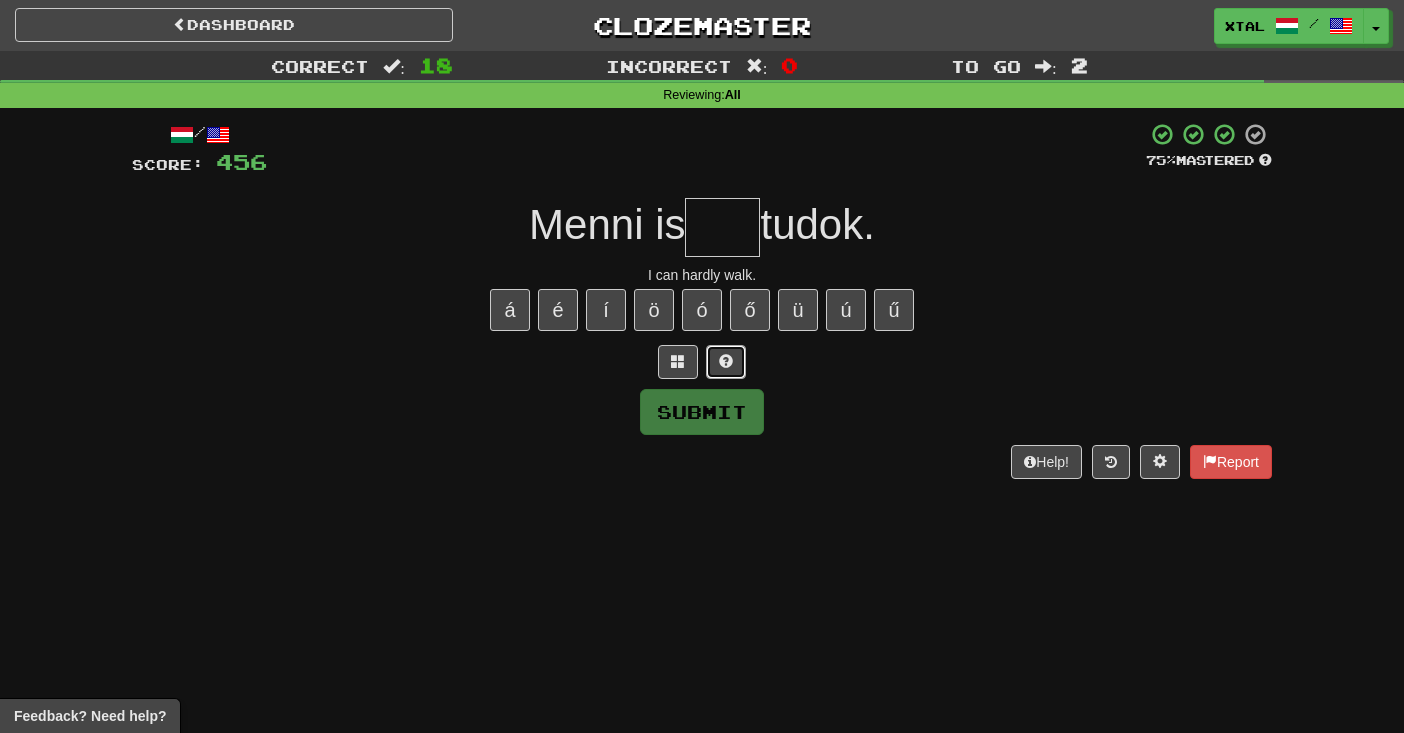 click at bounding box center [726, 362] 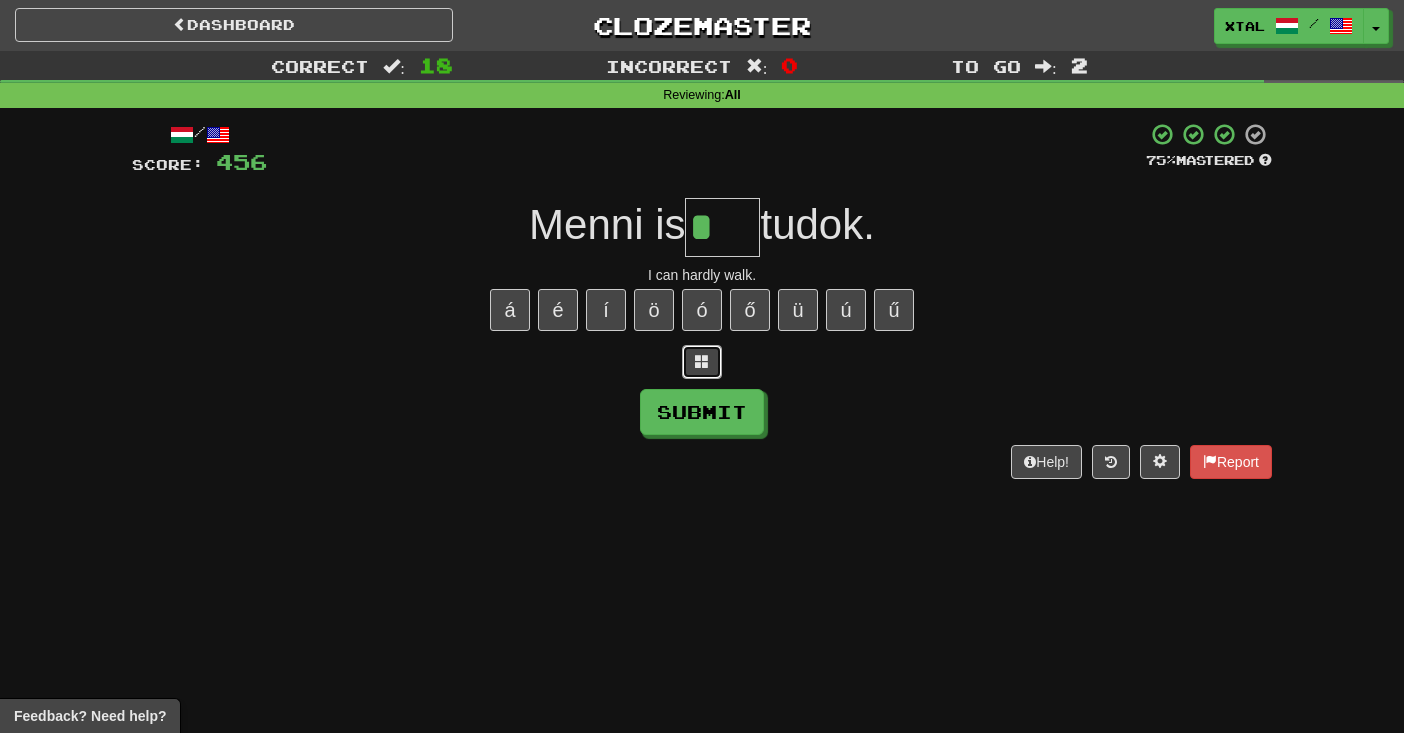 click at bounding box center [702, 362] 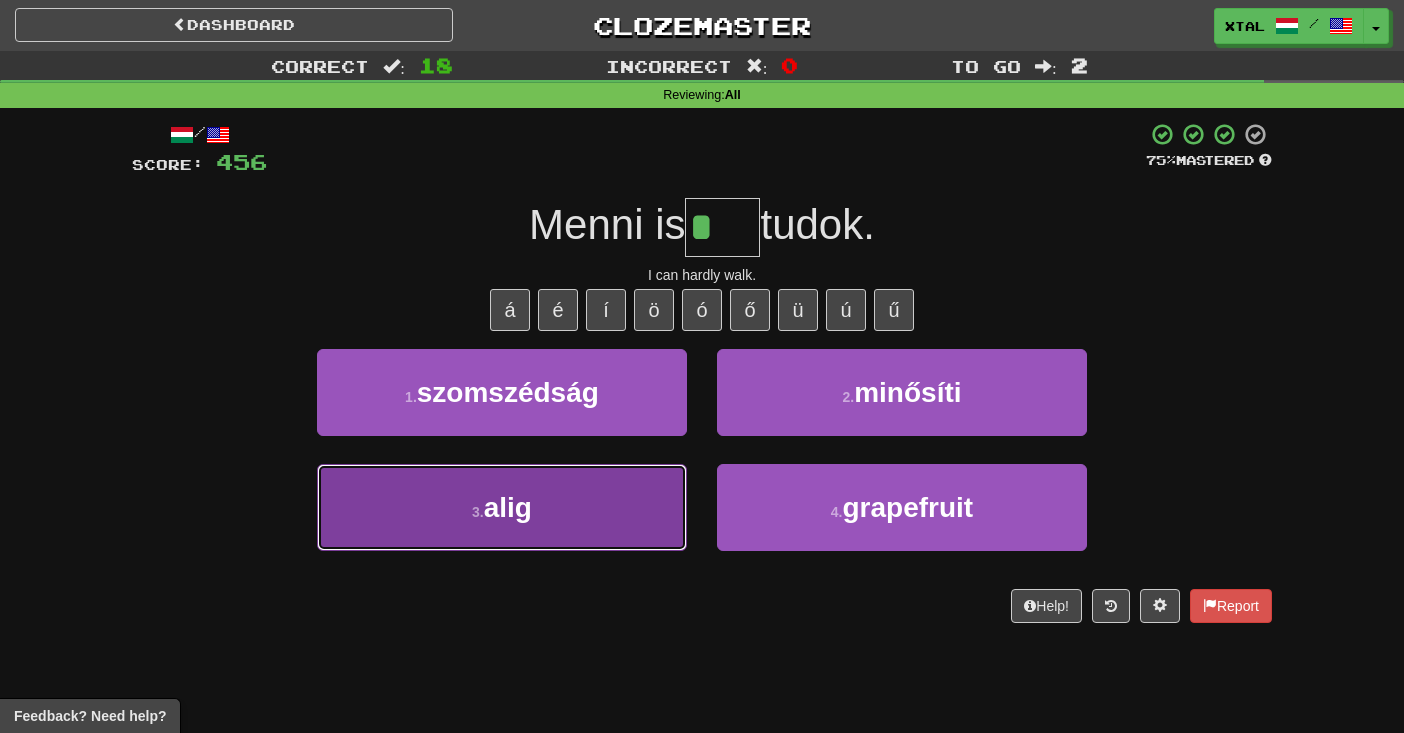 click on "3 .  alig" at bounding box center [502, 507] 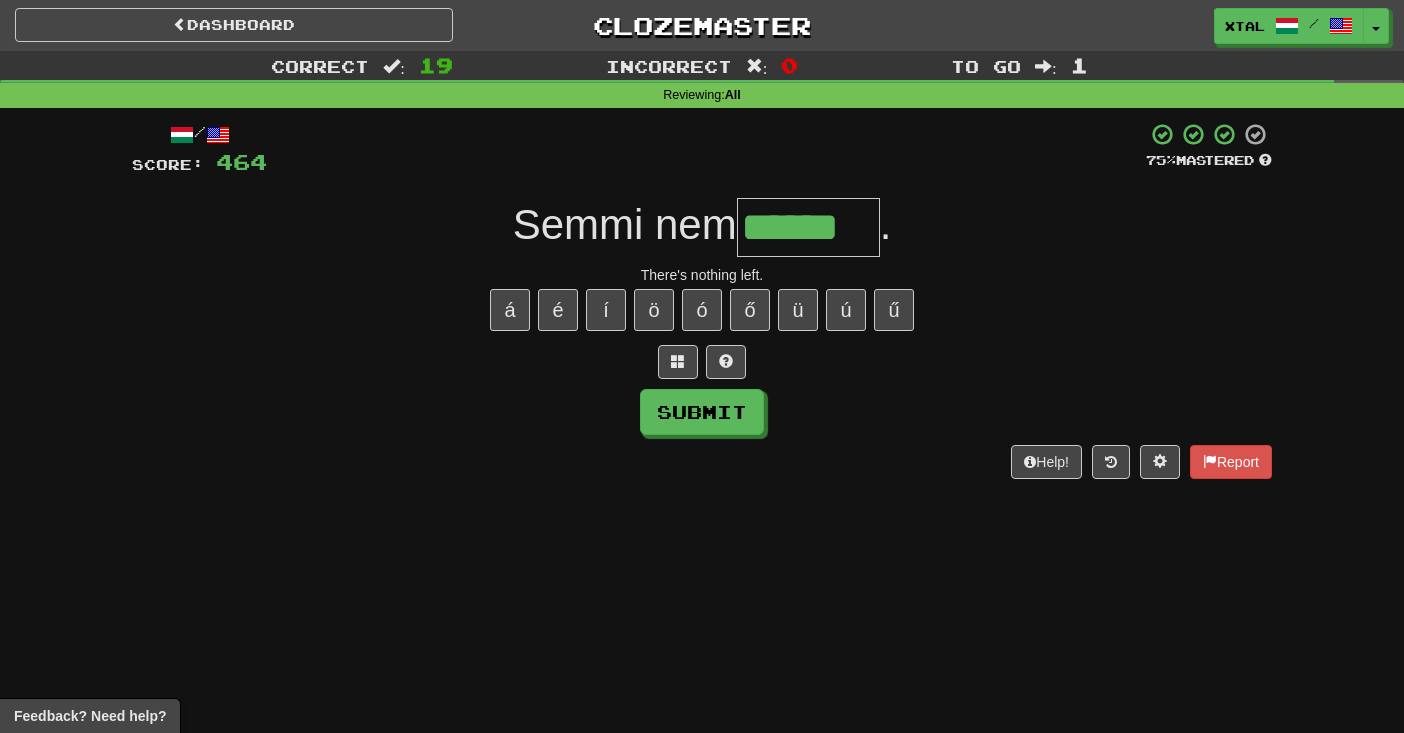 type on "******" 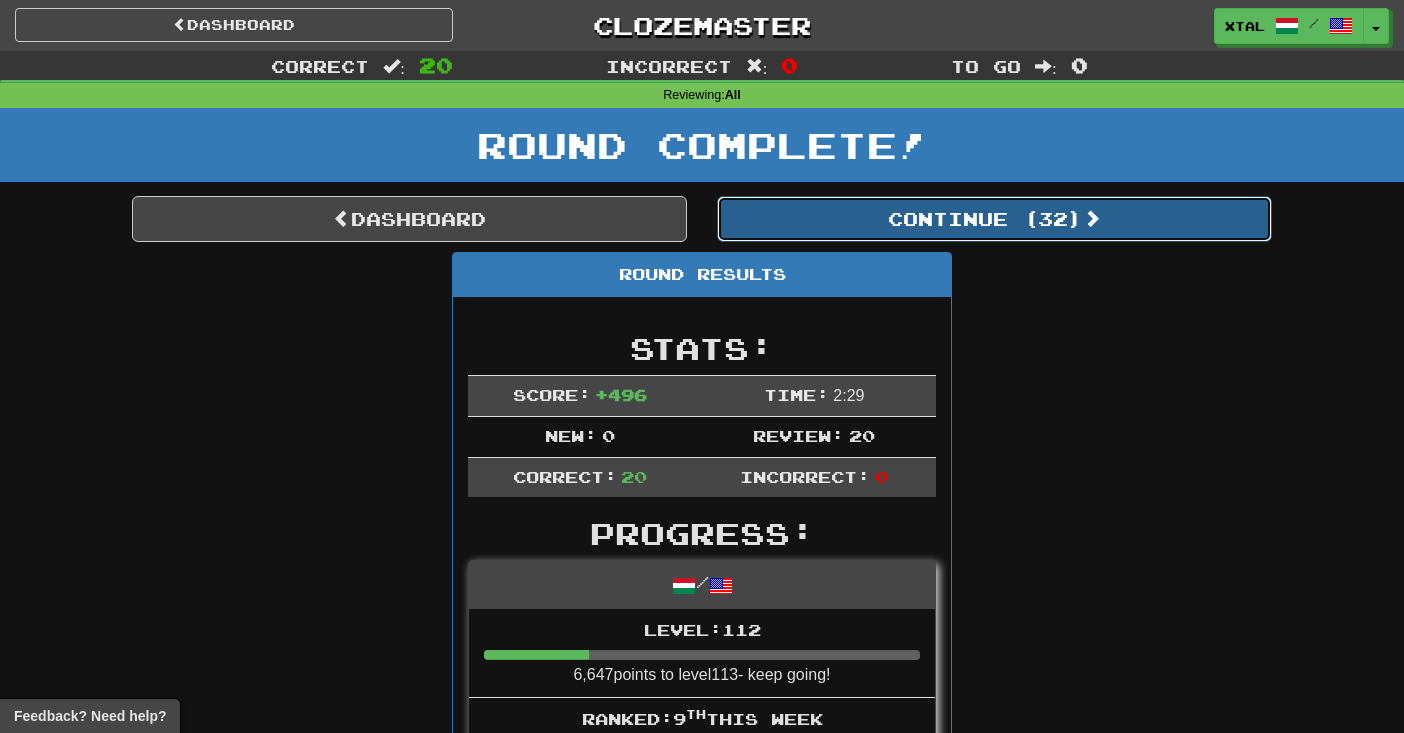 click on "Continue ( 32 )" at bounding box center [994, 219] 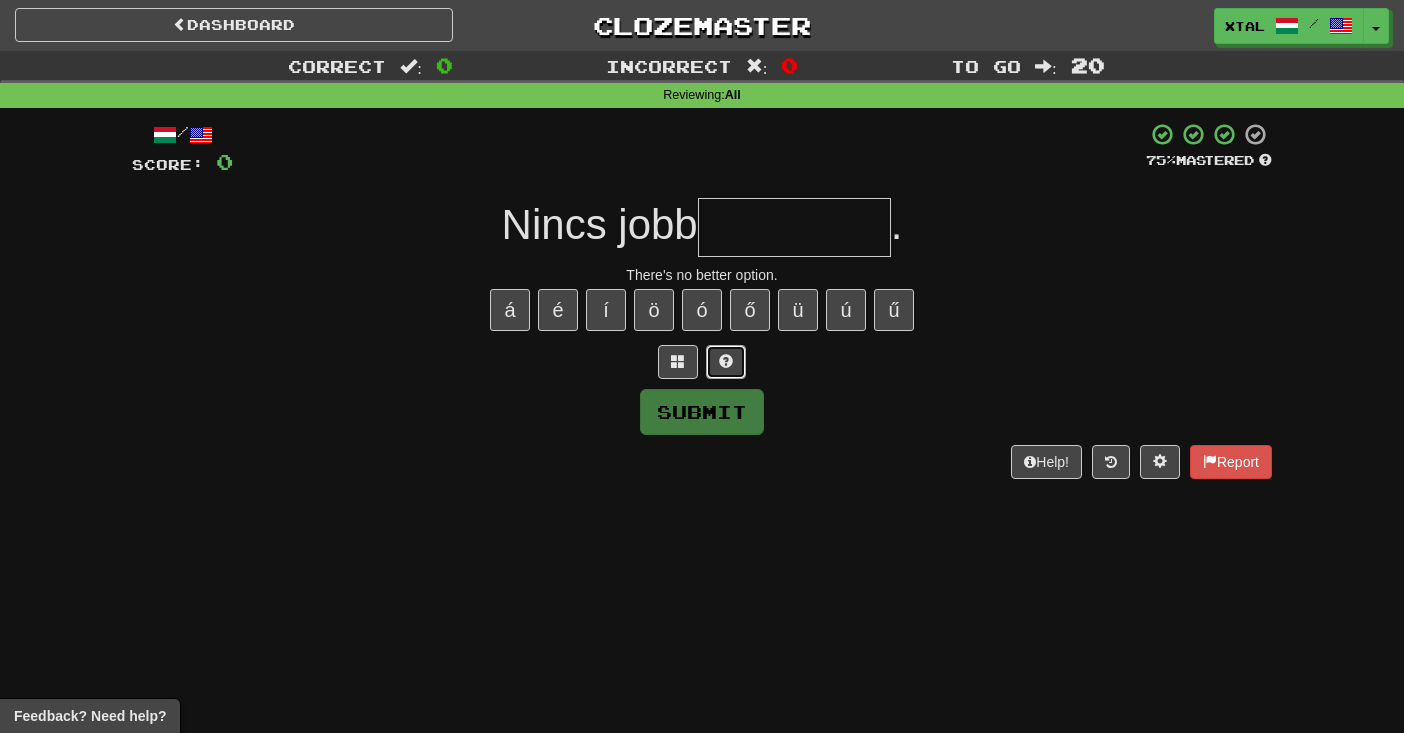 click at bounding box center (726, 361) 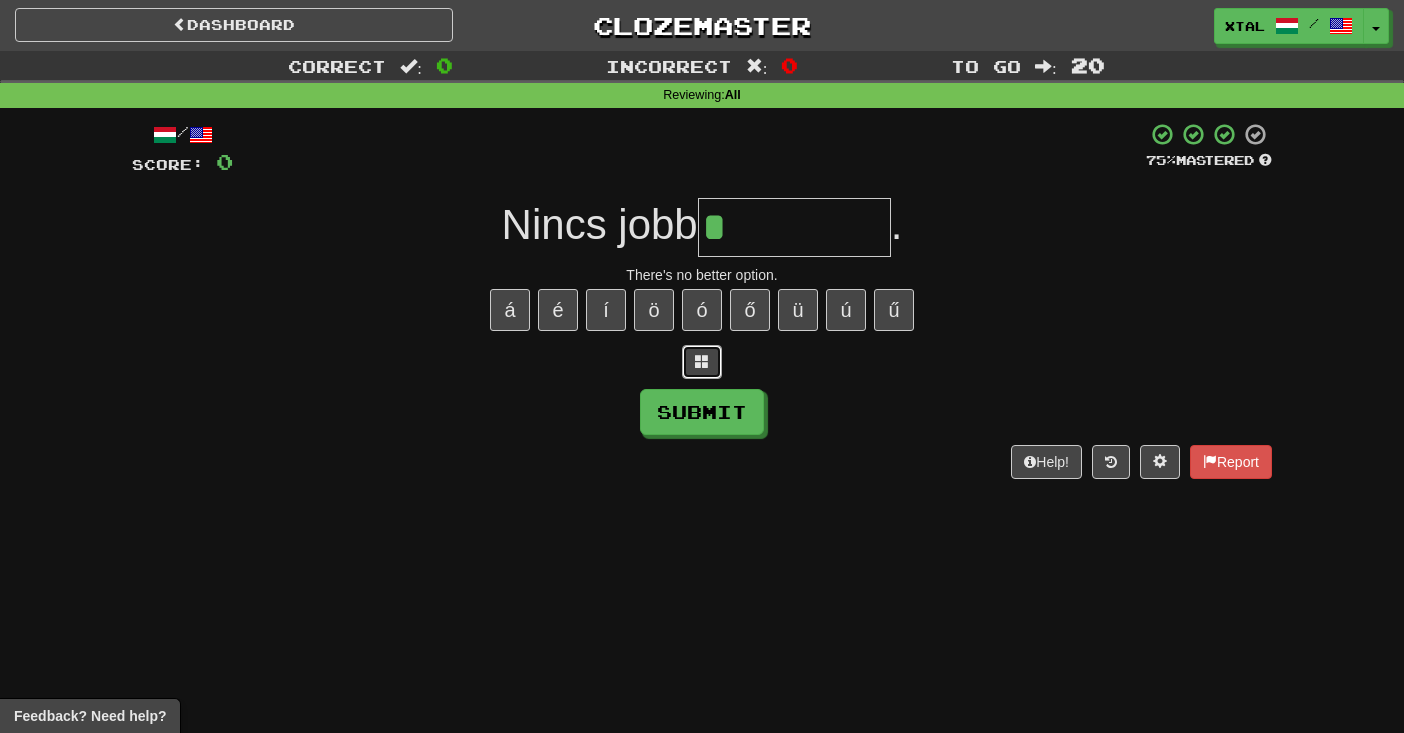 click at bounding box center [702, 361] 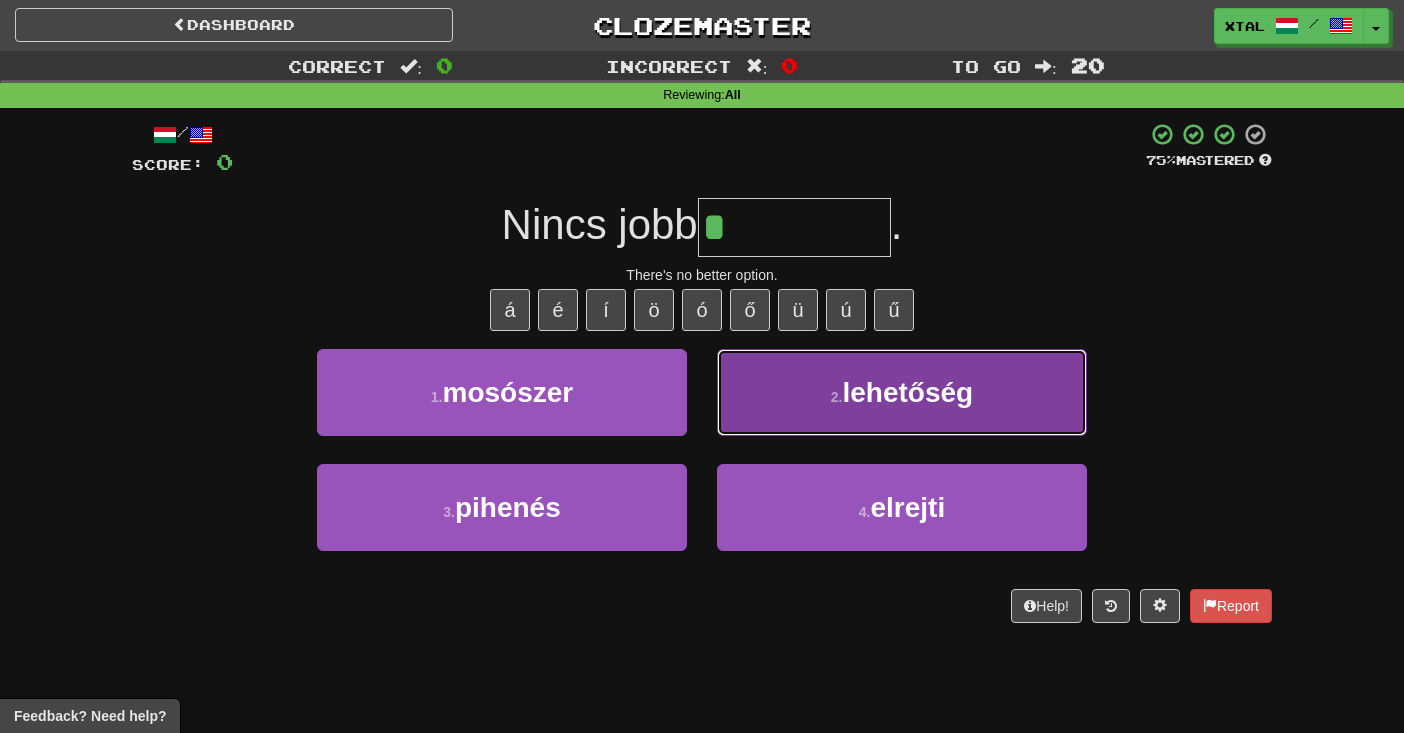 click on "2 ." at bounding box center (837, 397) 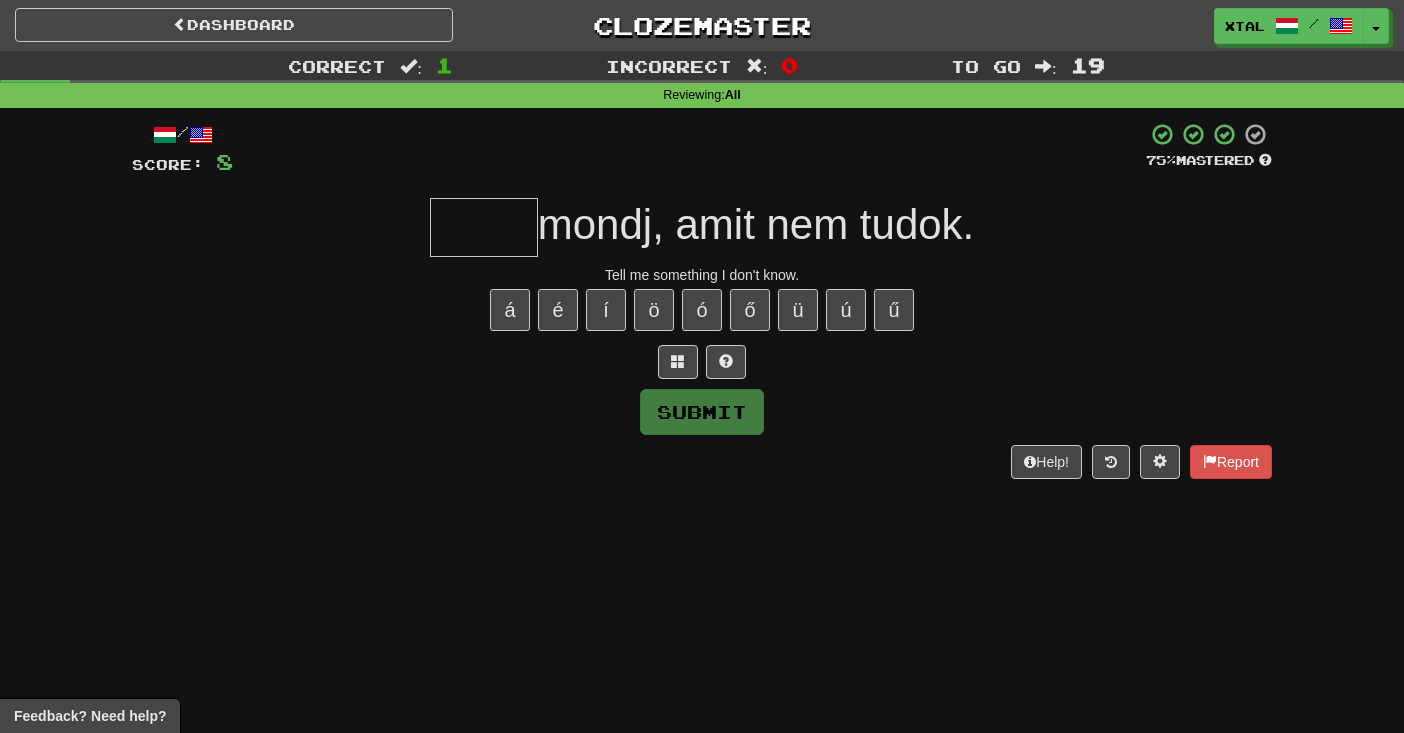 type on "*" 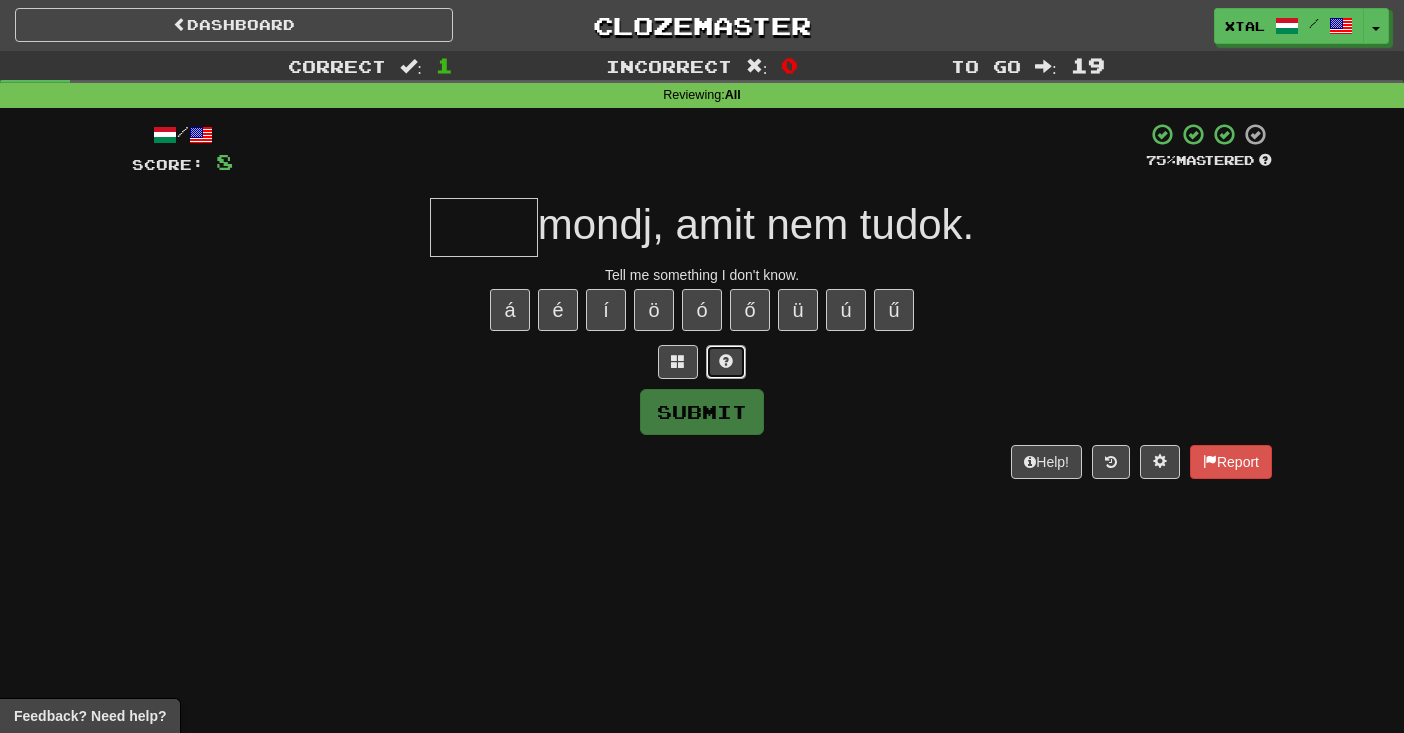 click at bounding box center (726, 361) 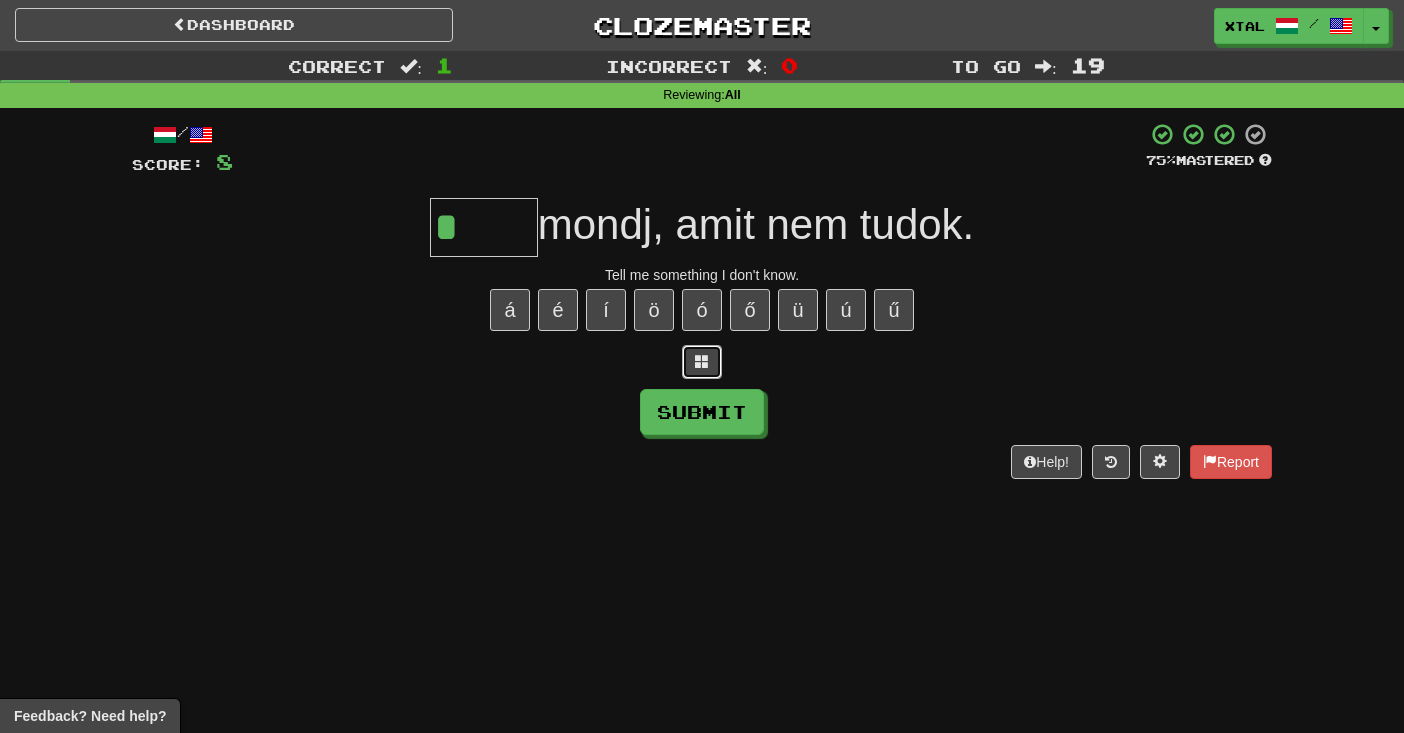 click at bounding box center (702, 361) 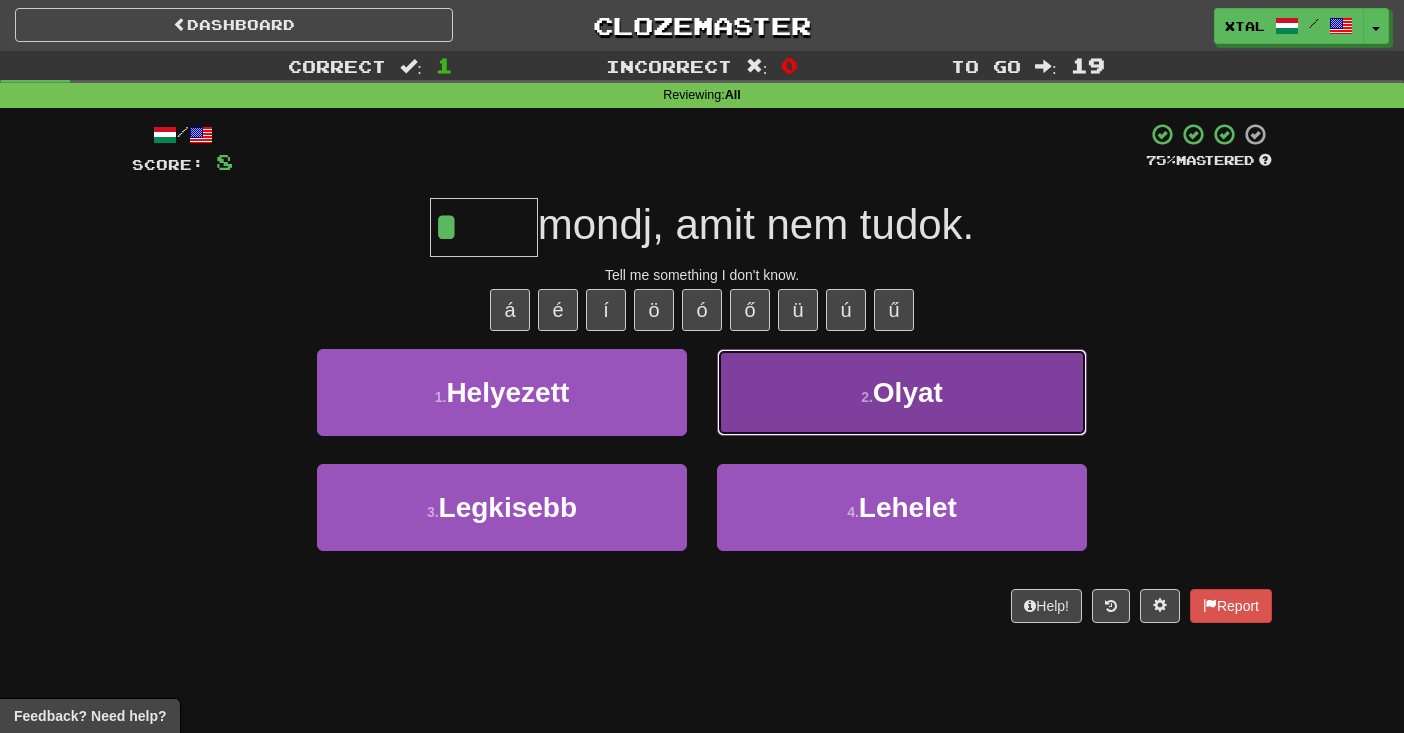 click on "2 .  Olyat" at bounding box center (902, 392) 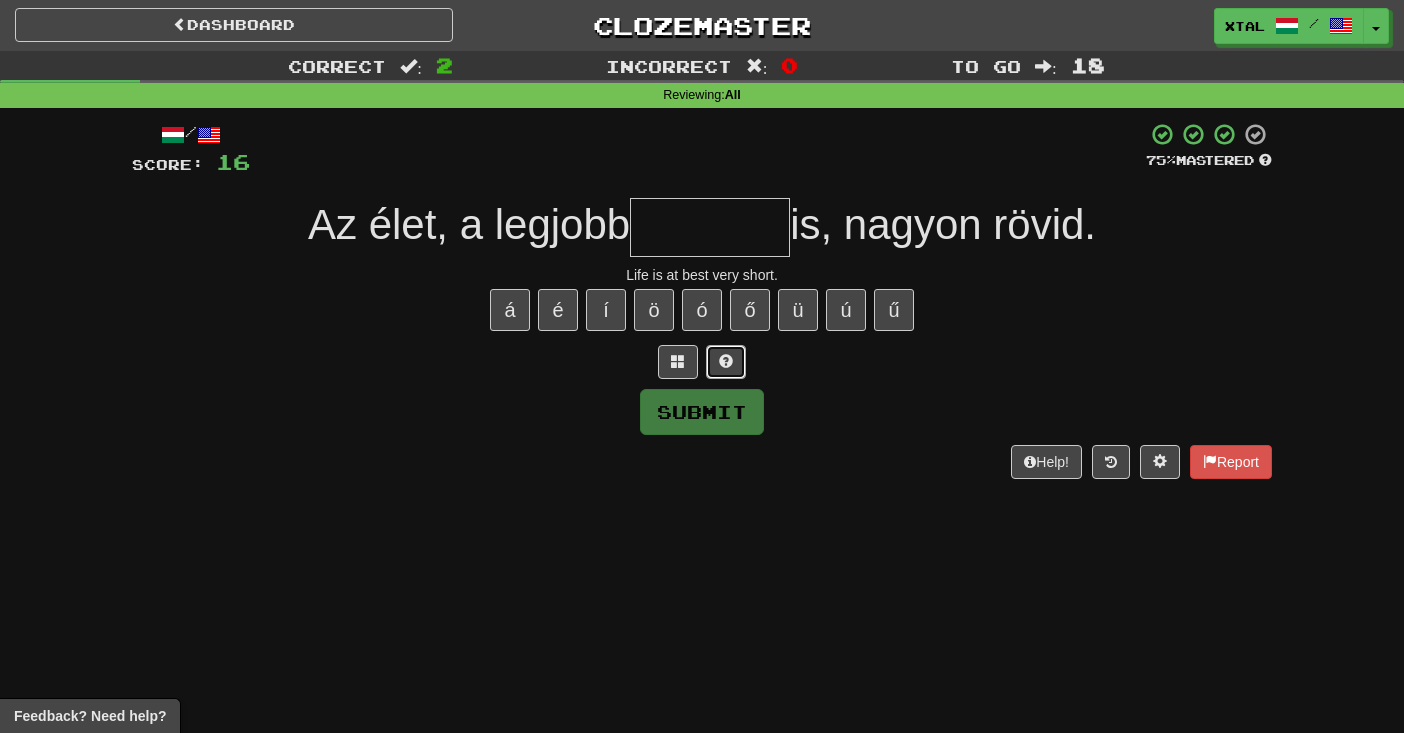 click at bounding box center (726, 361) 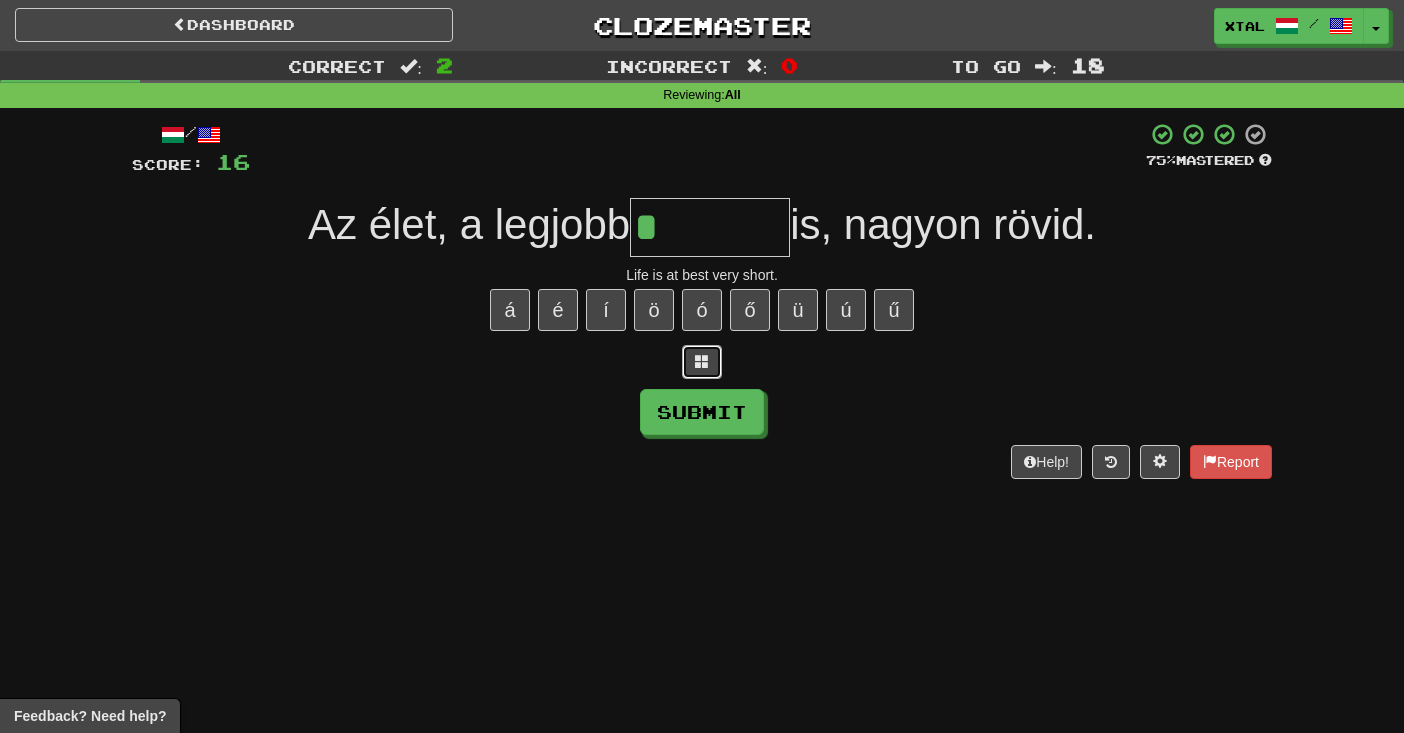 click at bounding box center (702, 361) 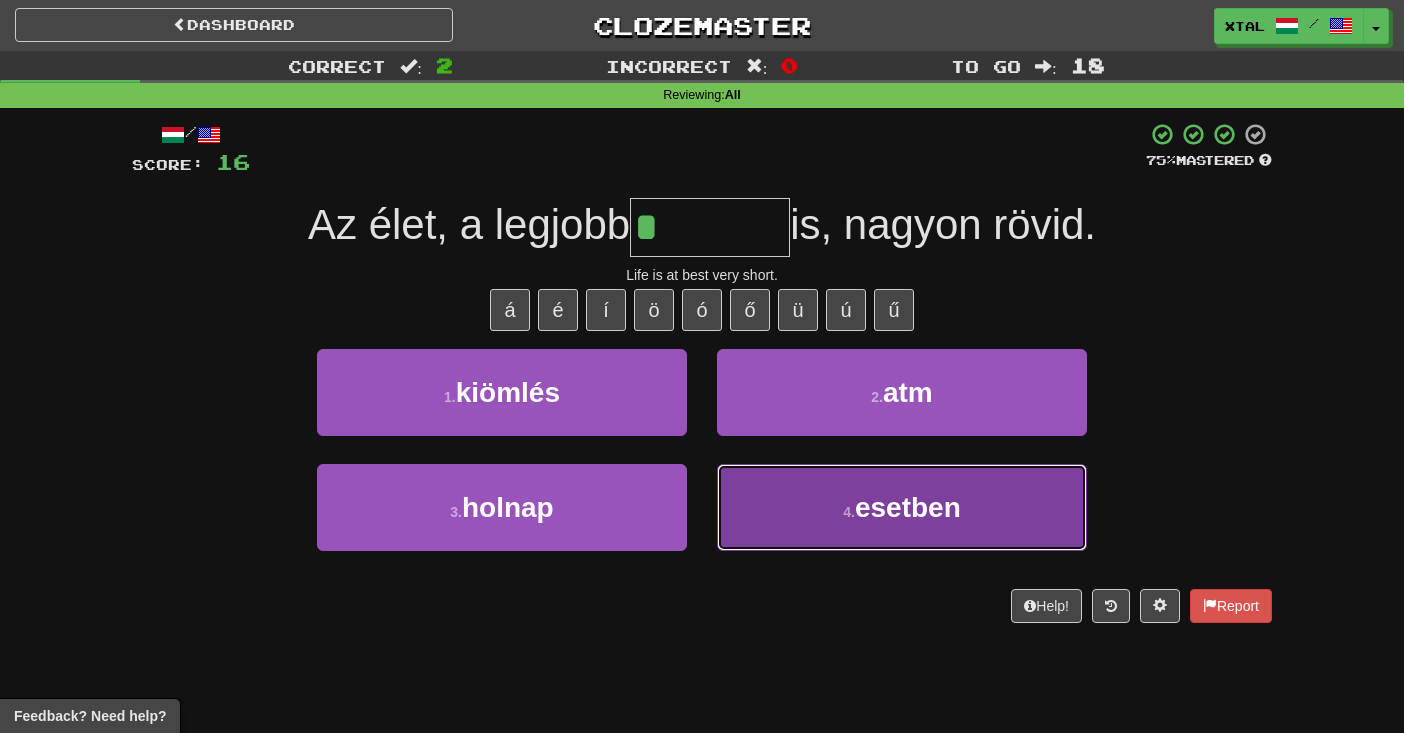click on "4 .  esetben" at bounding box center (902, 507) 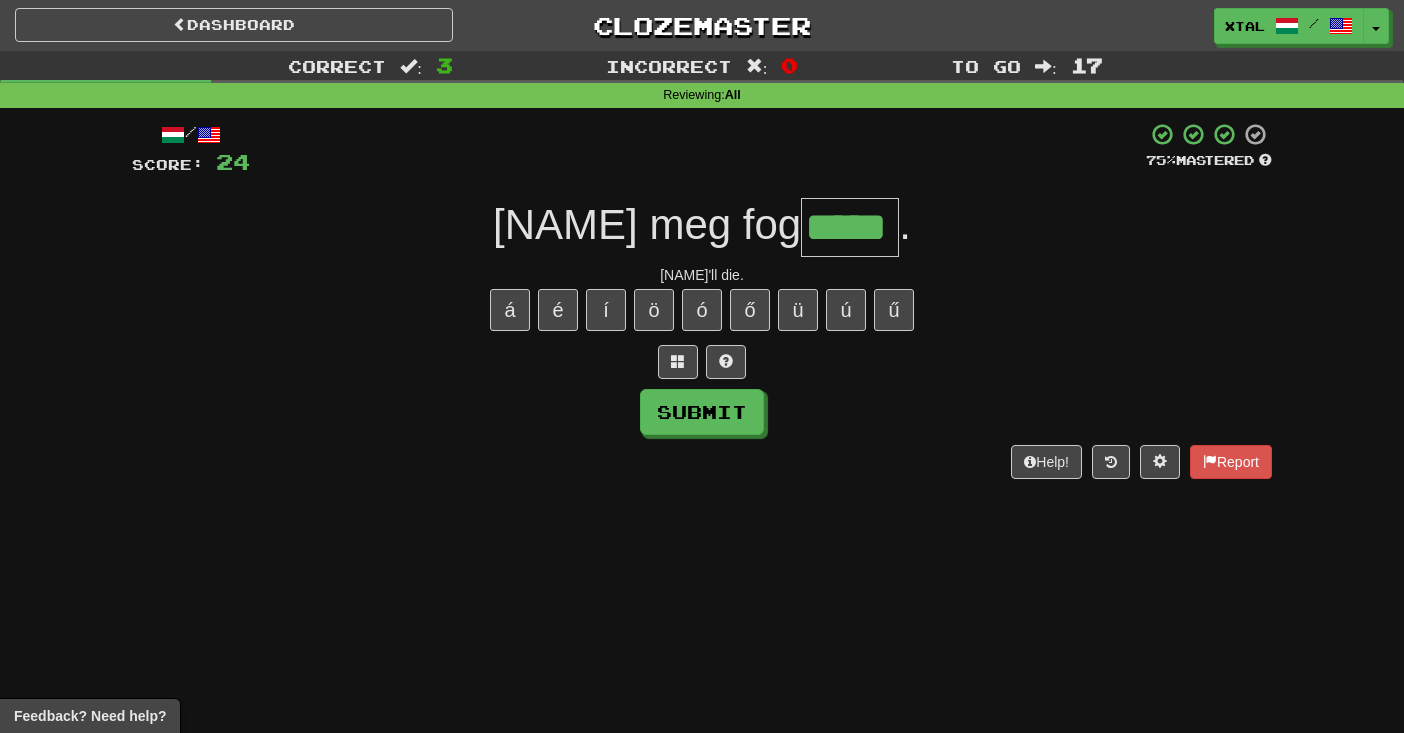 type on "*****" 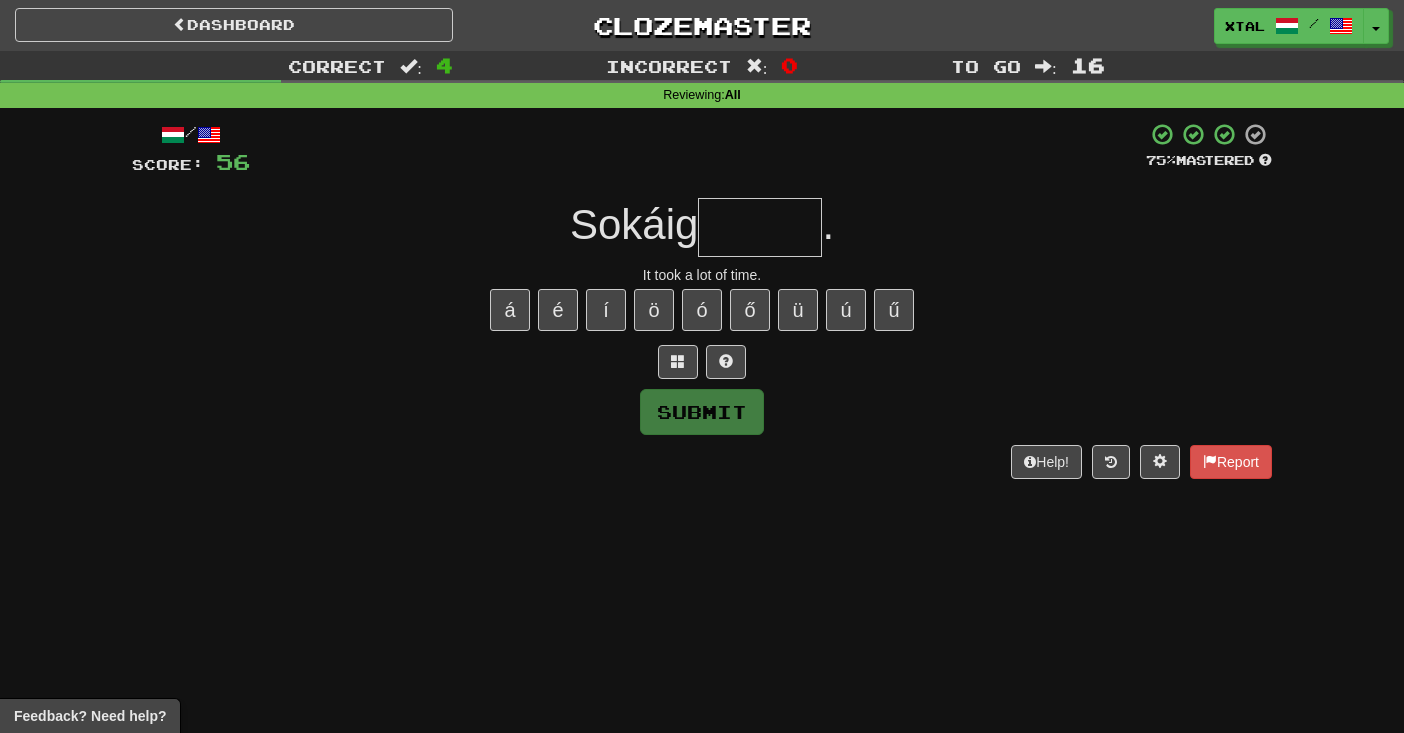 type on "*" 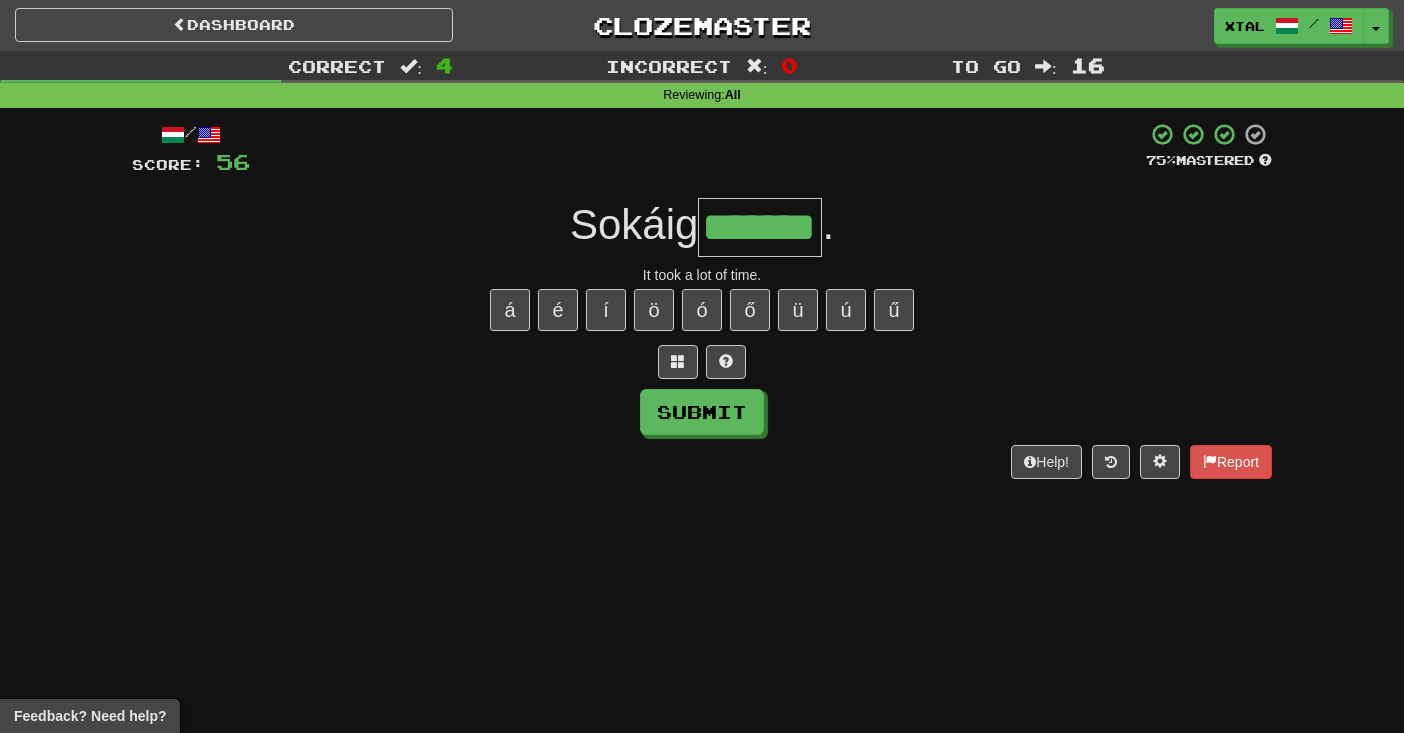 type on "*******" 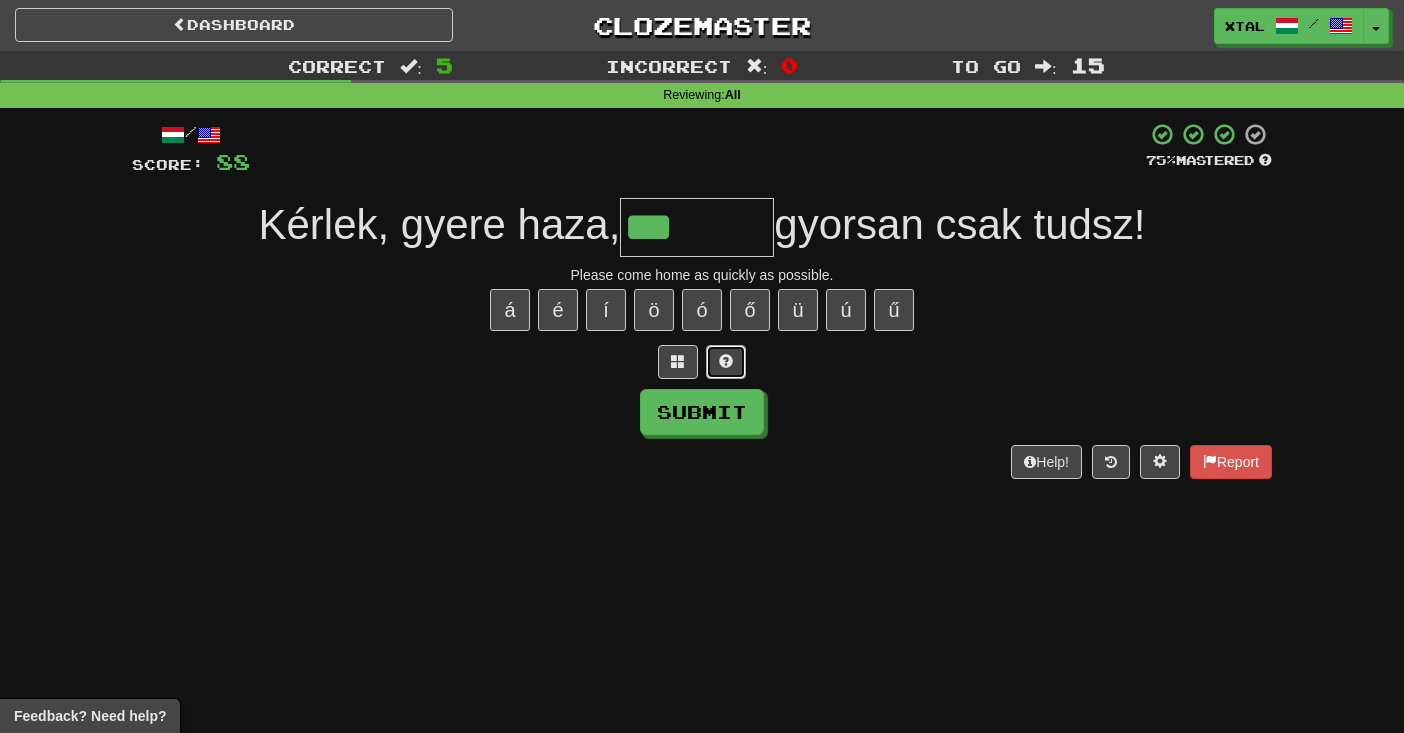 click at bounding box center (726, 362) 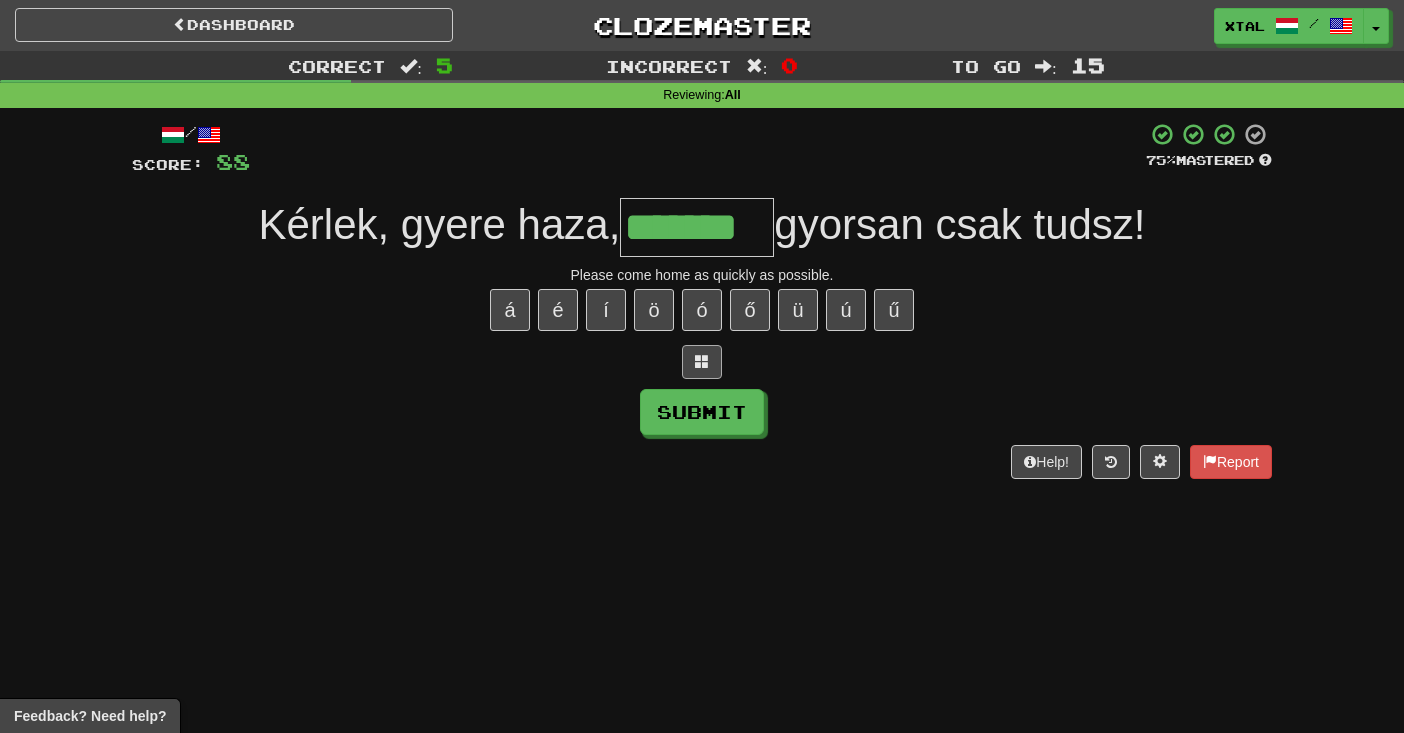 type on "*******" 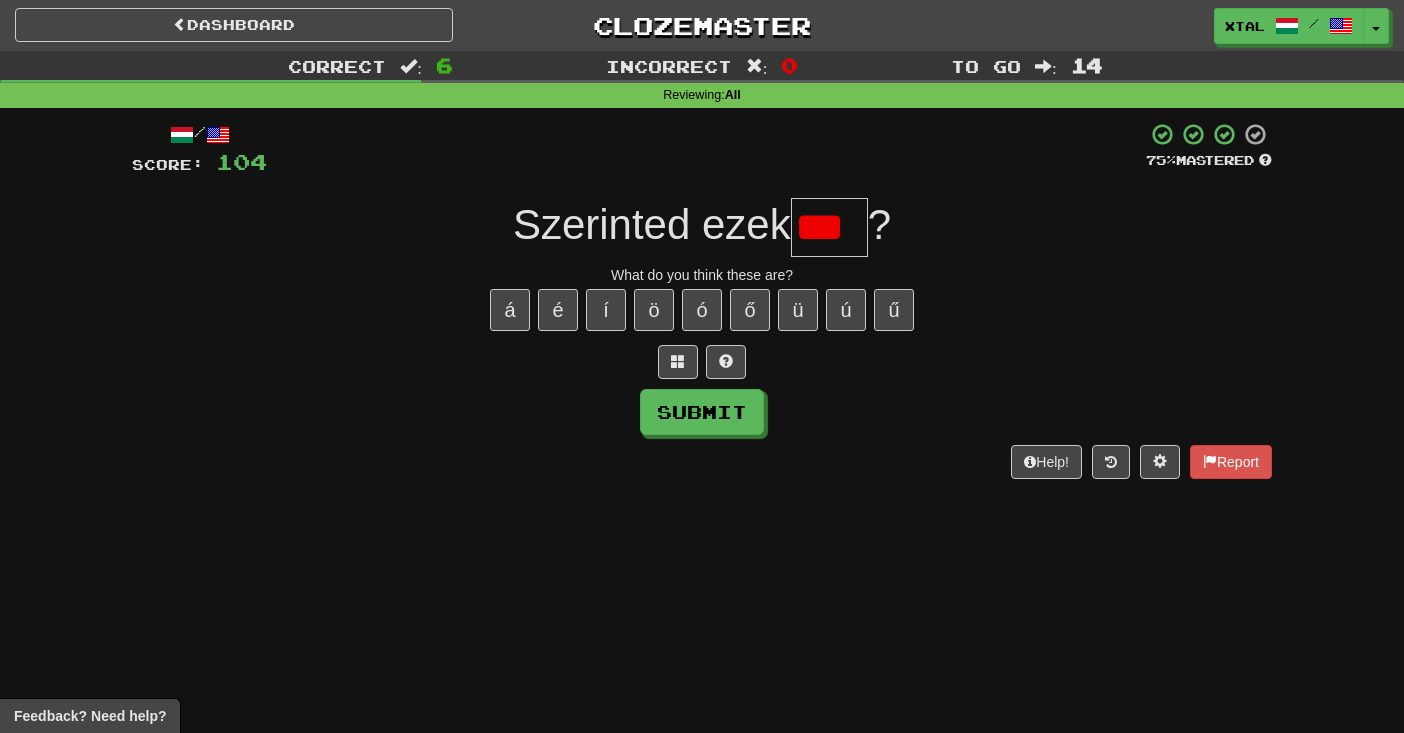 scroll, scrollTop: 0, scrollLeft: 0, axis: both 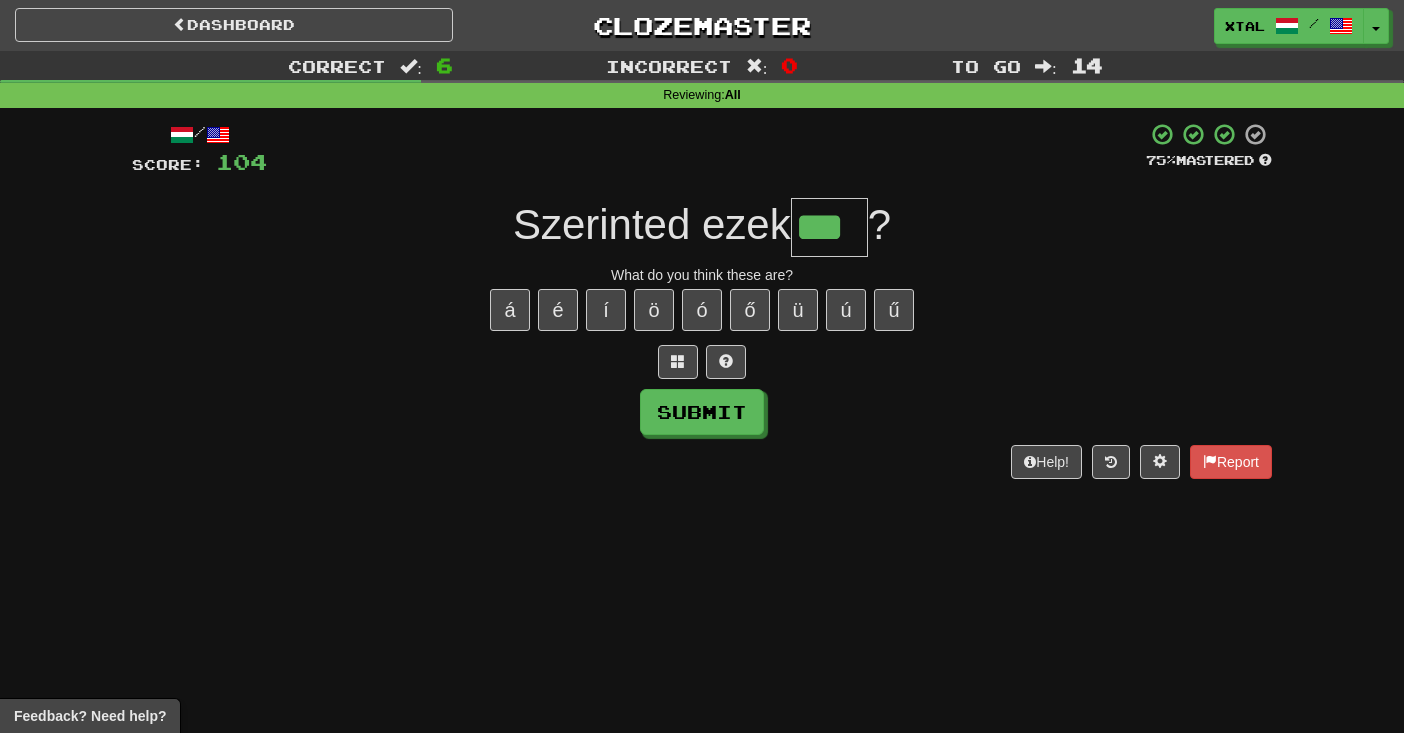 type on "***" 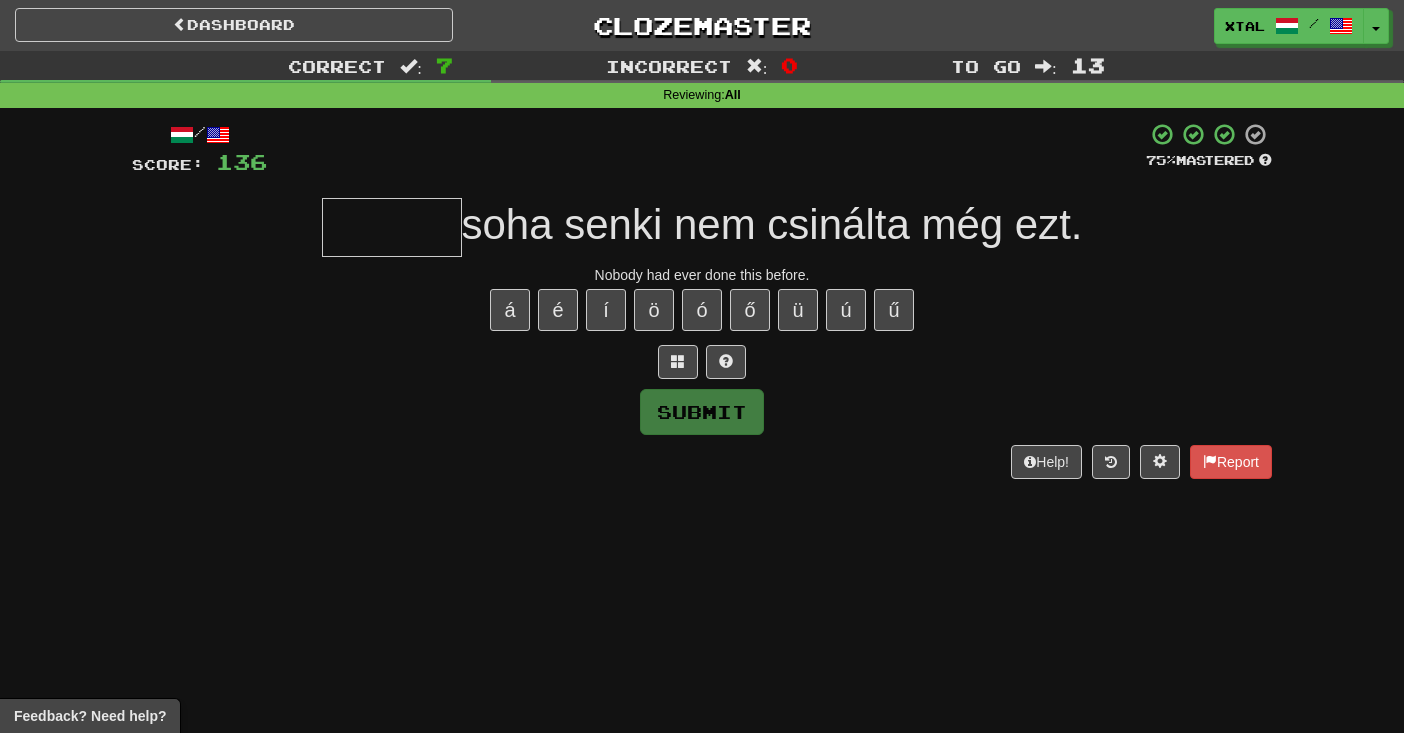 type on "*" 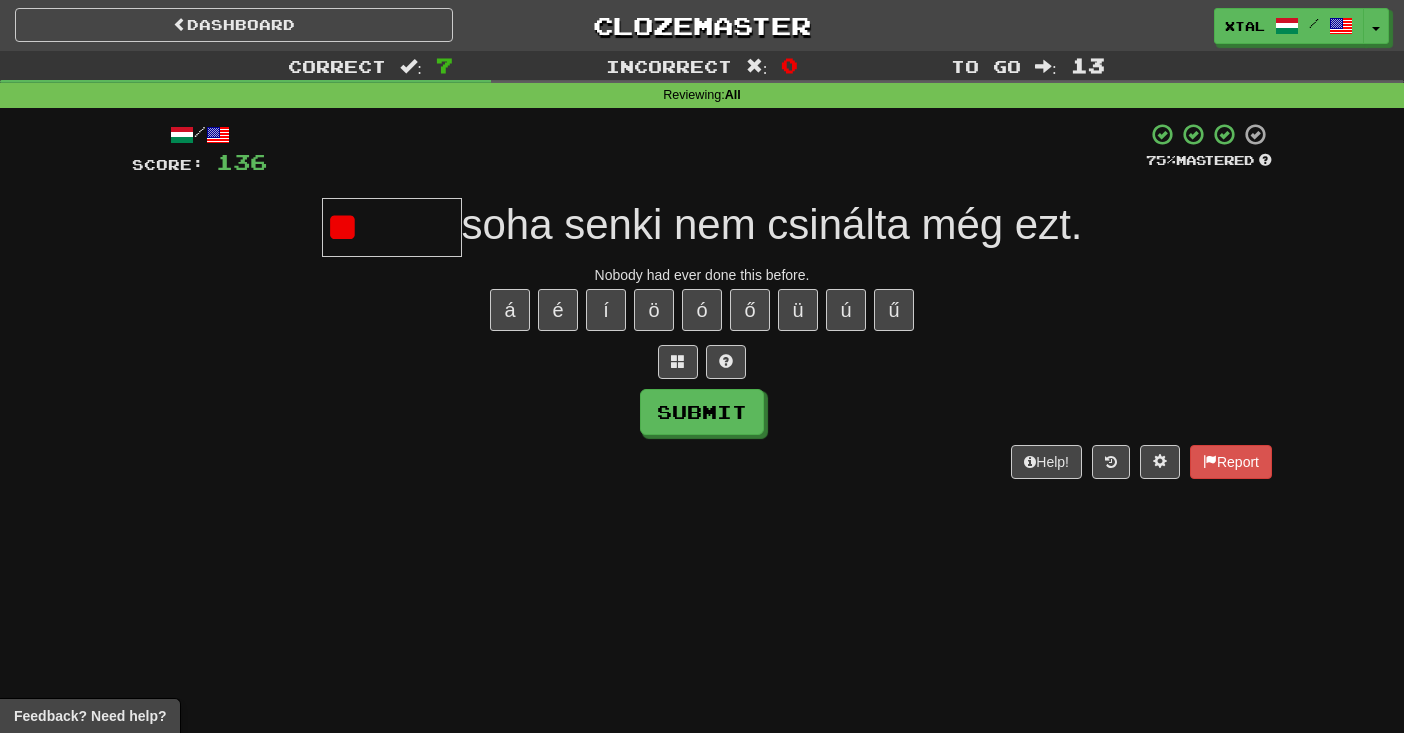 type on "*" 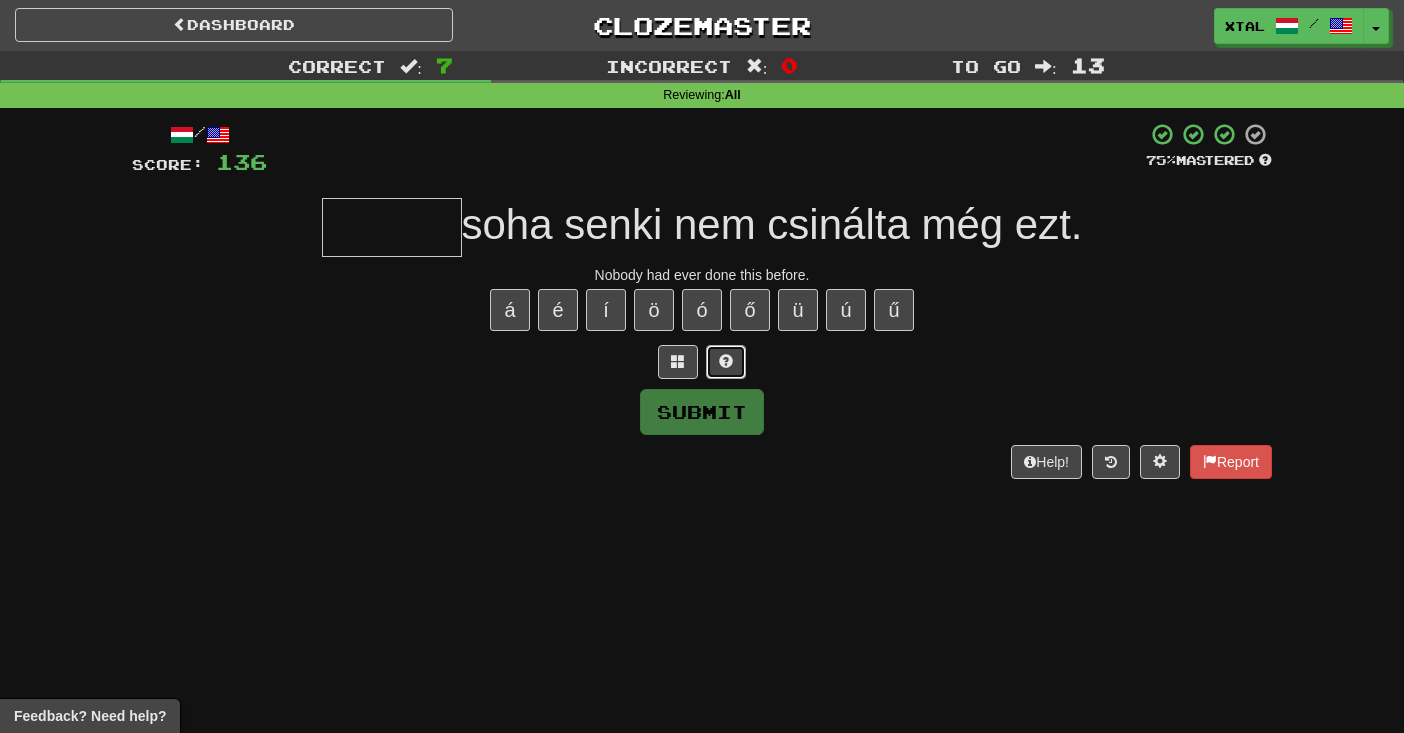click at bounding box center [726, 361] 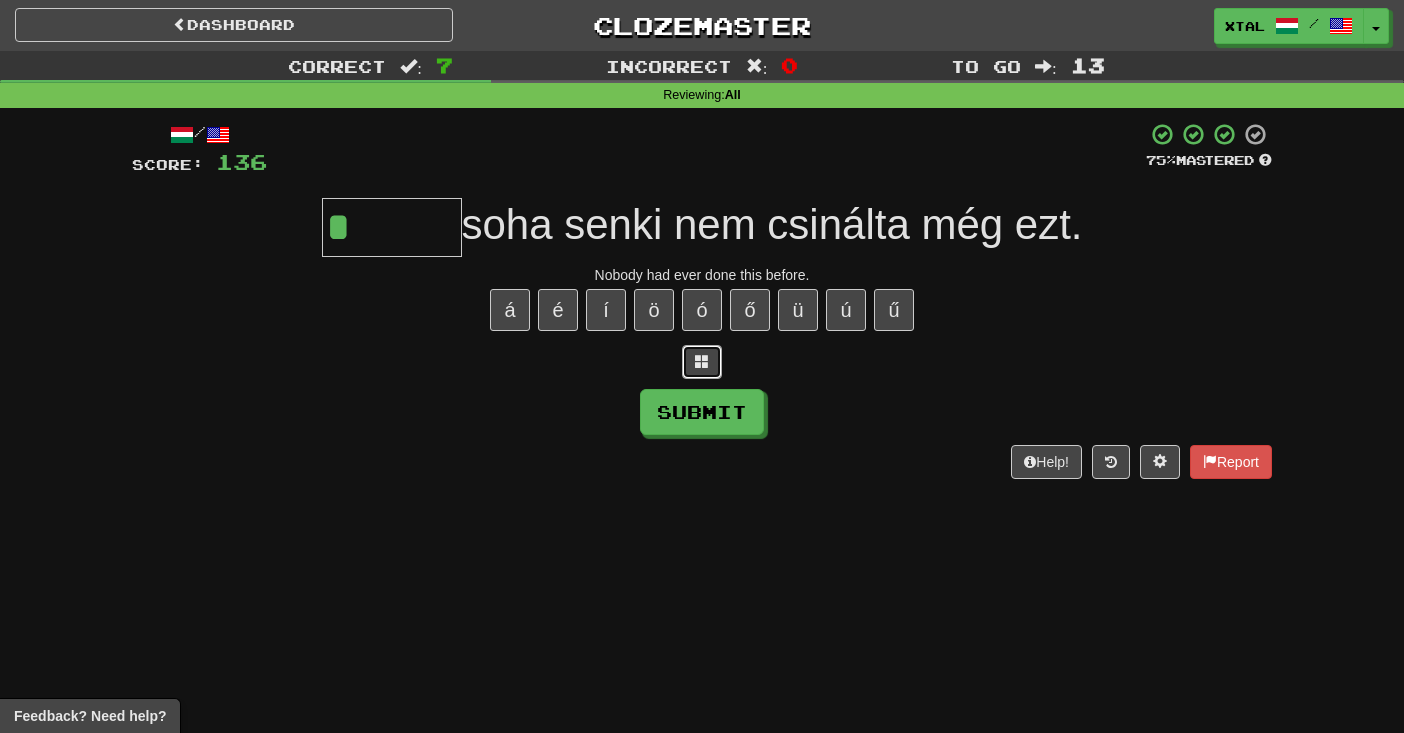 click at bounding box center (702, 362) 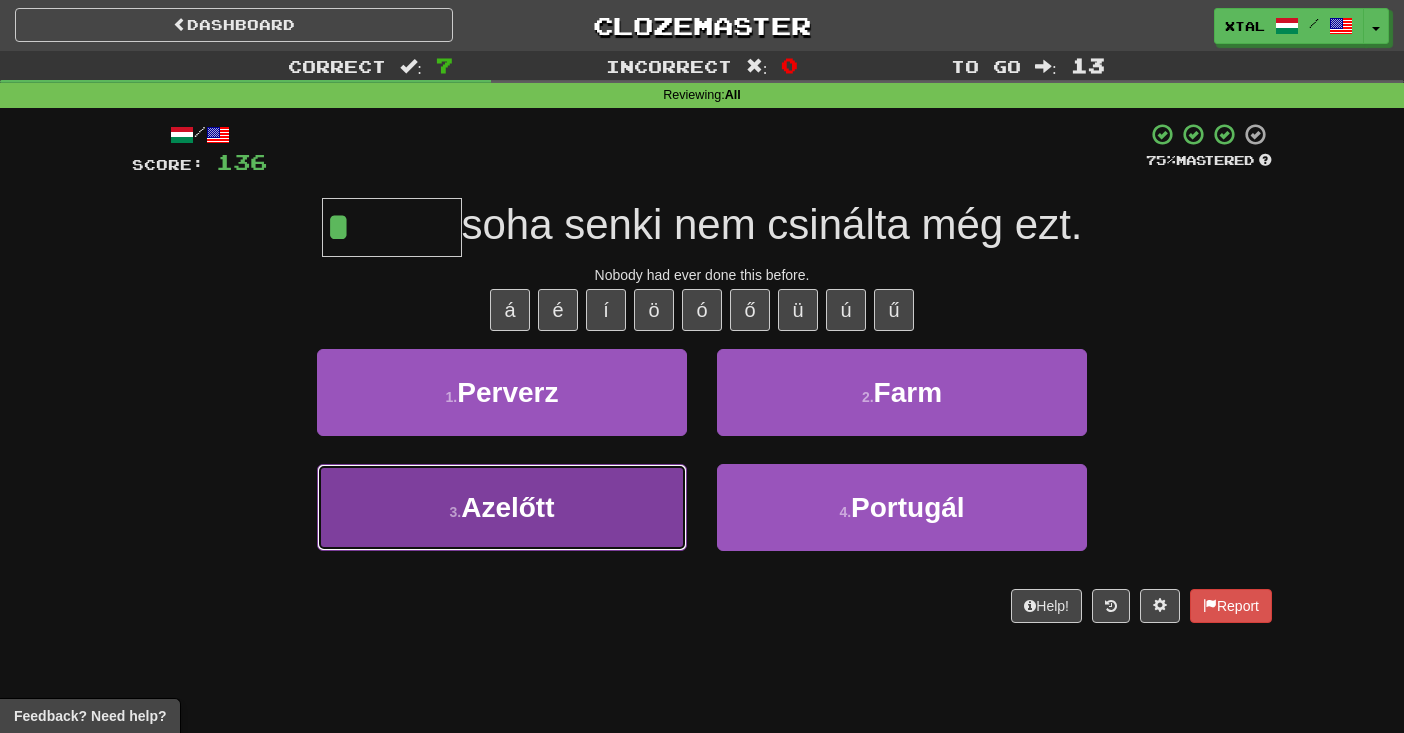 click on "3 .  Azelőtt" at bounding box center (502, 507) 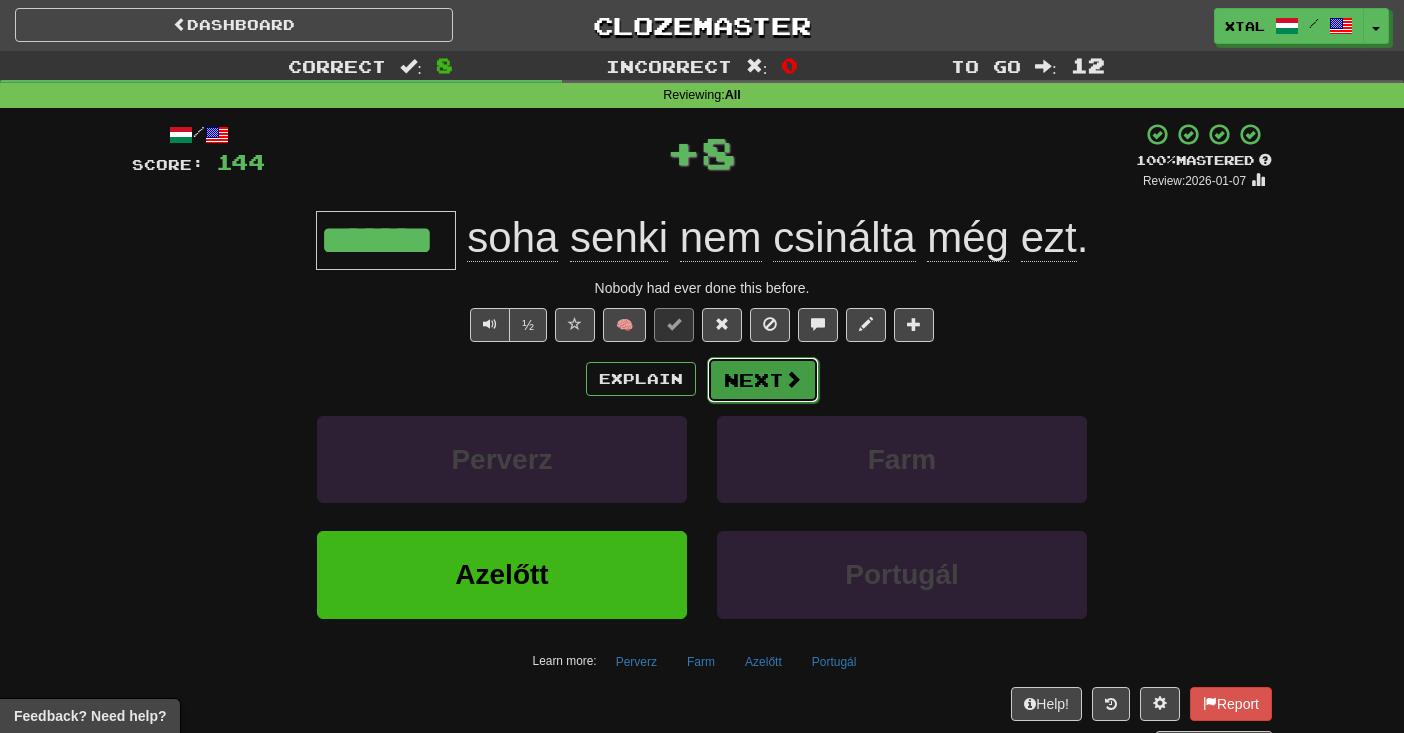 click on "Next" at bounding box center (763, 380) 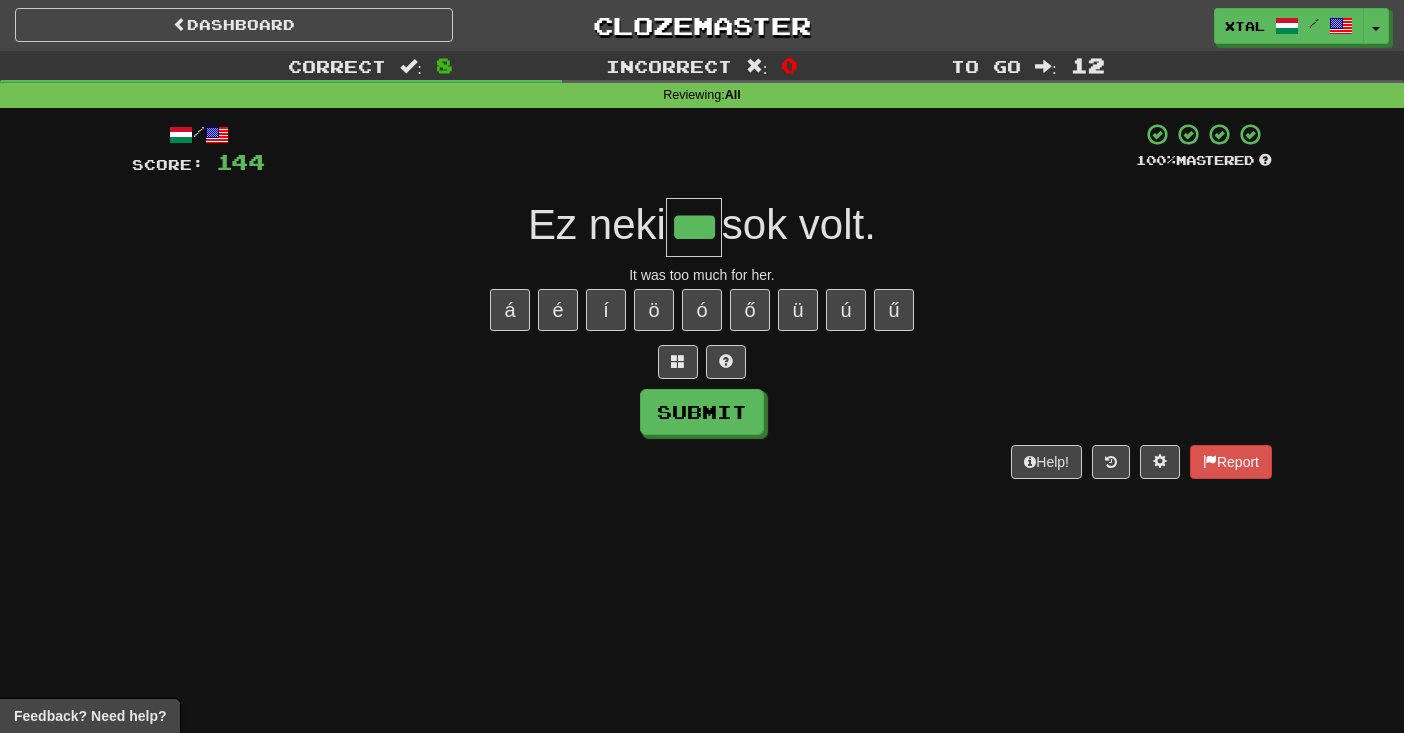 type on "***" 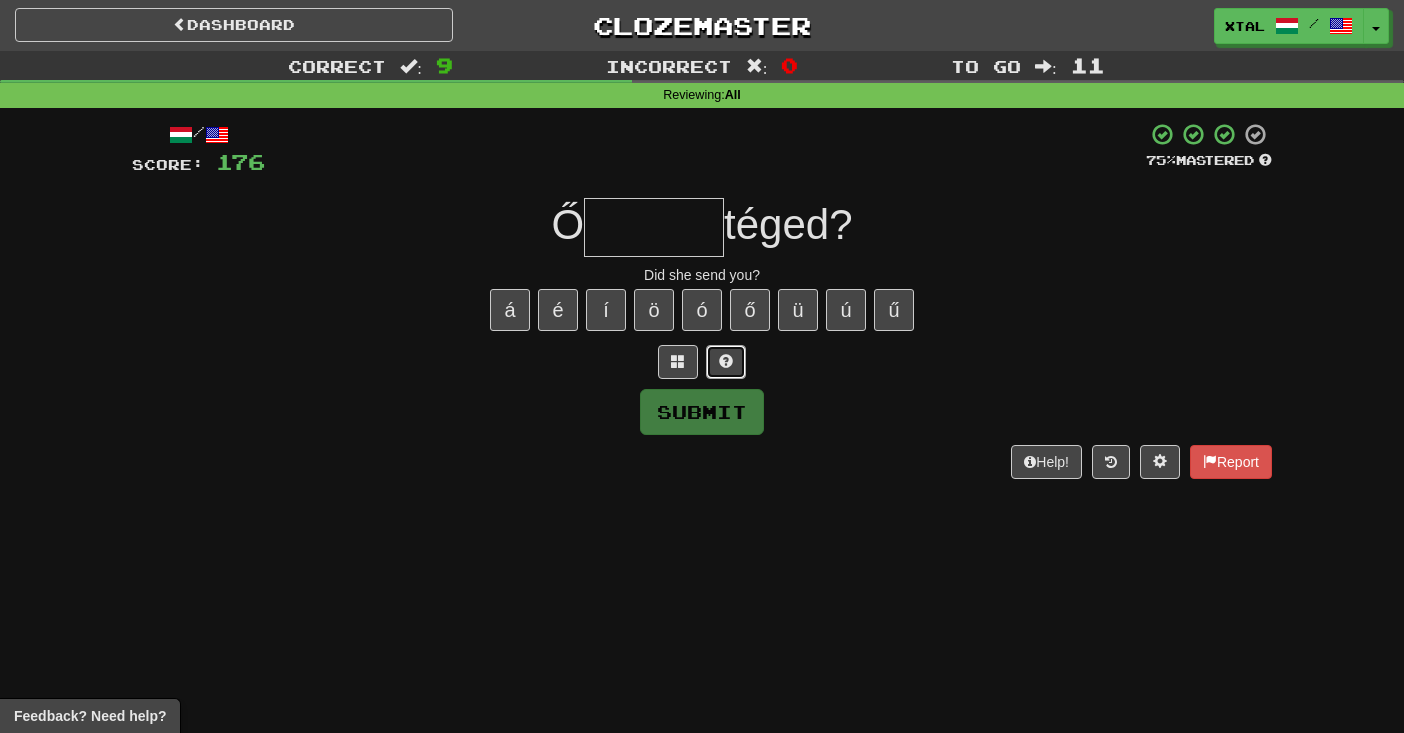 click at bounding box center (726, 361) 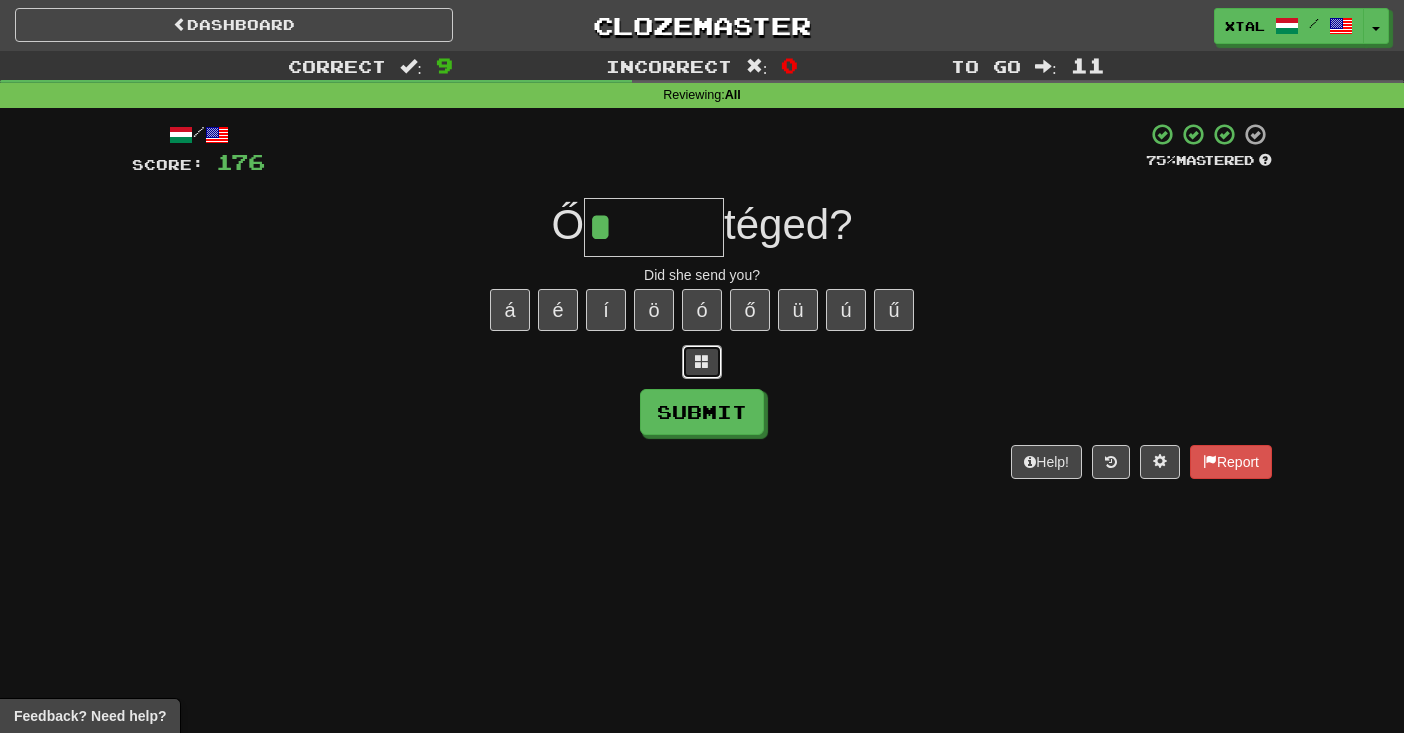 click at bounding box center (702, 361) 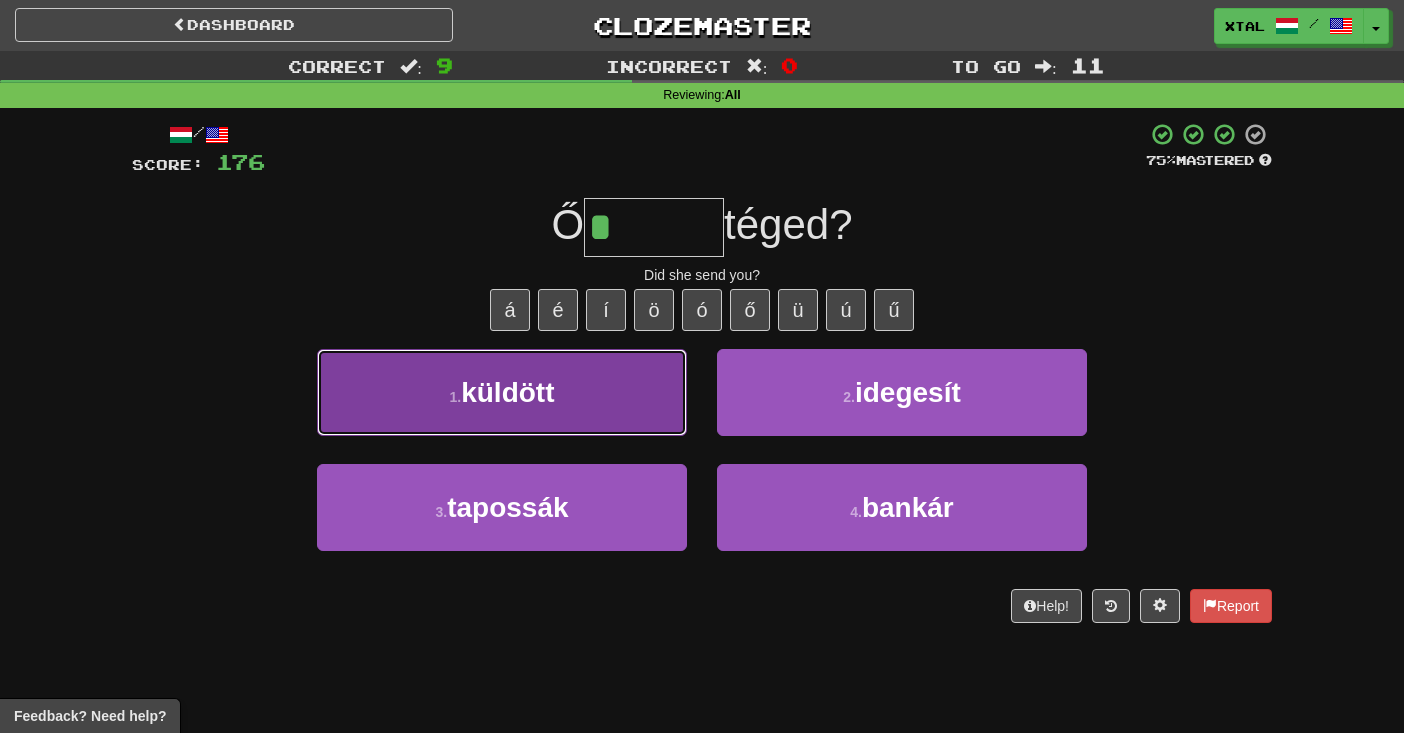 click on "1 .  küldött" at bounding box center [502, 392] 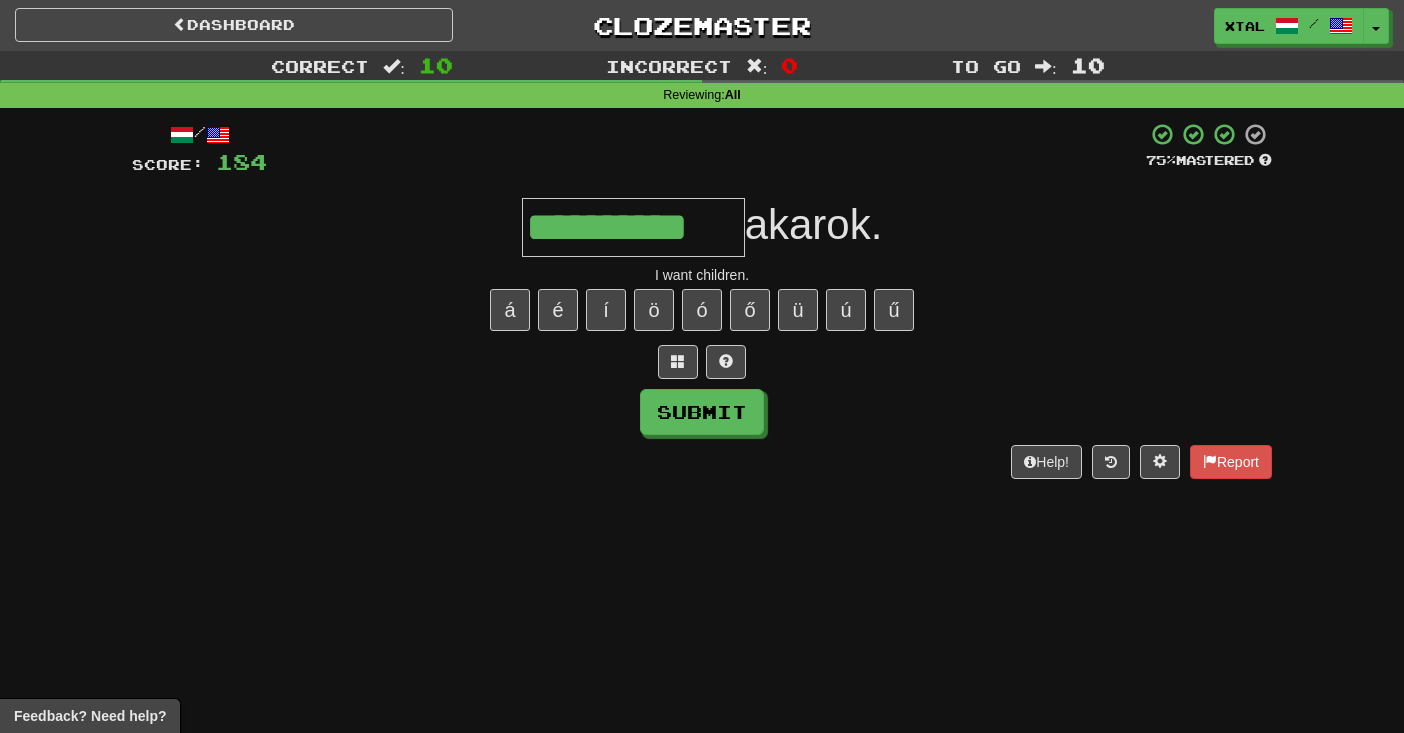 type on "**********" 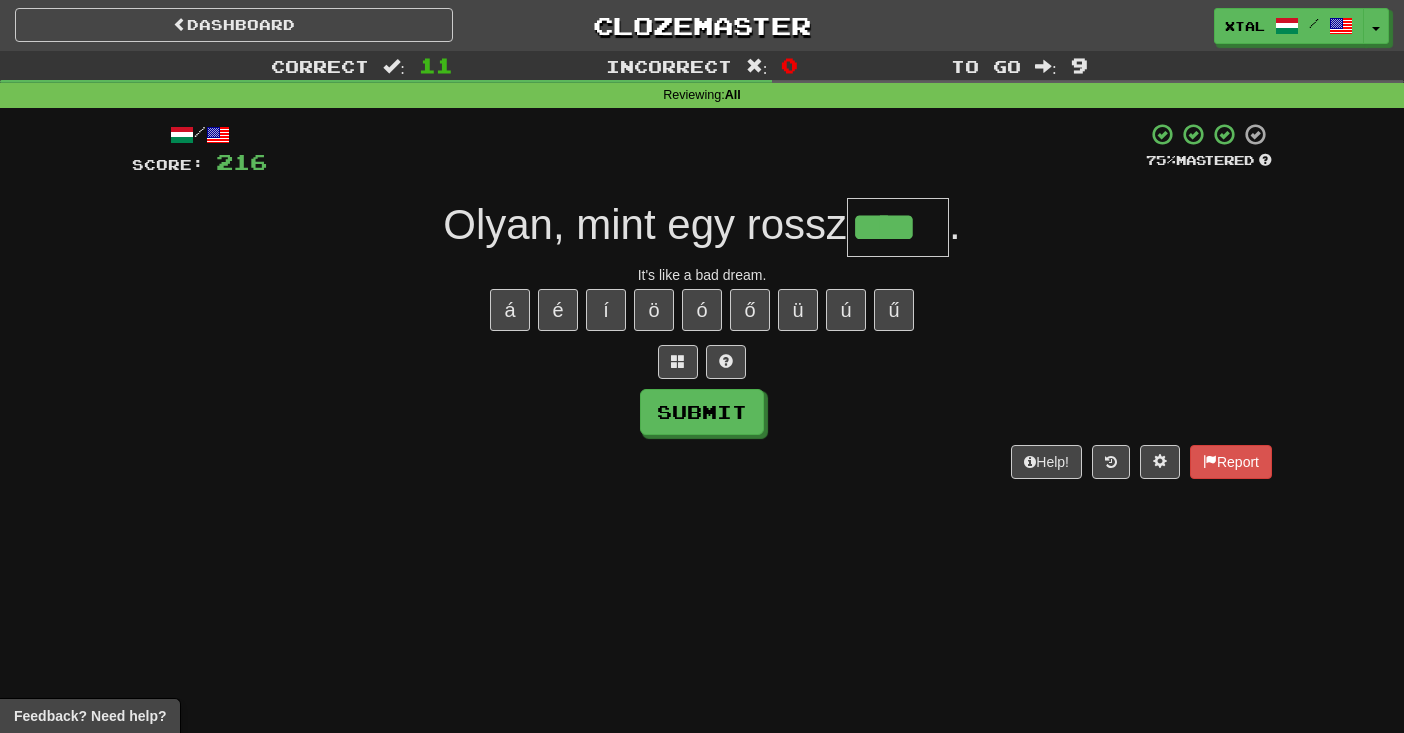 type on "****" 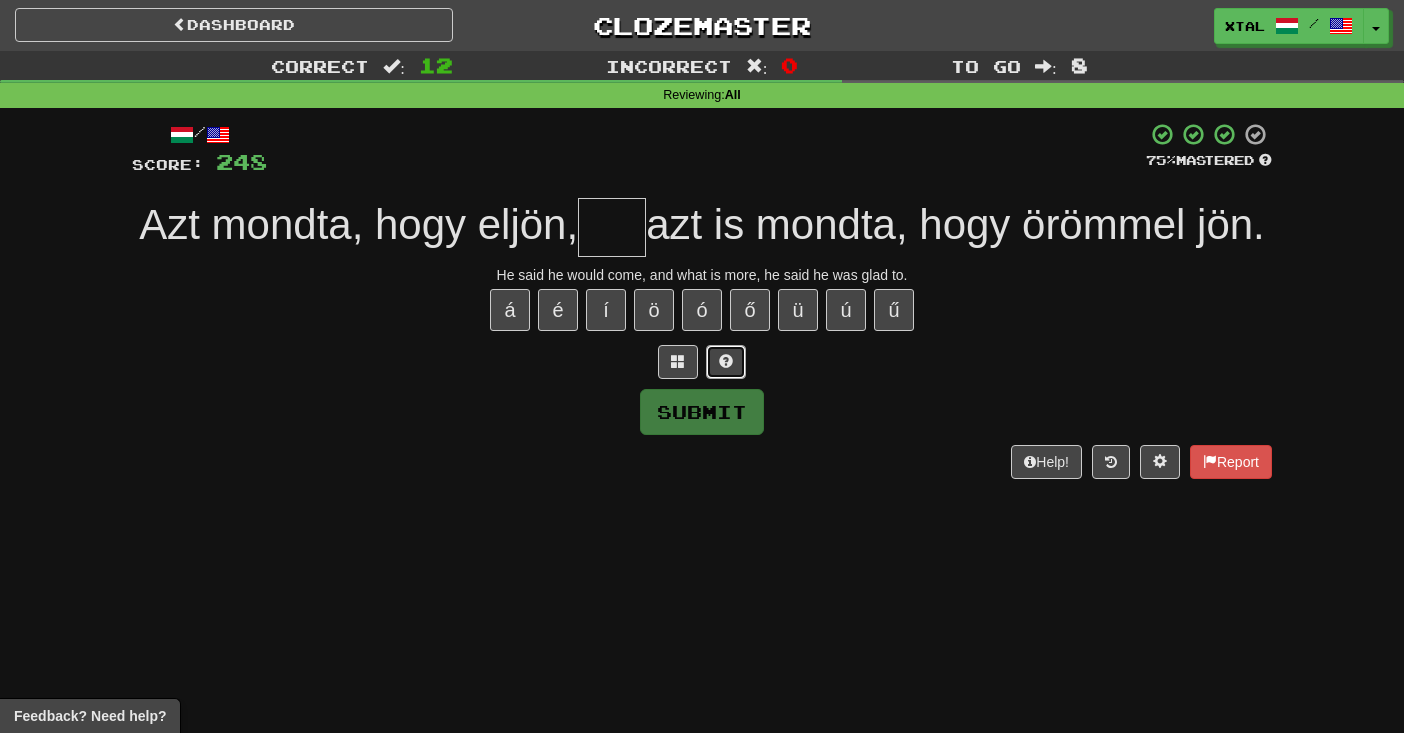 click at bounding box center [726, 362] 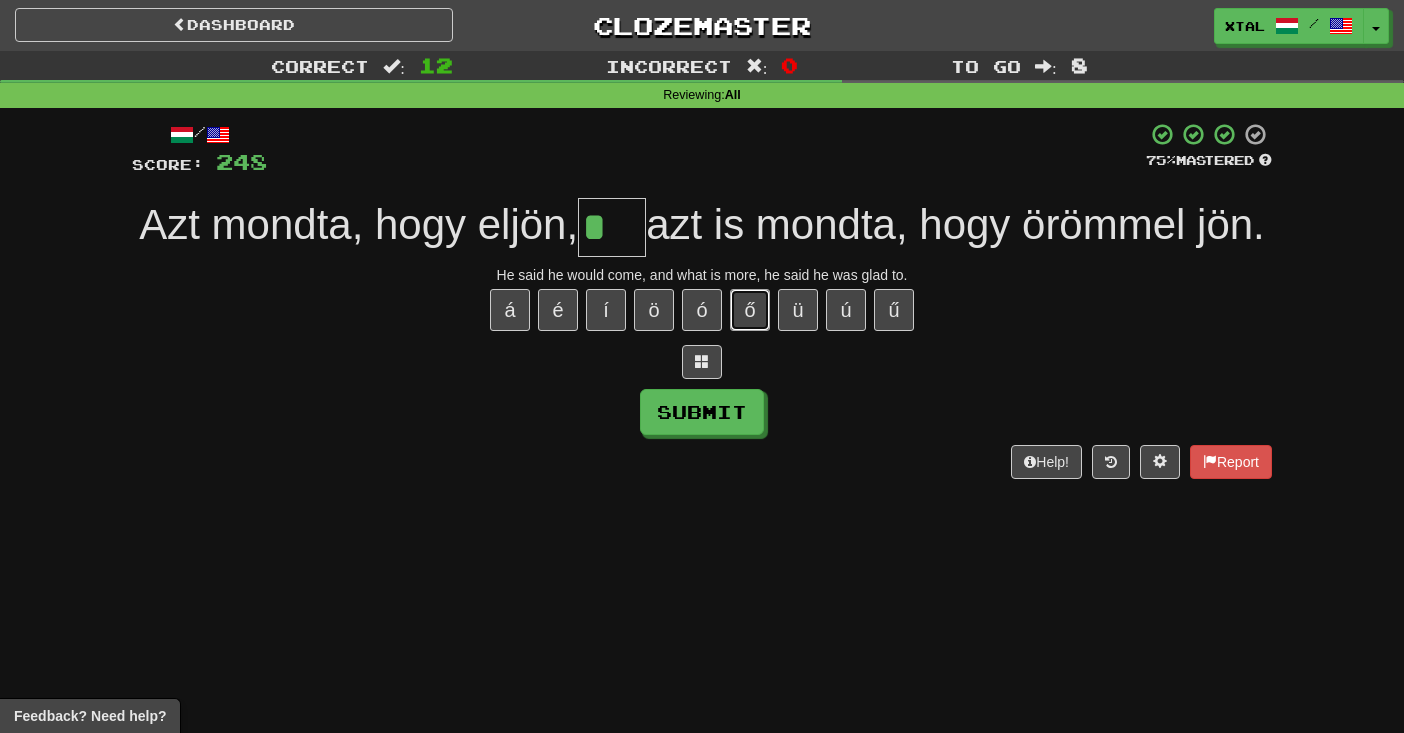 click on "ő" at bounding box center (750, 310) 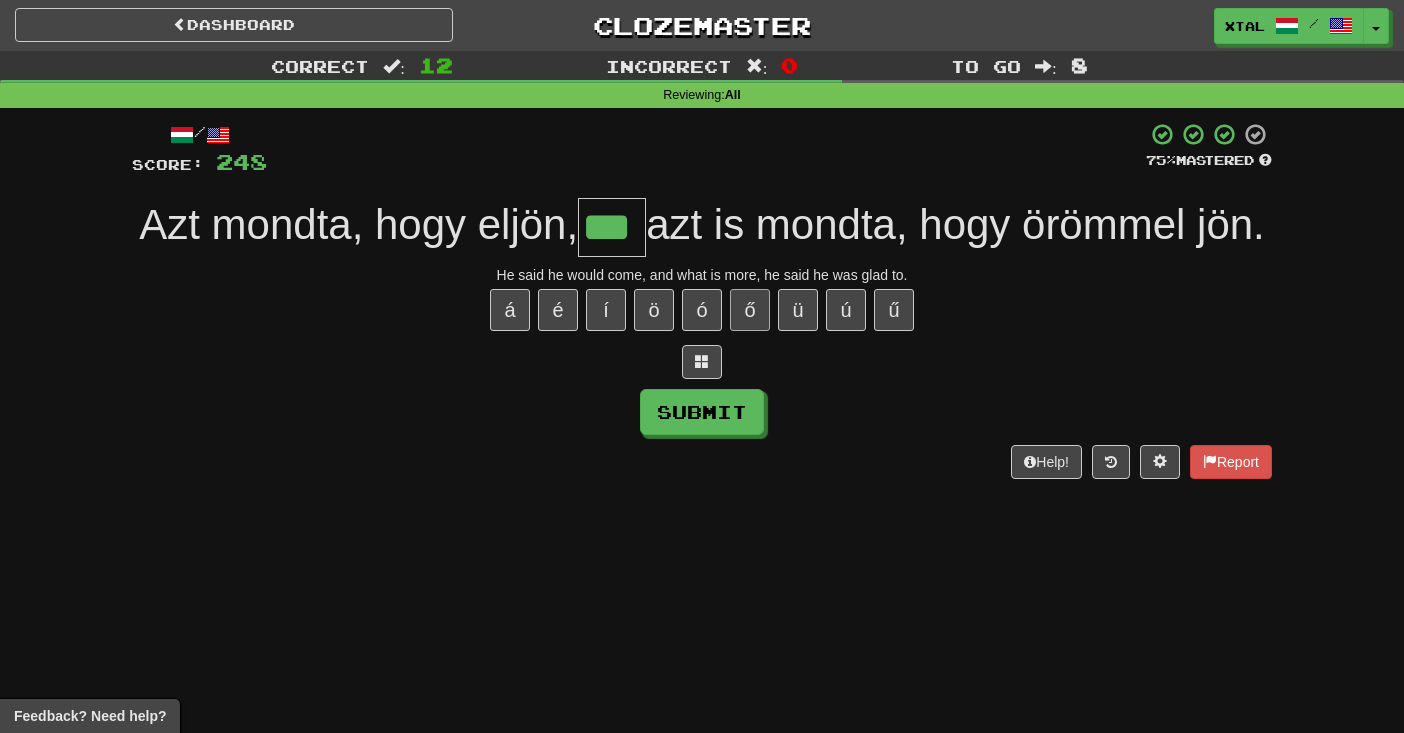 type on "***" 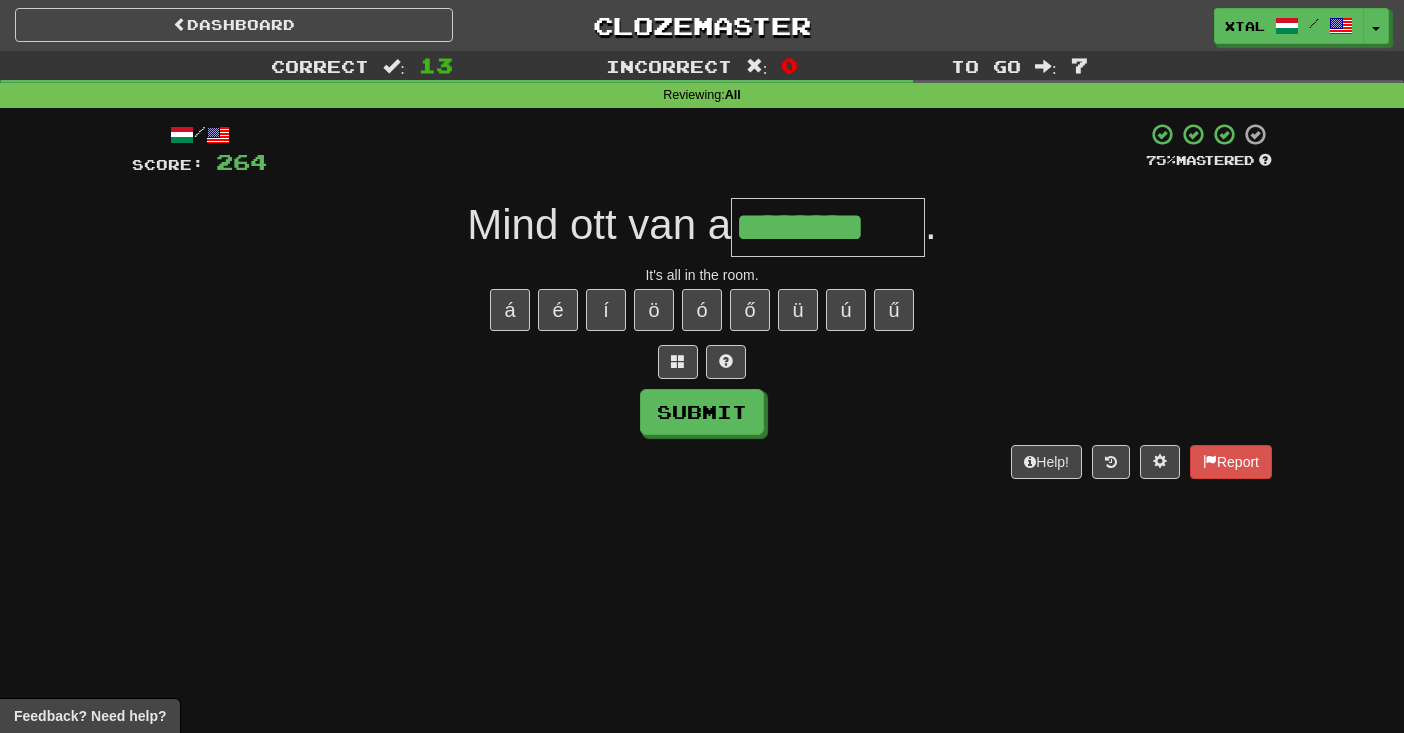 type on "********" 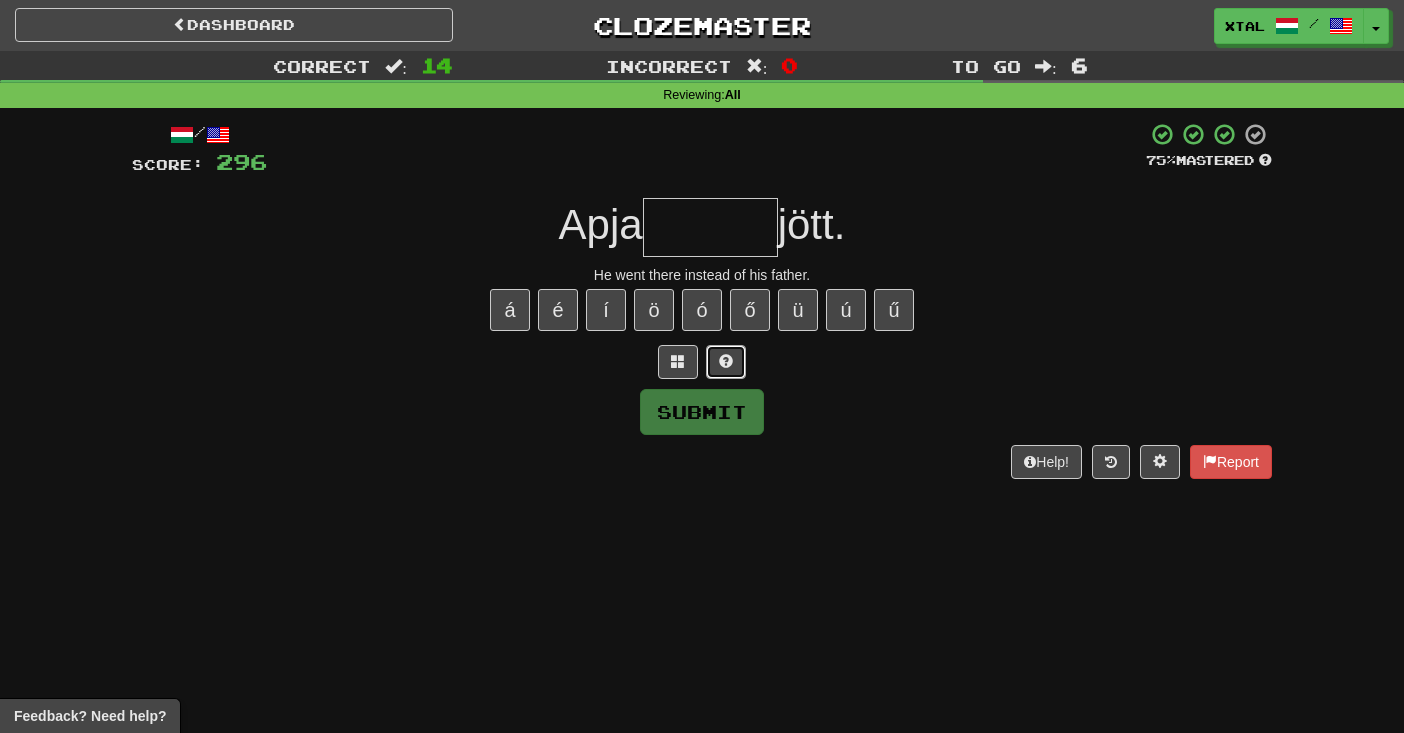click at bounding box center (726, 361) 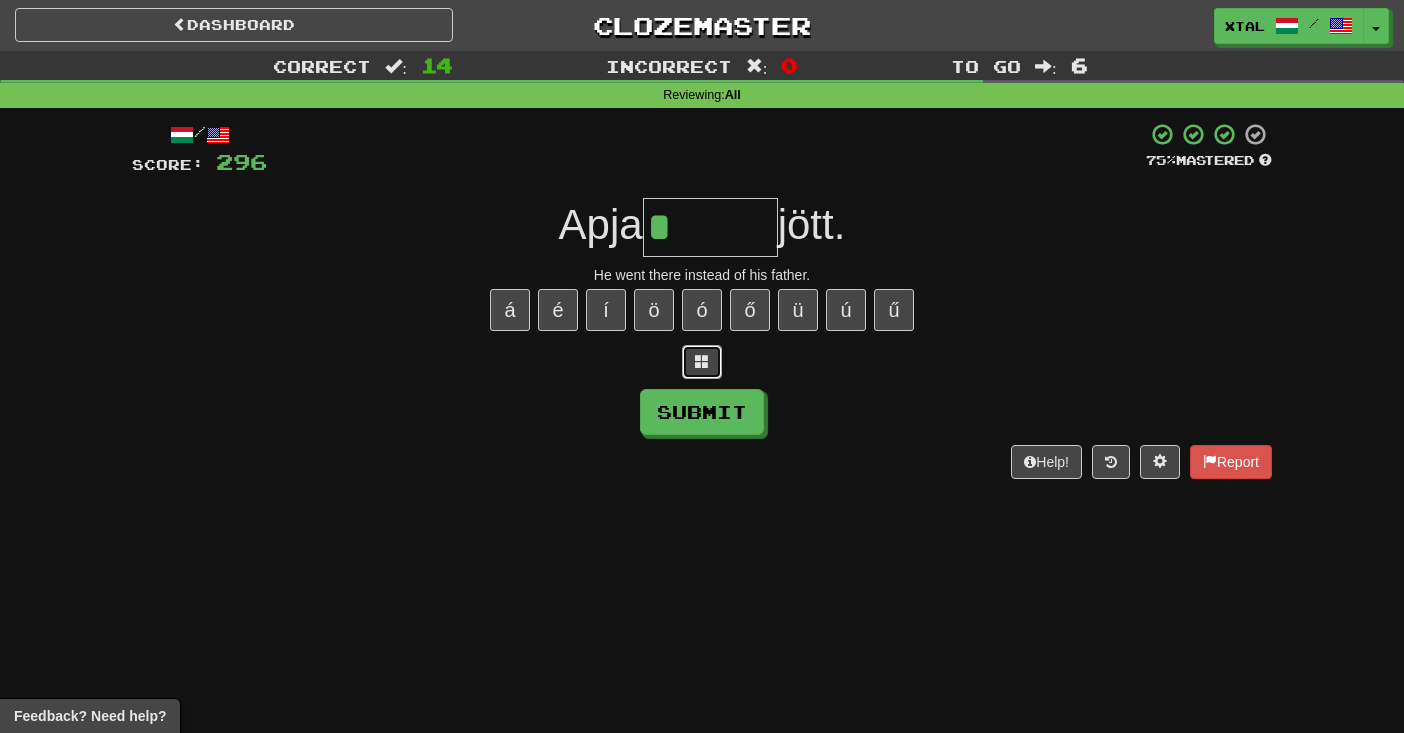 click at bounding box center [702, 361] 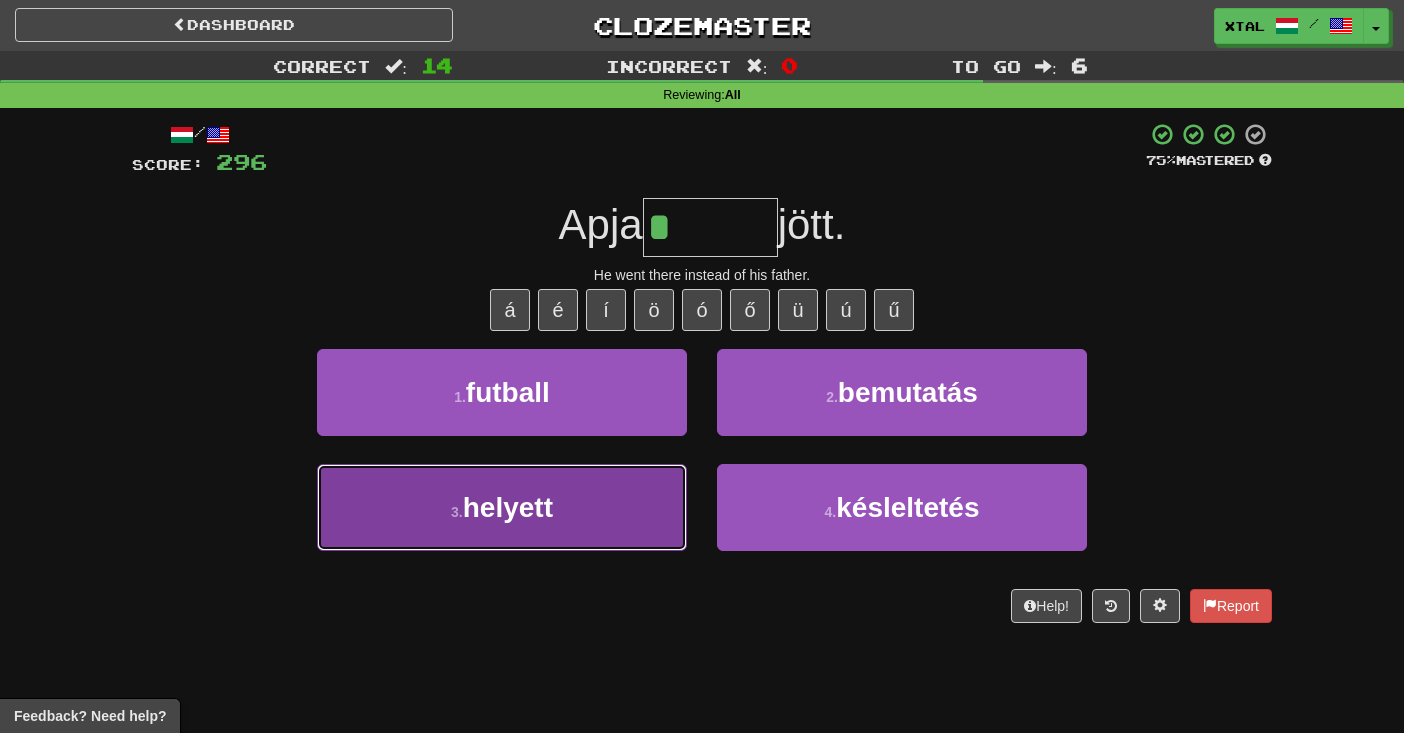 click on "3 .  helyett" at bounding box center [502, 507] 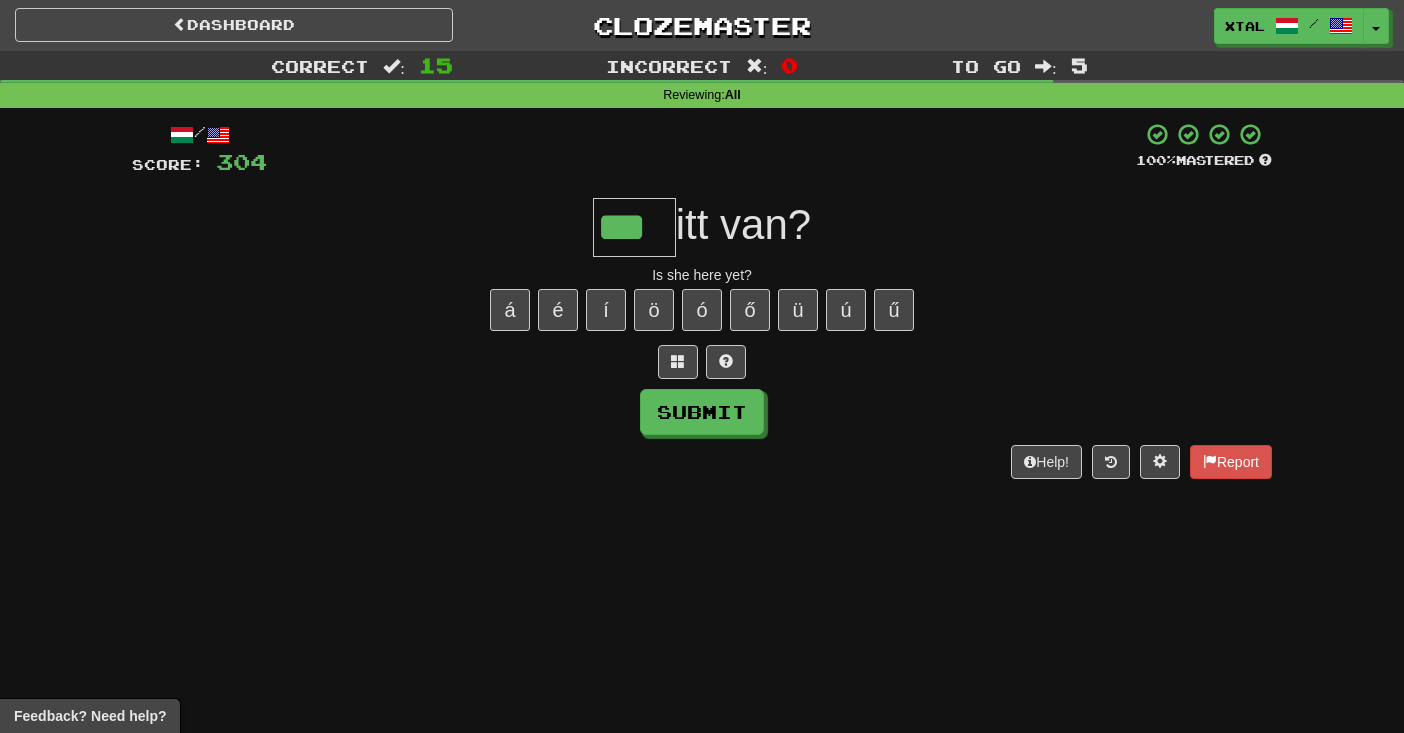 type on "***" 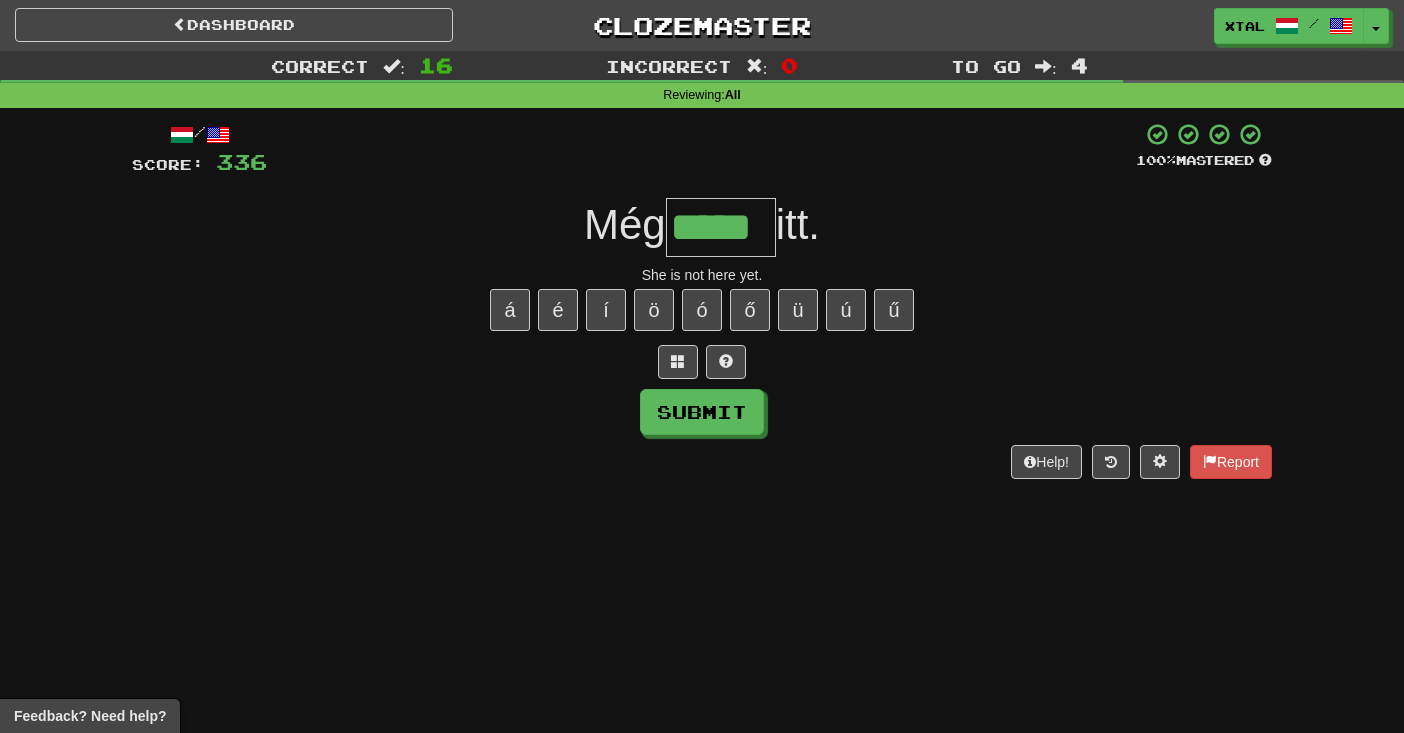 type on "*****" 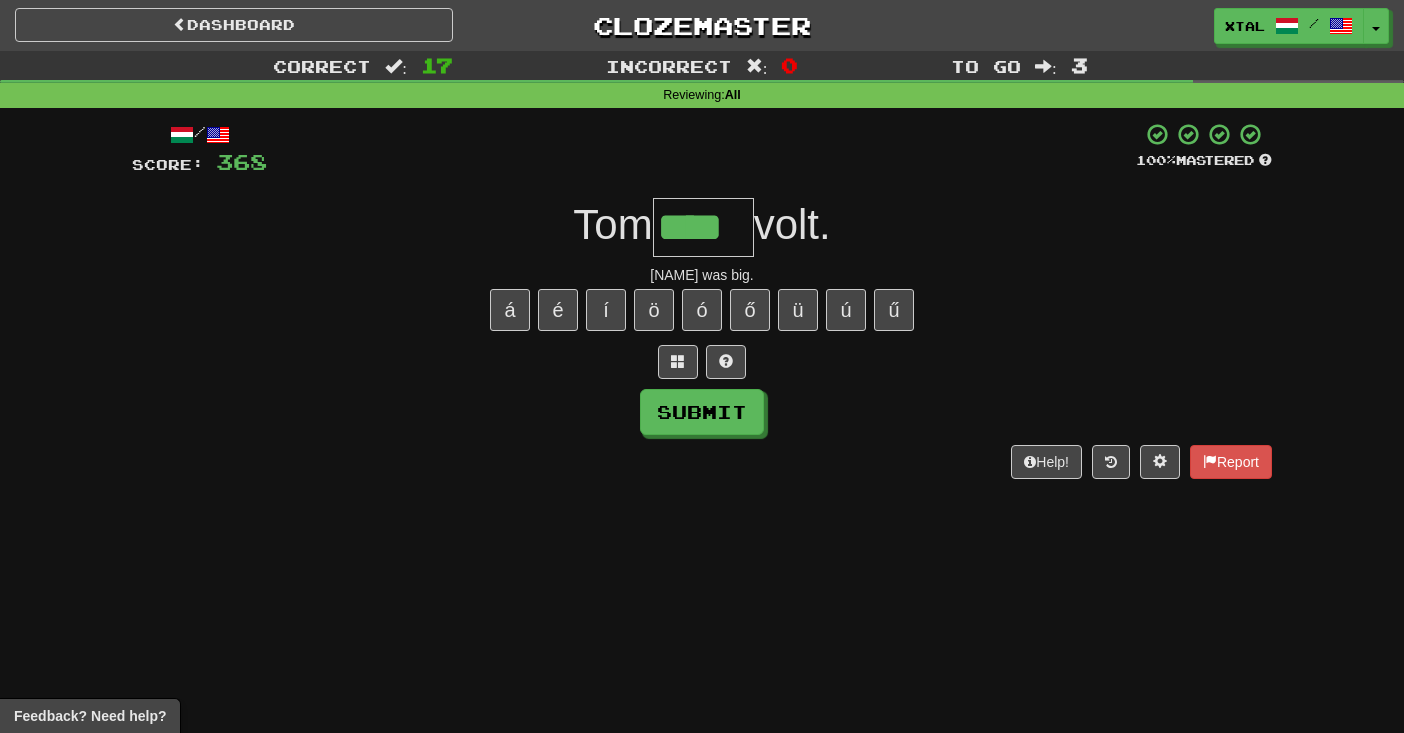 type on "****" 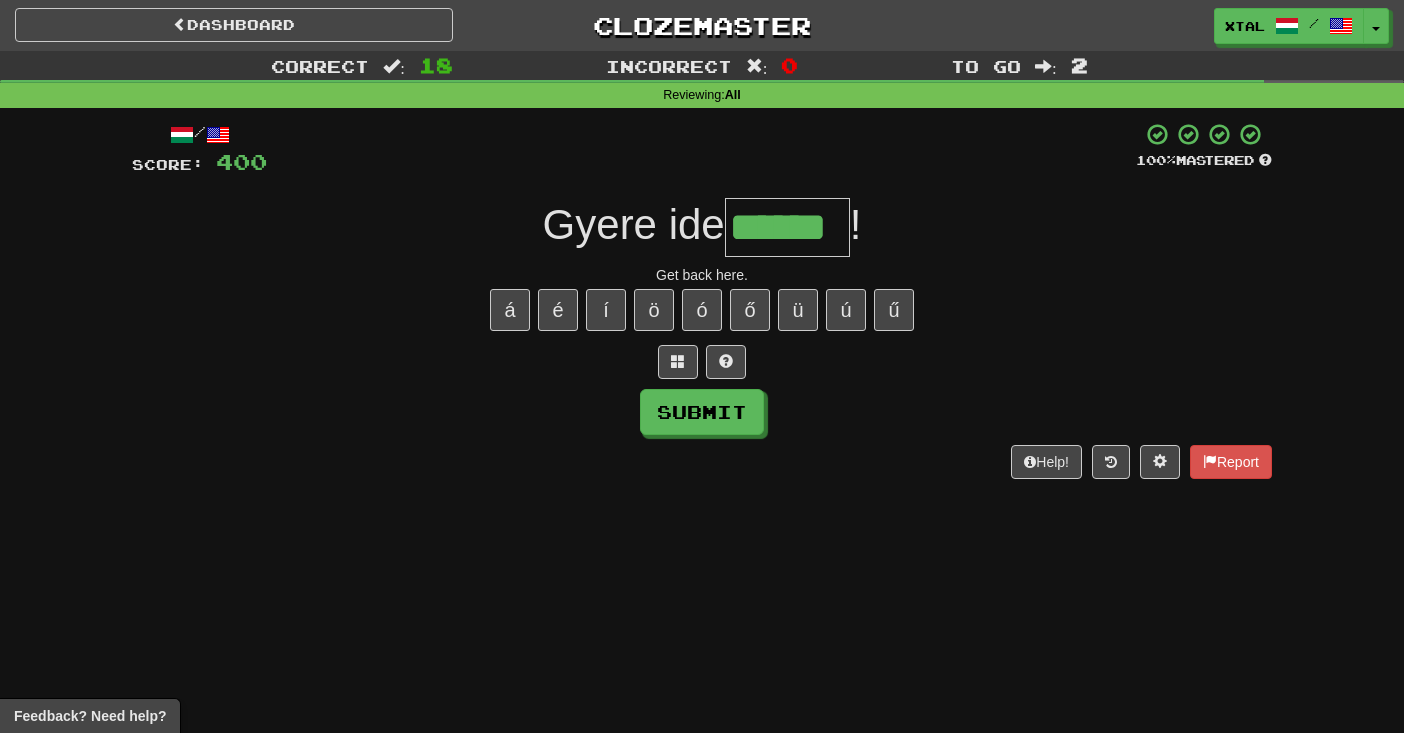 type on "******" 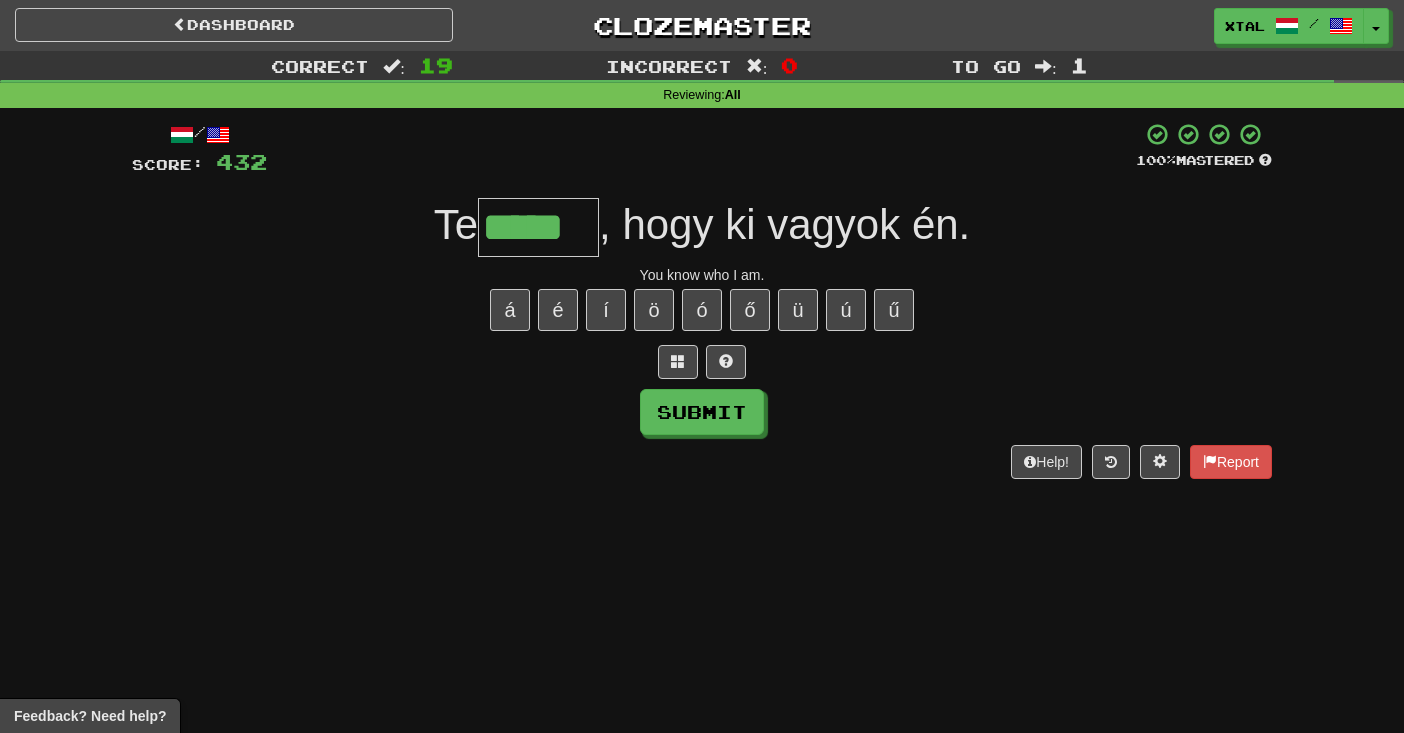 type on "*****" 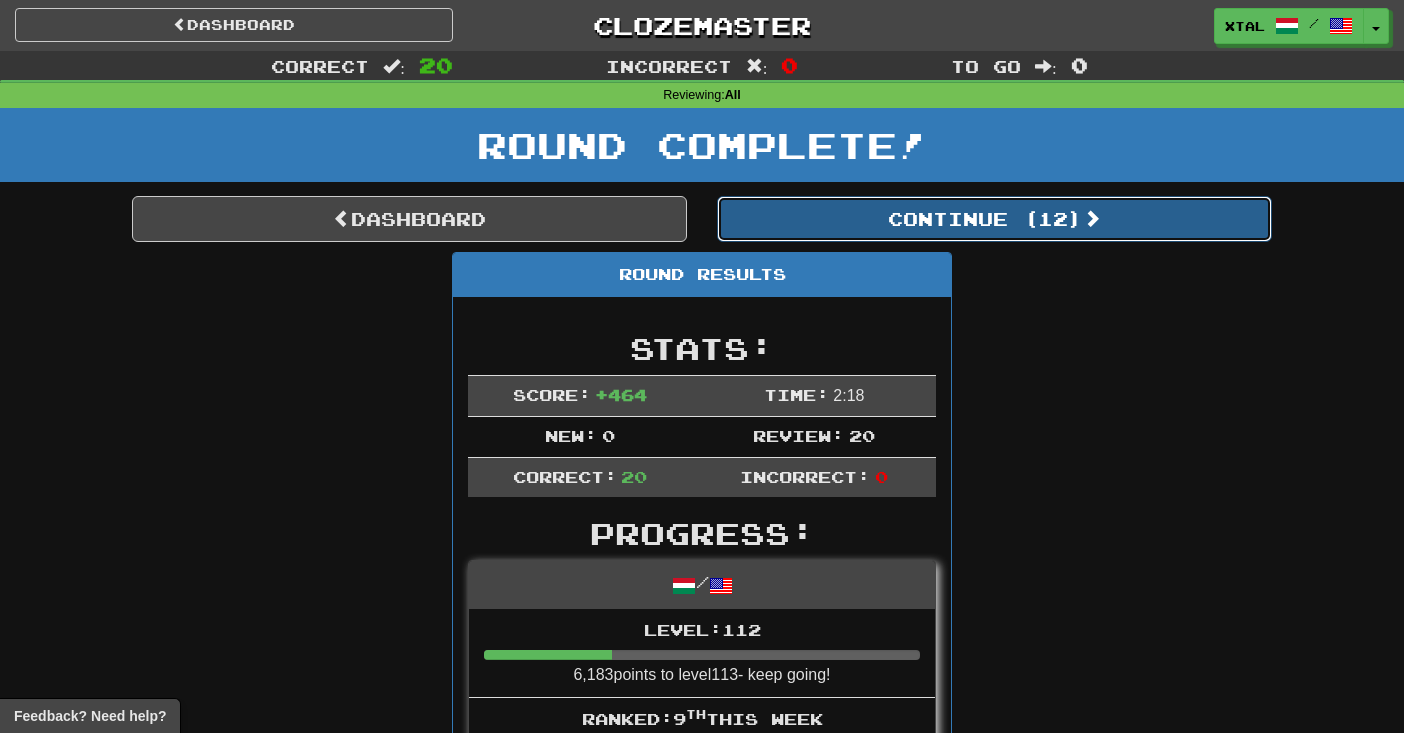 click on "Continue ( 12 )" at bounding box center (994, 219) 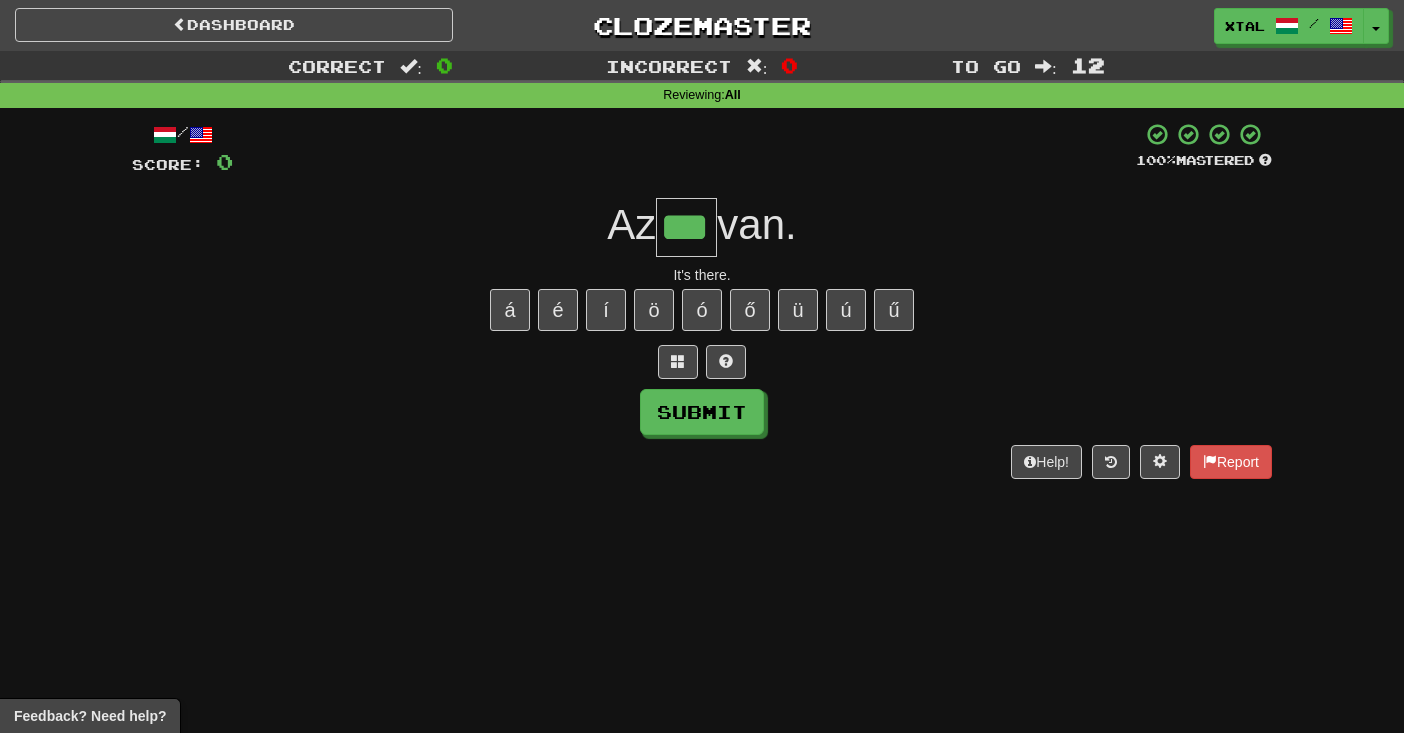 type on "***" 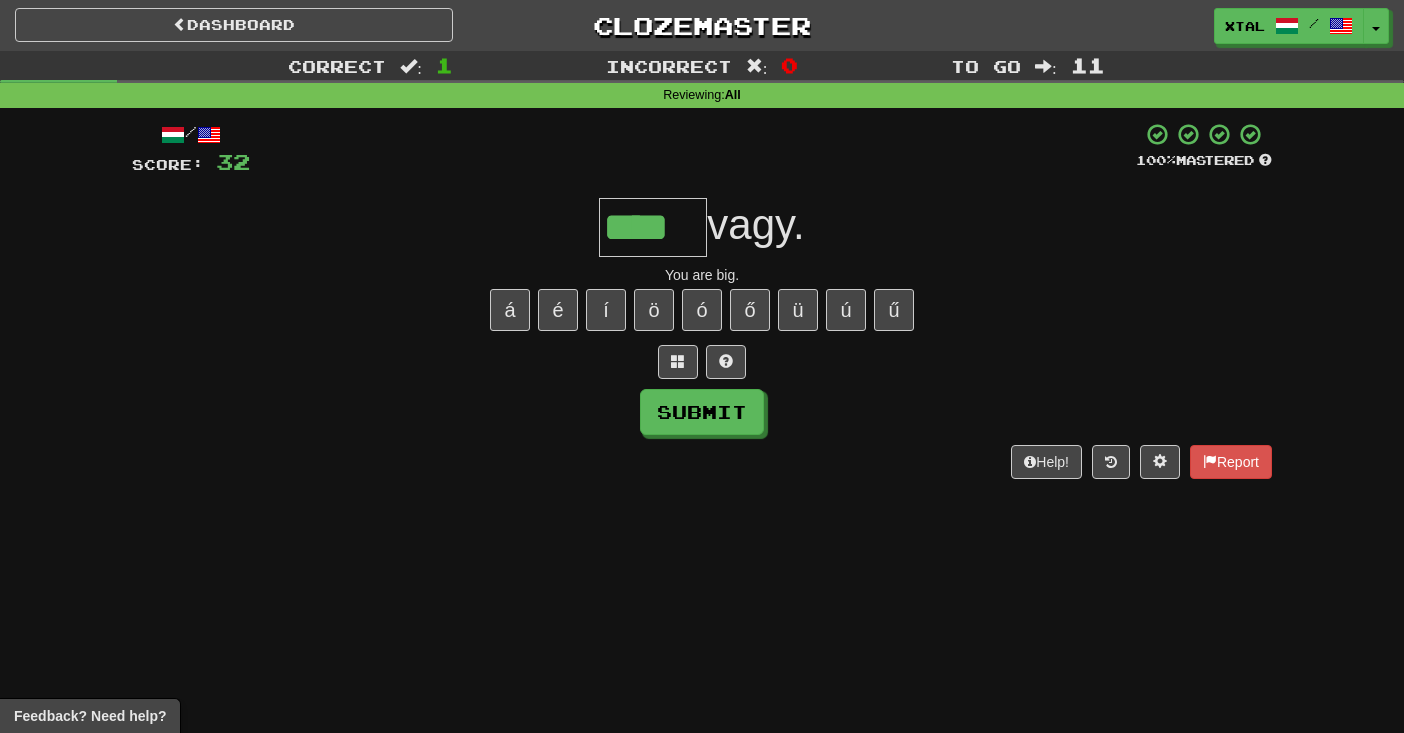 type on "****" 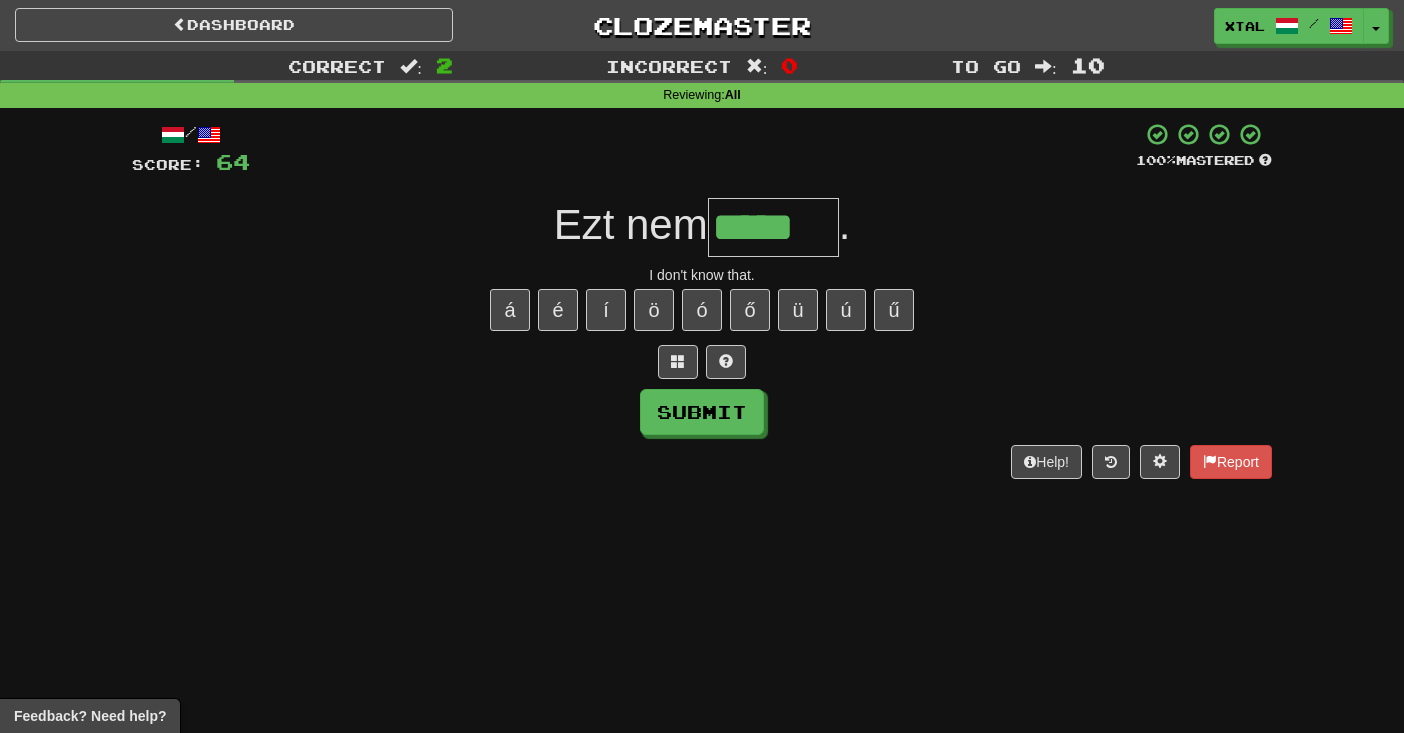 type on "*****" 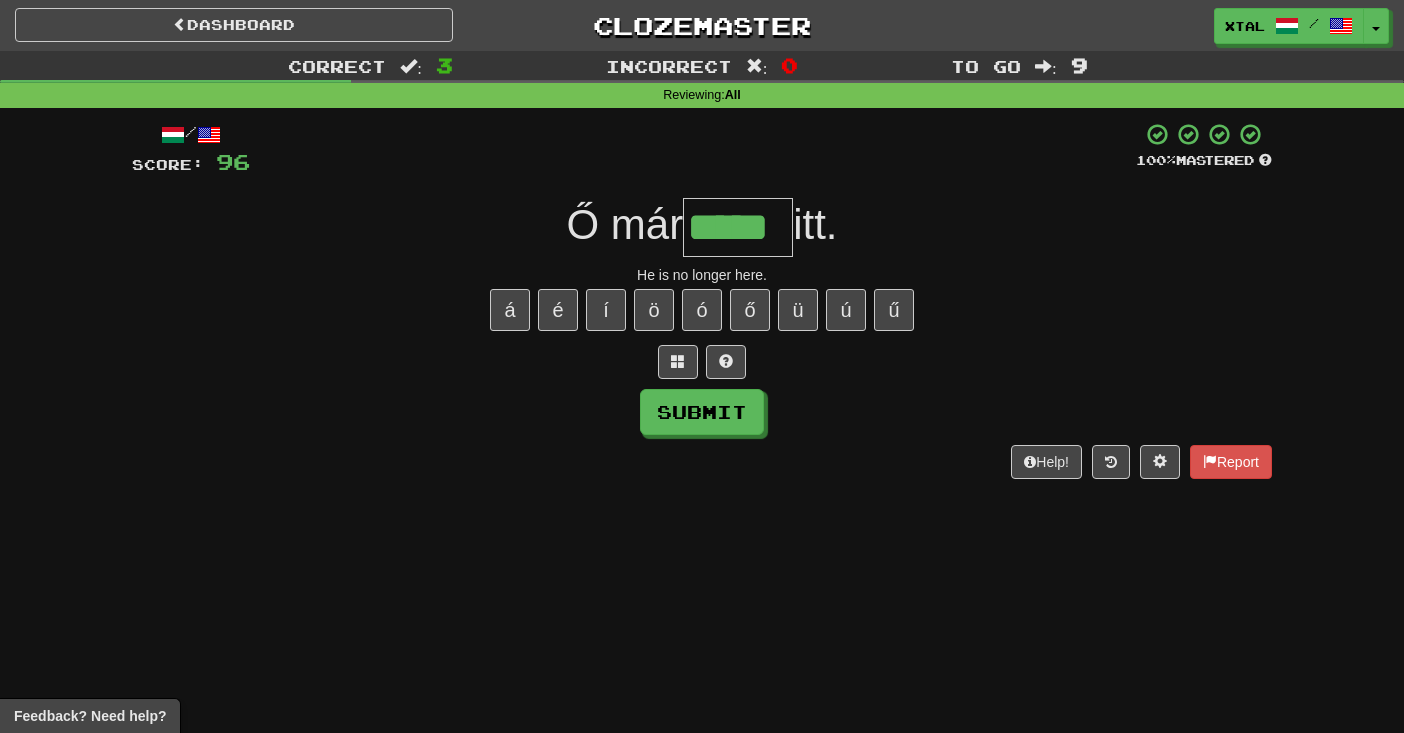type on "*****" 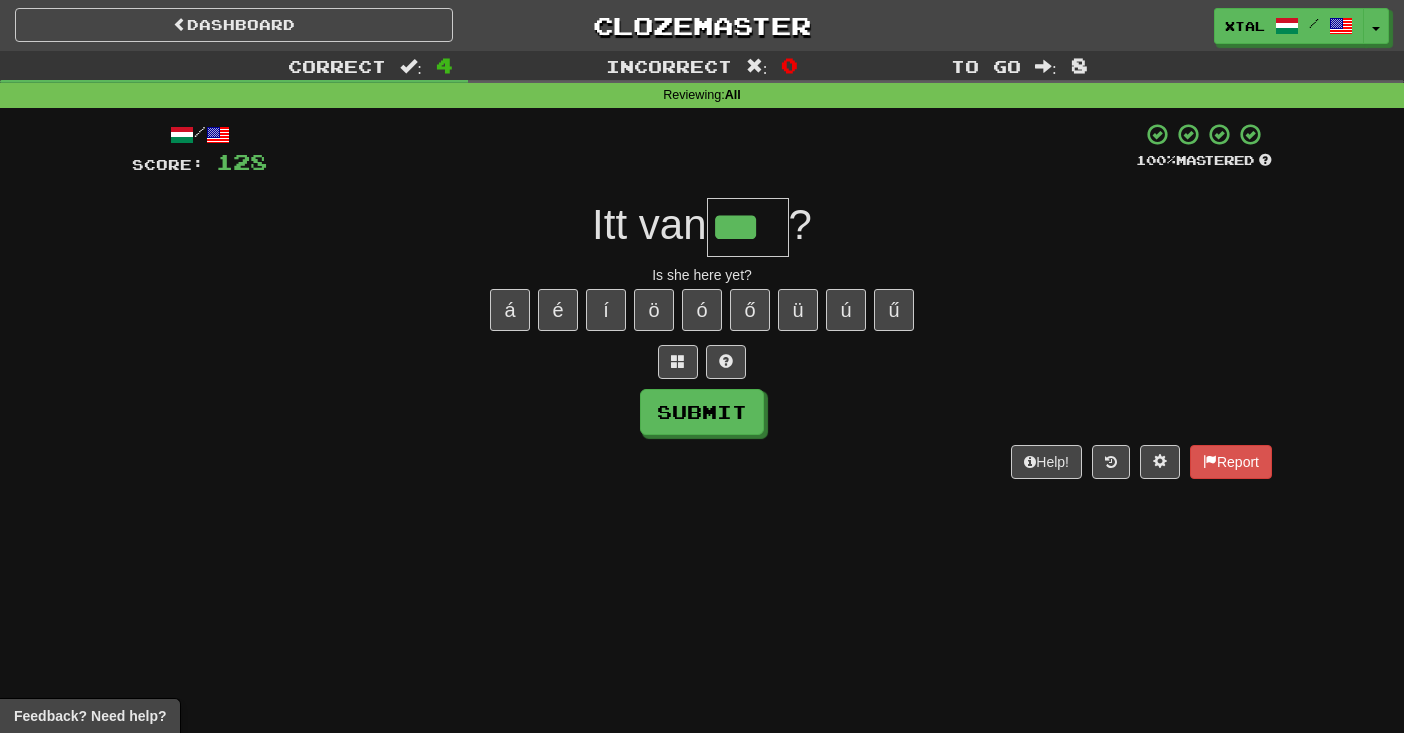 type on "***" 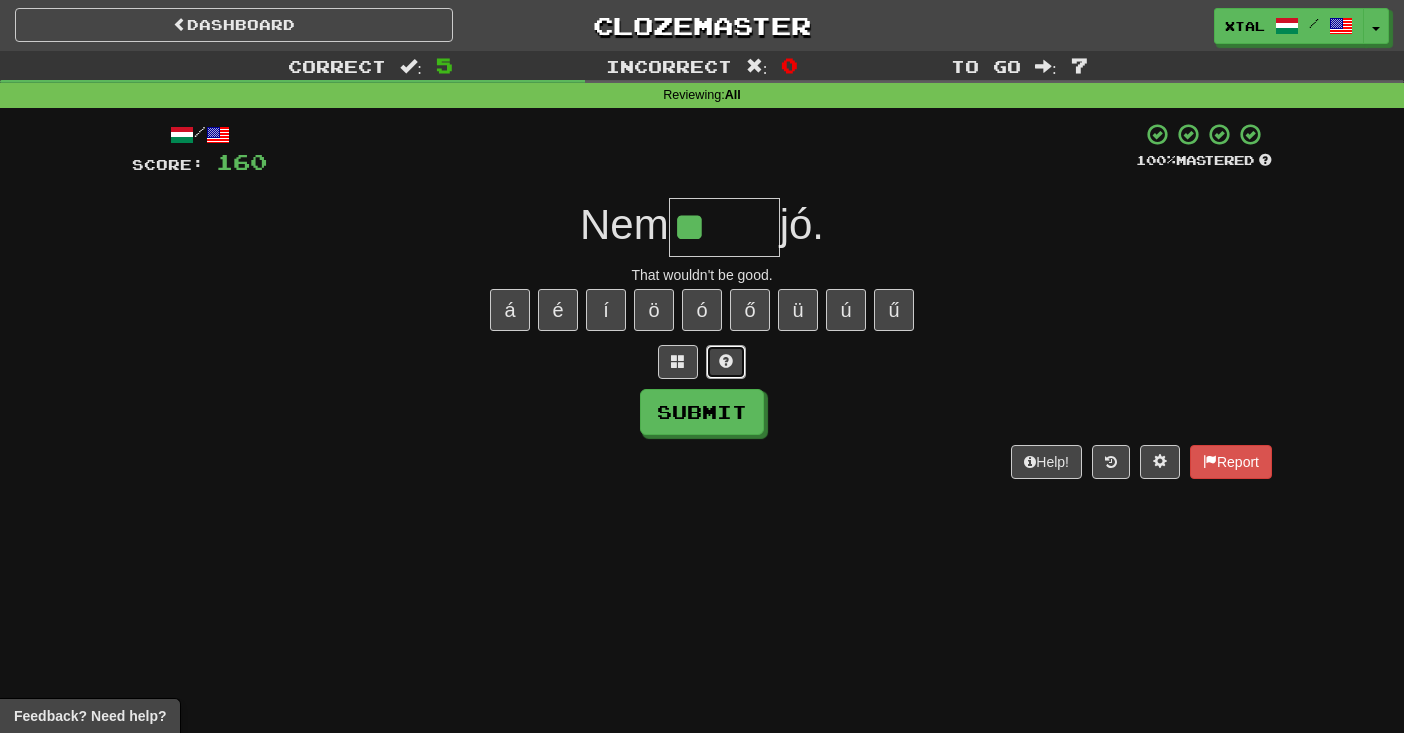 click at bounding box center [726, 362] 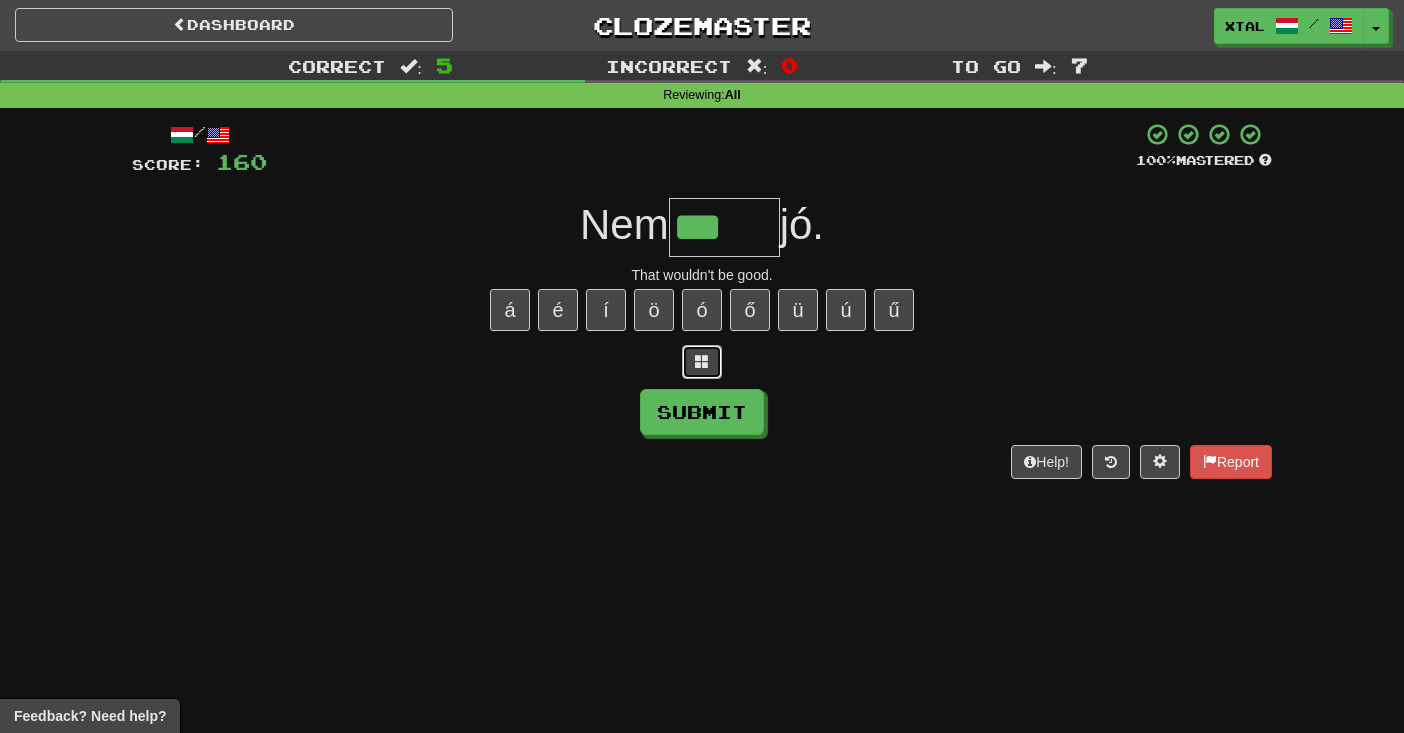 click at bounding box center (702, 362) 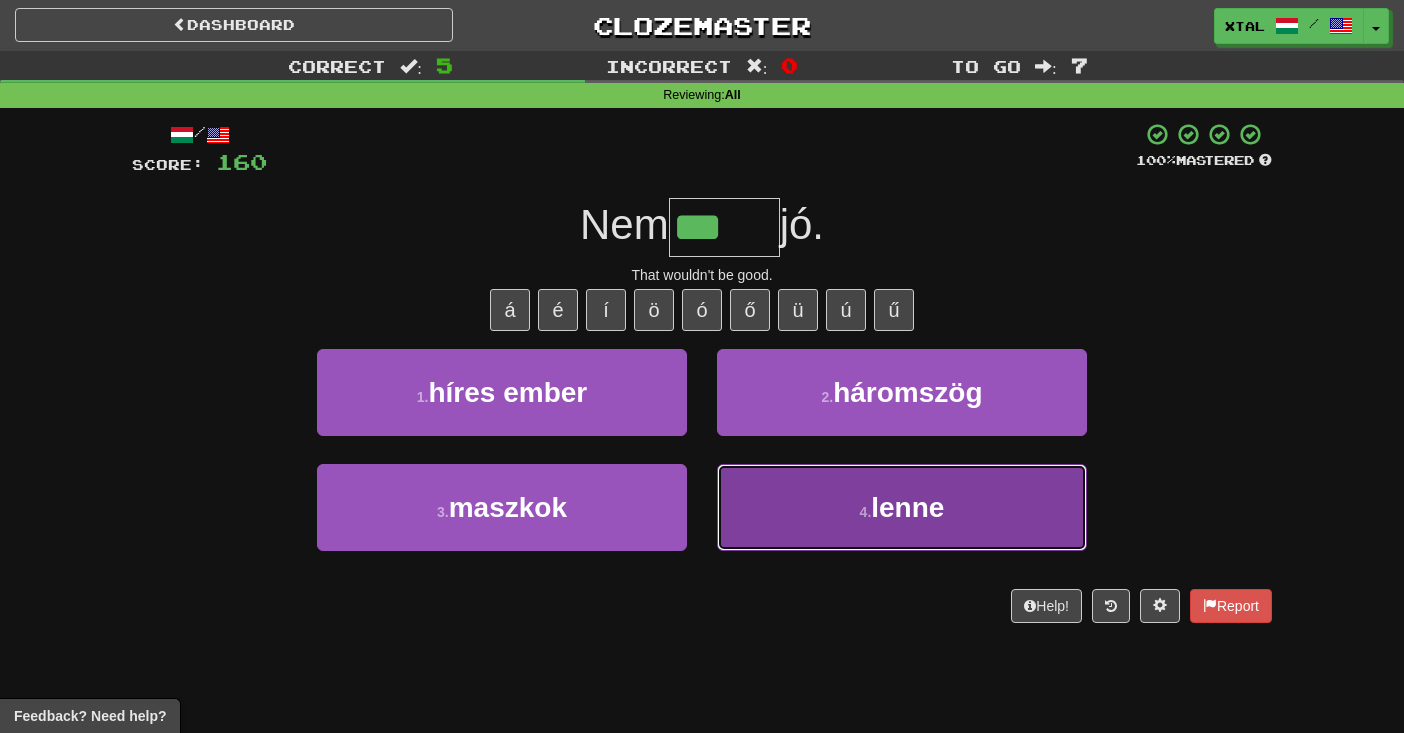 click on "4 .  lenne" at bounding box center [902, 507] 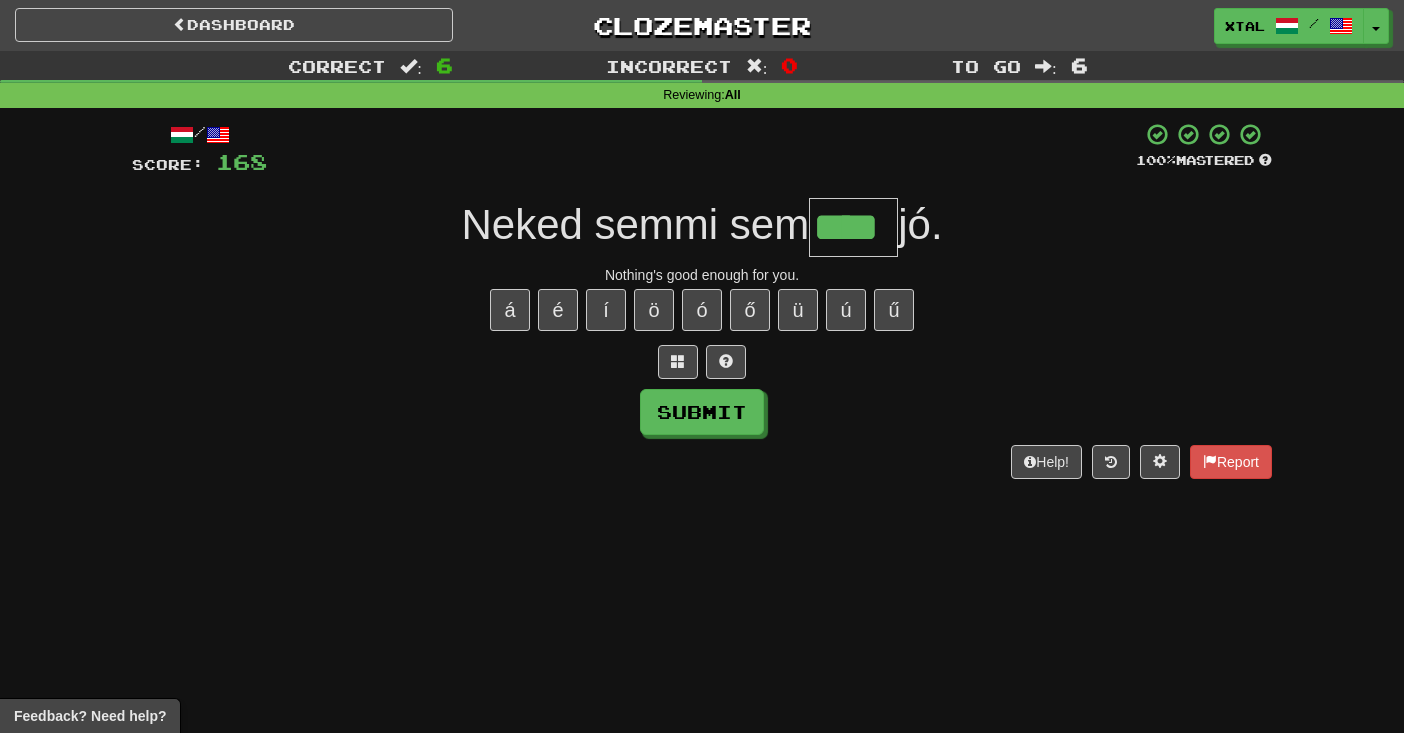 type on "****" 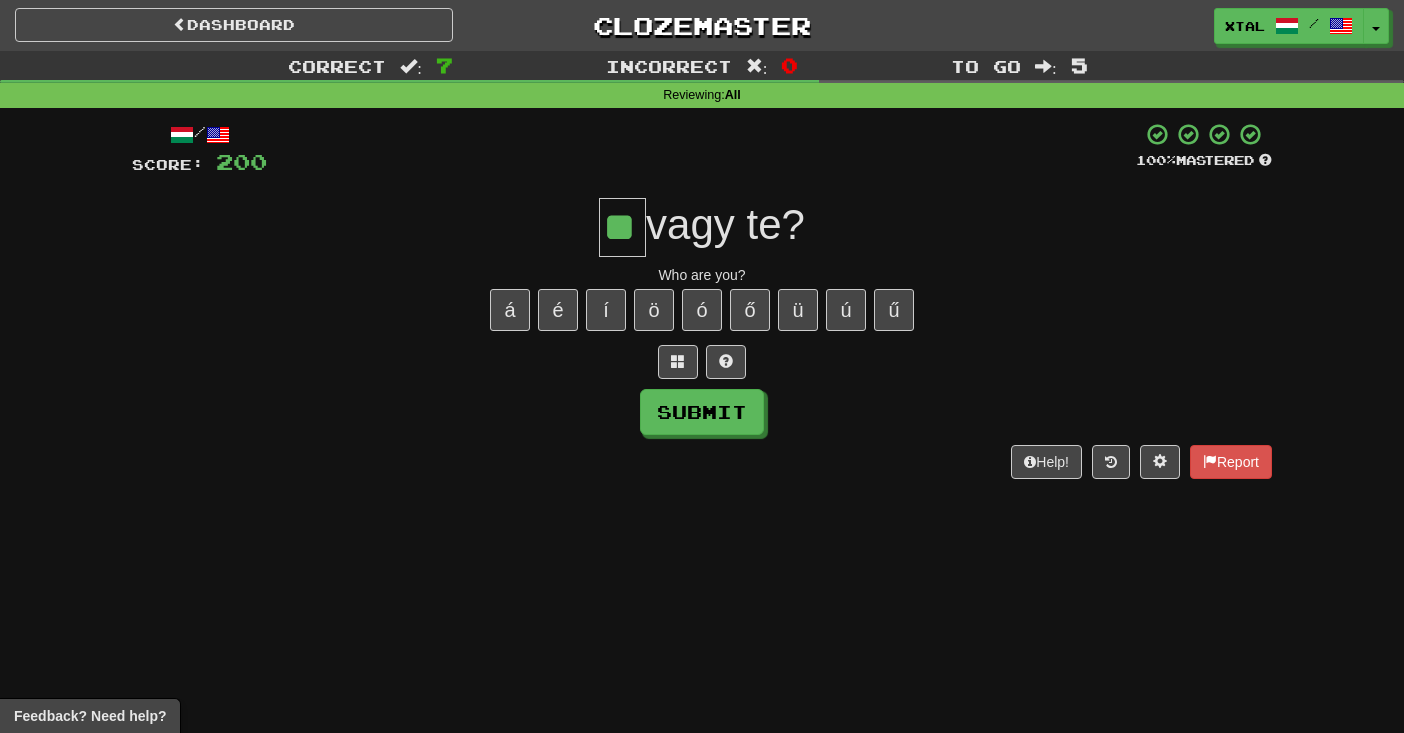type on "**" 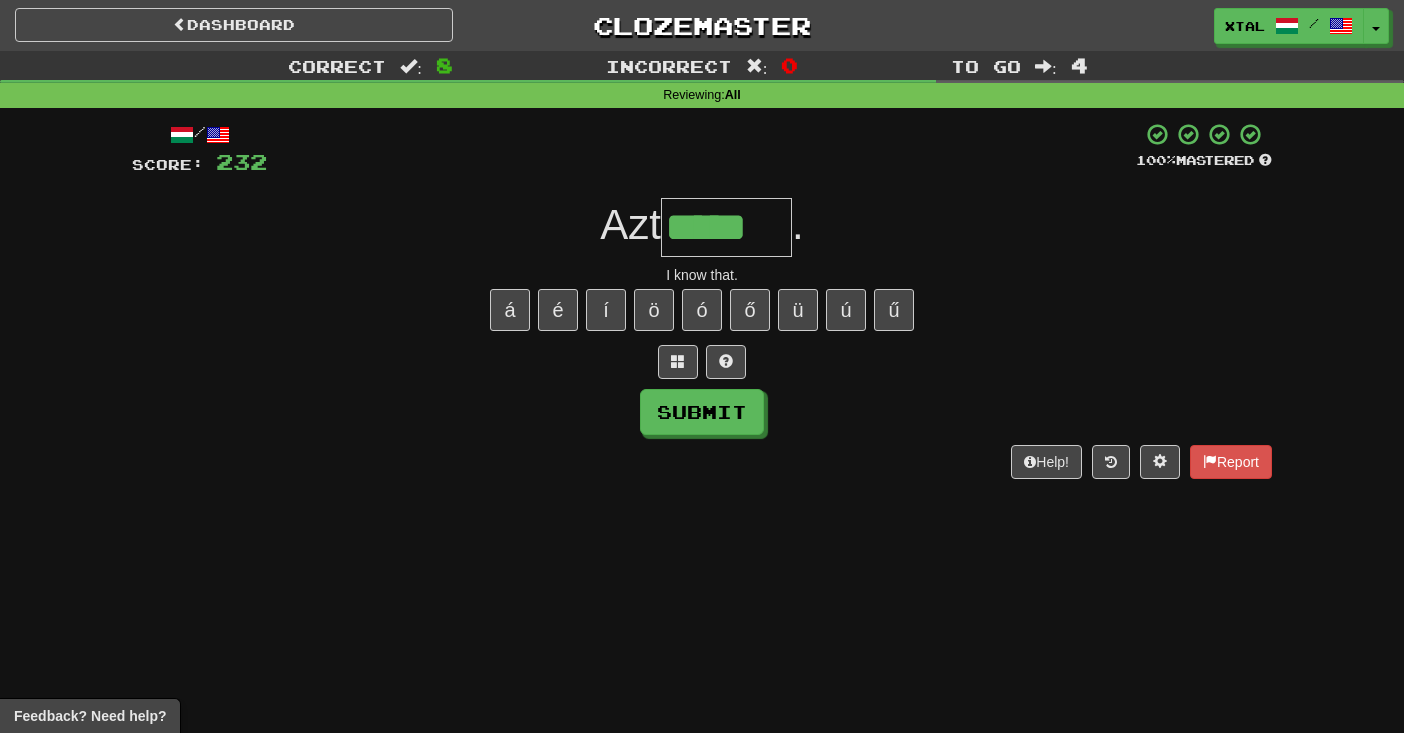 type on "*****" 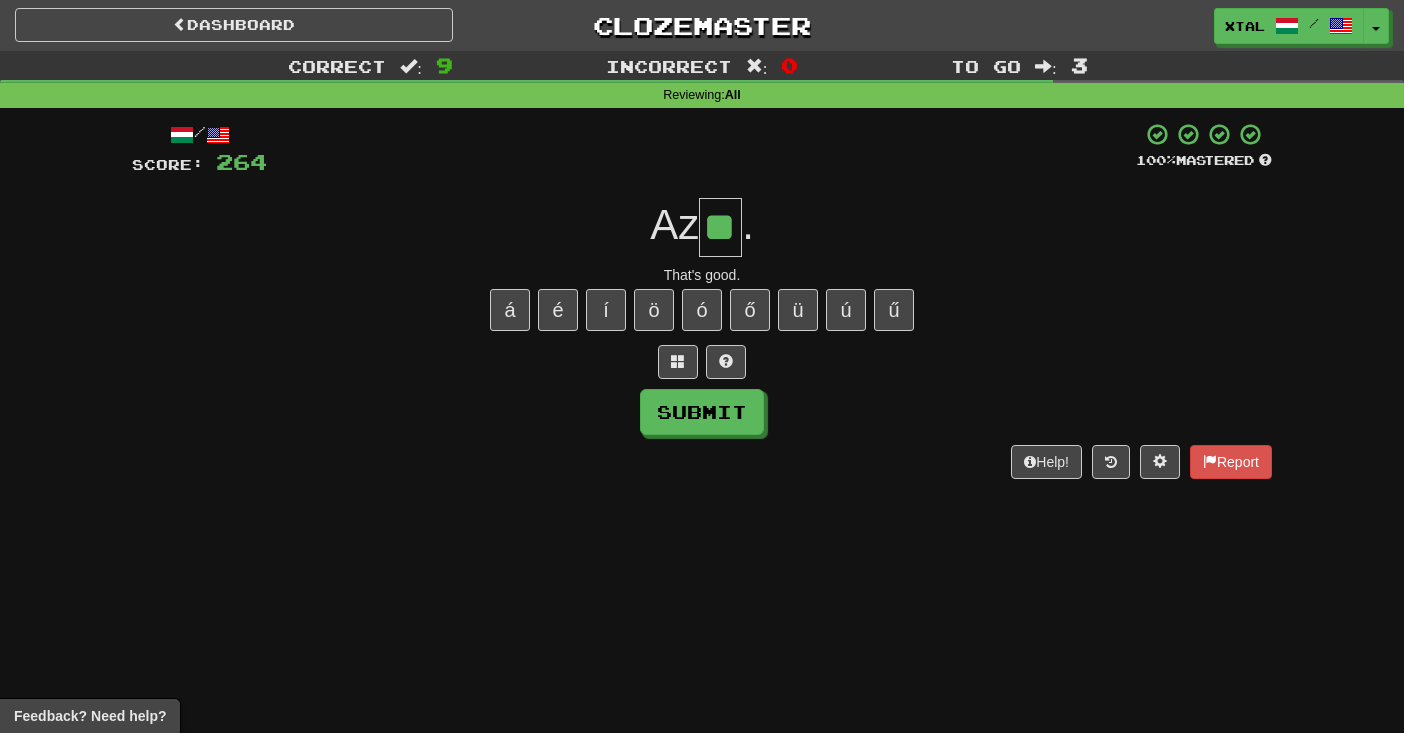 type on "**" 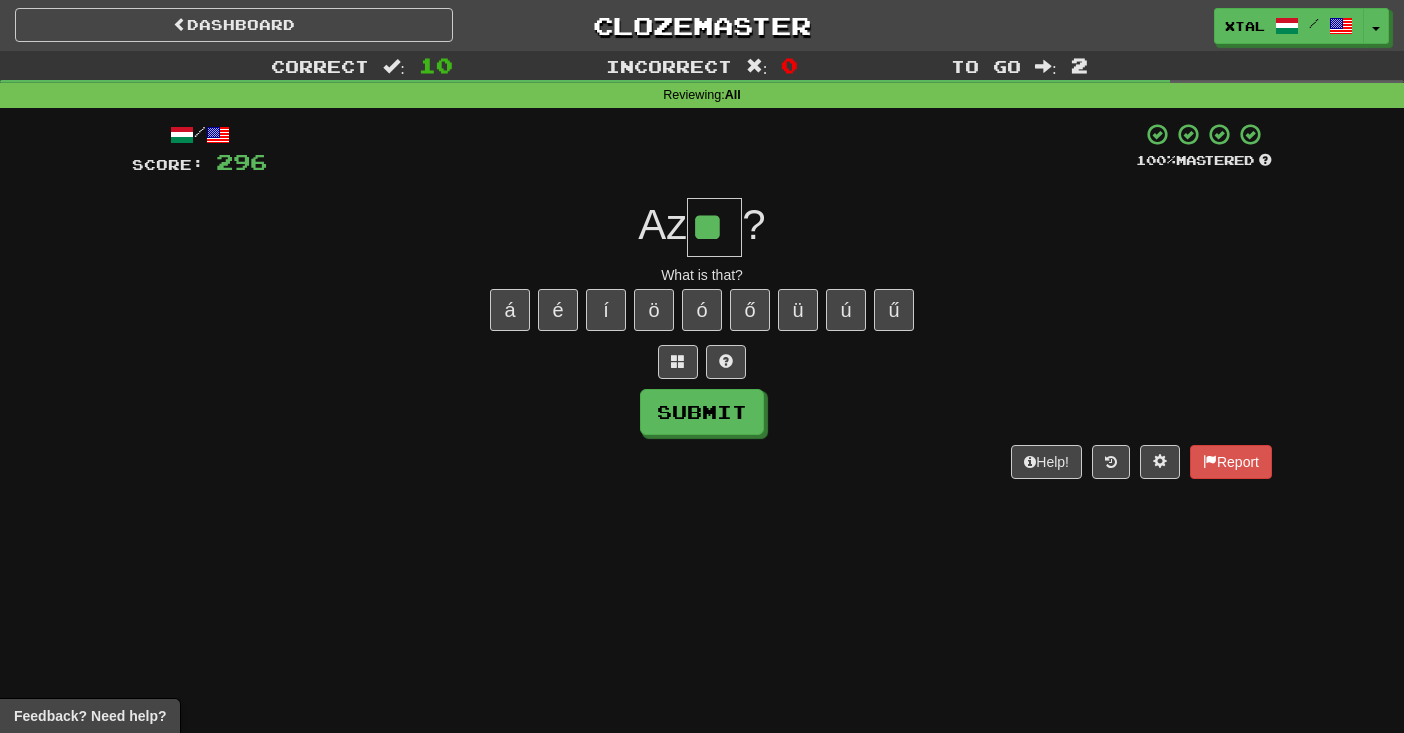 type on "**" 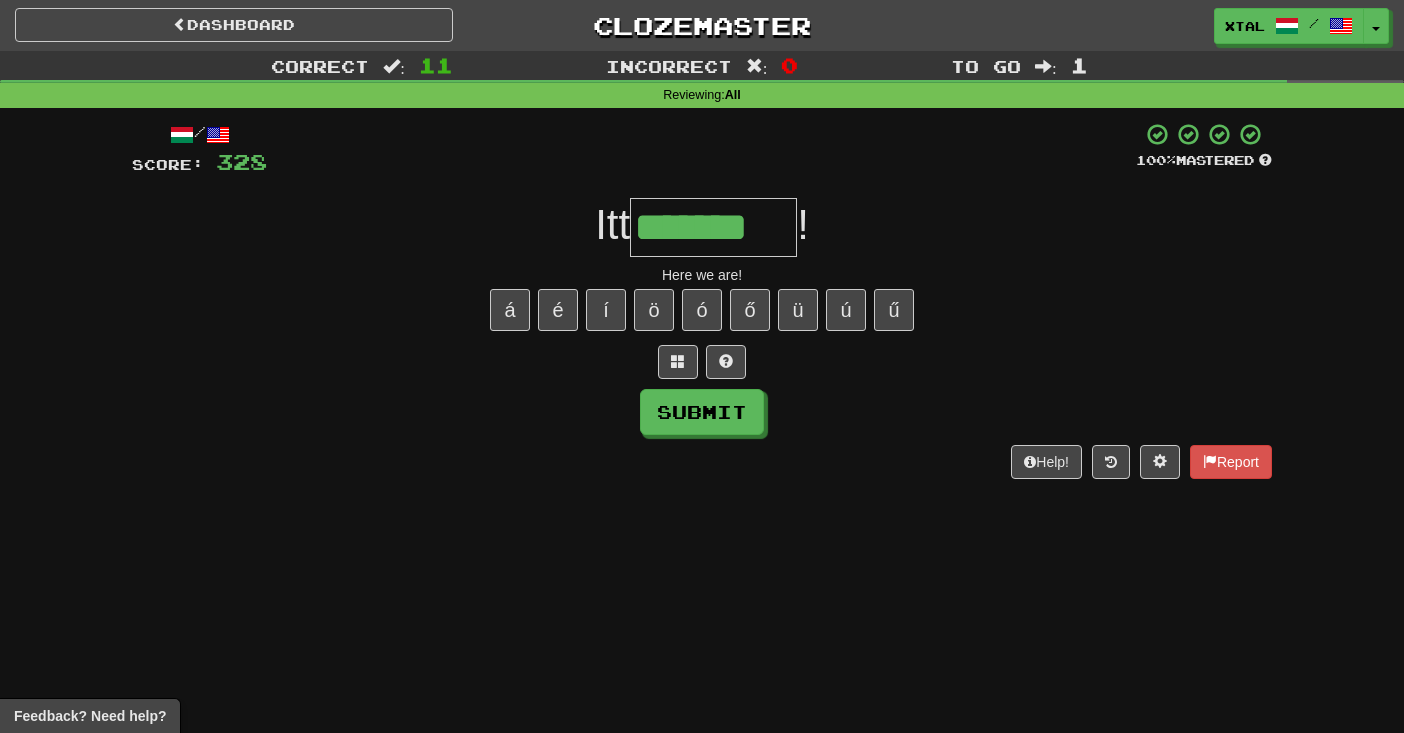 type on "*******" 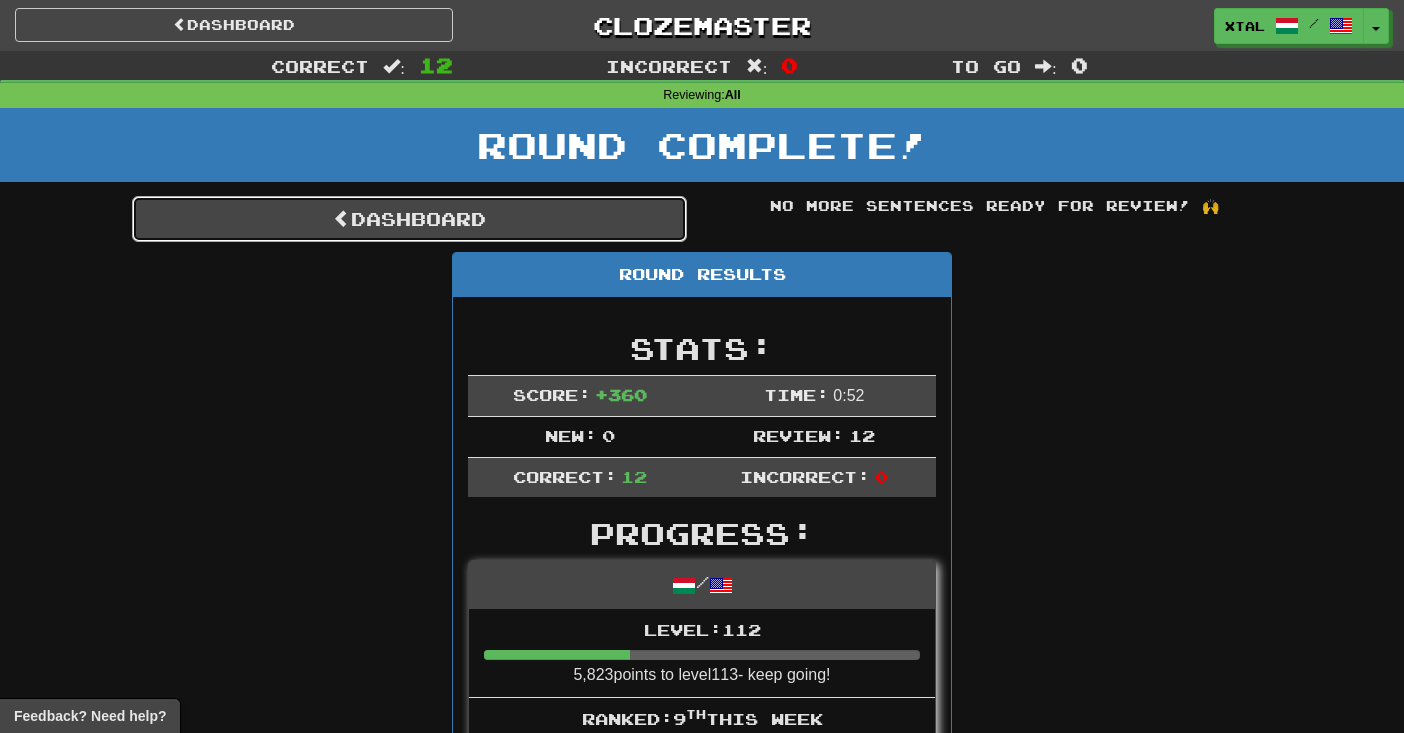 click on "Dashboard" at bounding box center (409, 219) 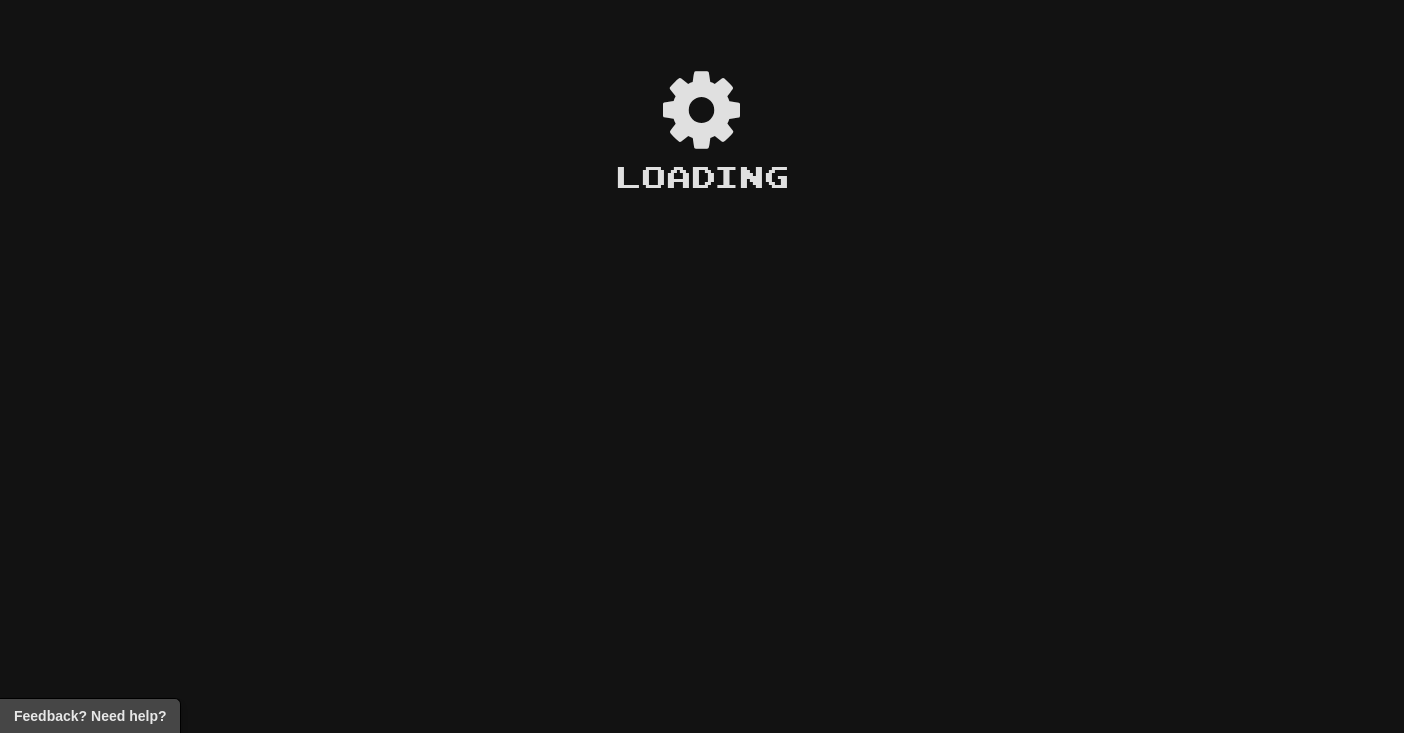 scroll, scrollTop: 0, scrollLeft: 0, axis: both 